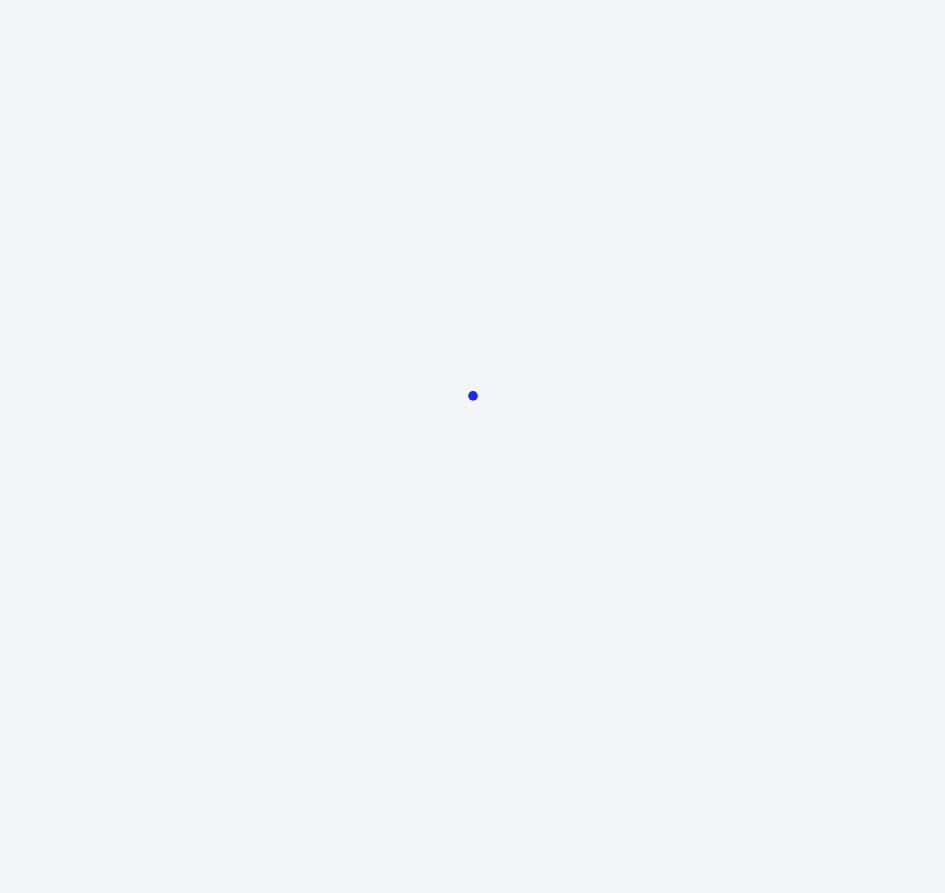 scroll, scrollTop: 0, scrollLeft: 0, axis: both 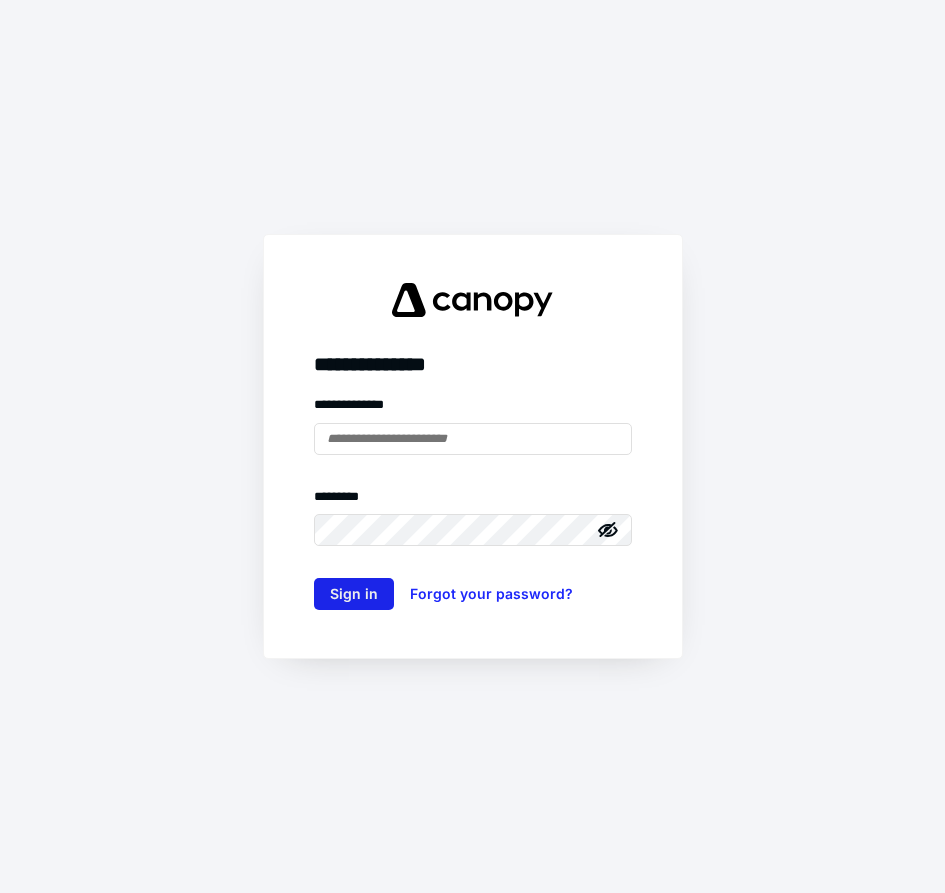 type on "**********" 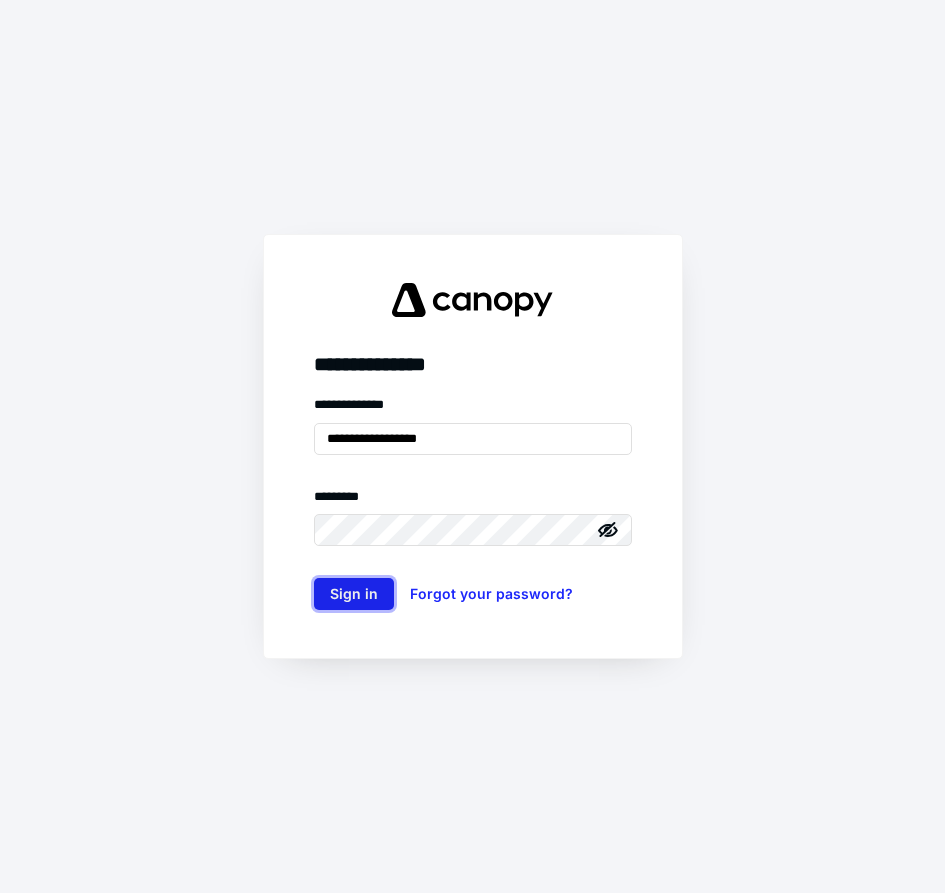 click on "Sign in" at bounding box center (354, 594) 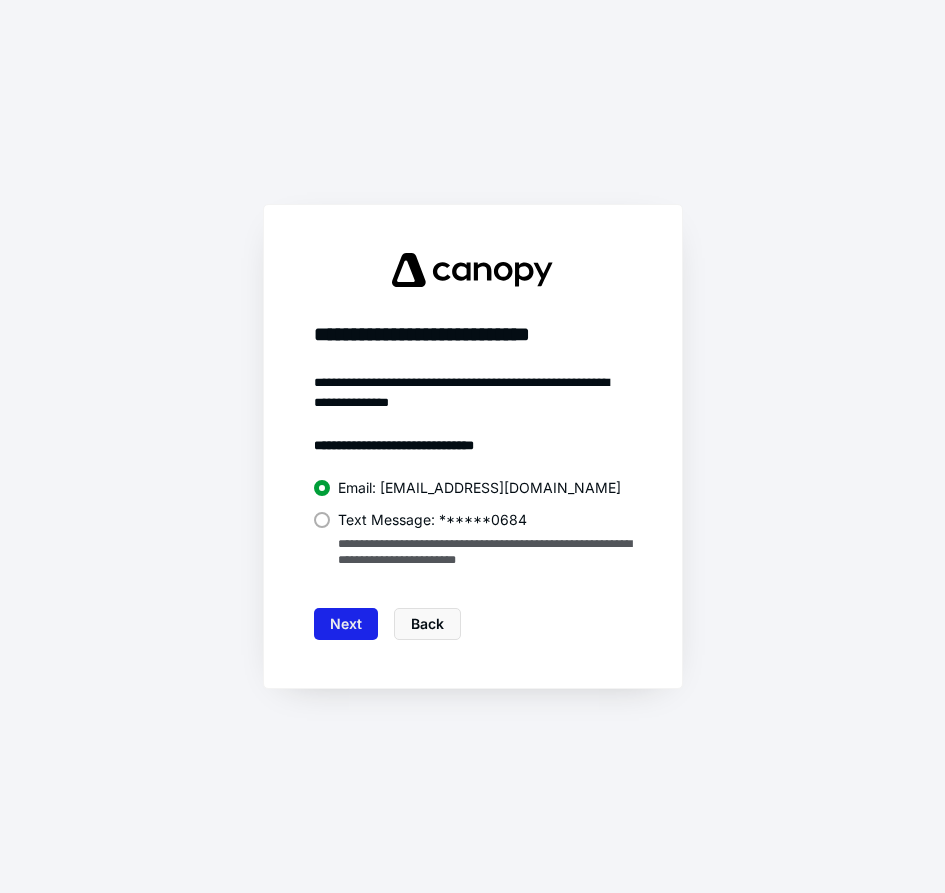 click on "Next" at bounding box center (346, 624) 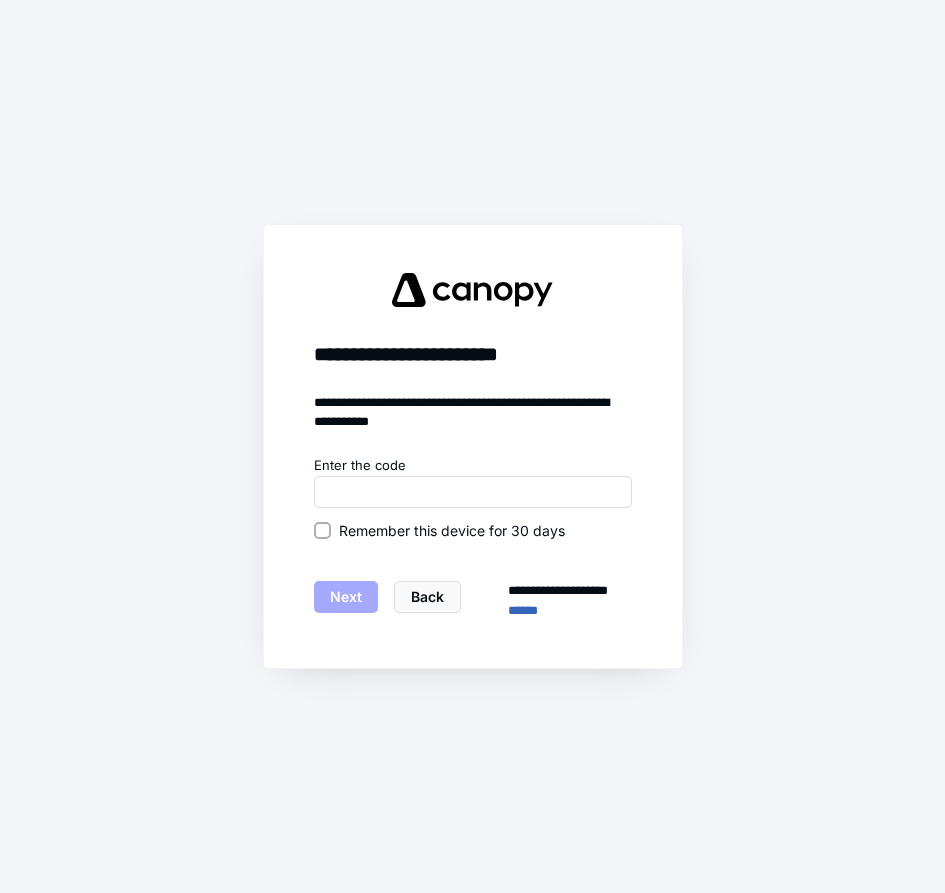 click 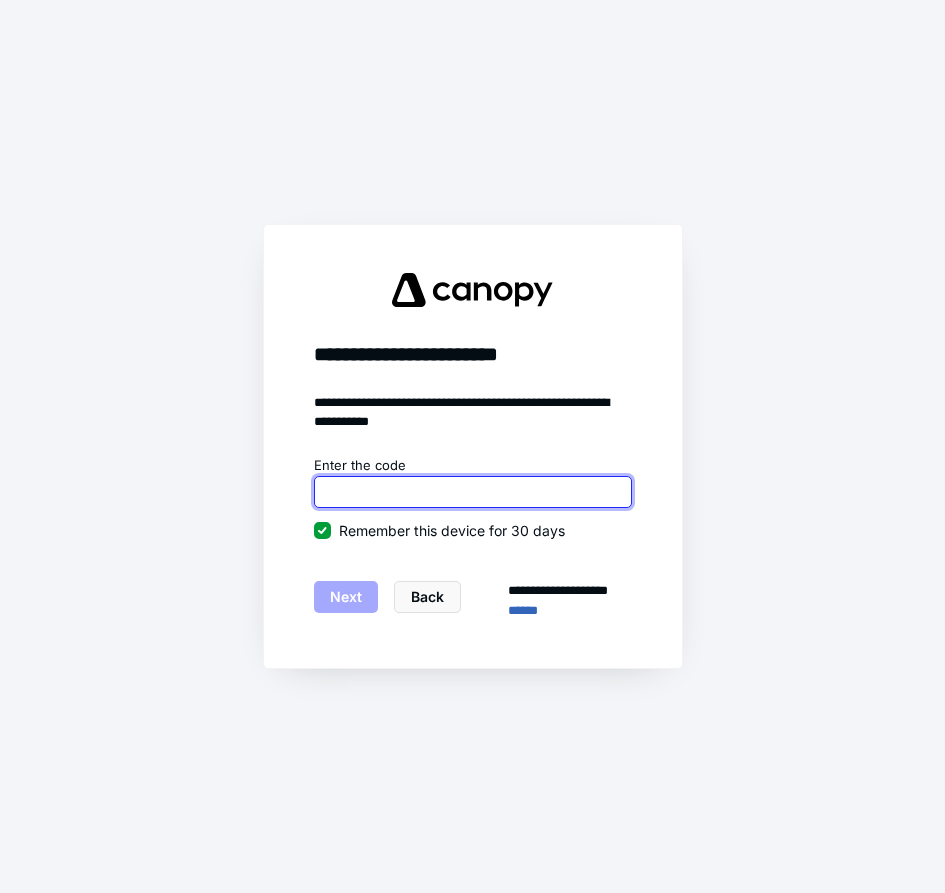 click at bounding box center [473, 492] 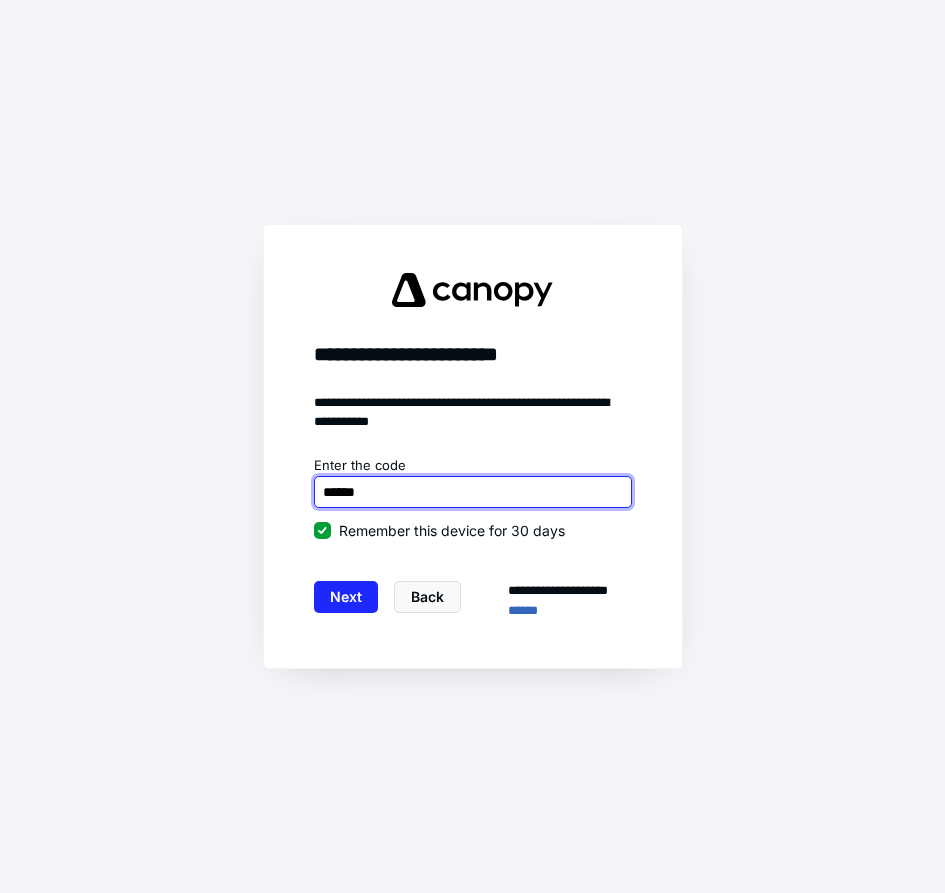 type on "******" 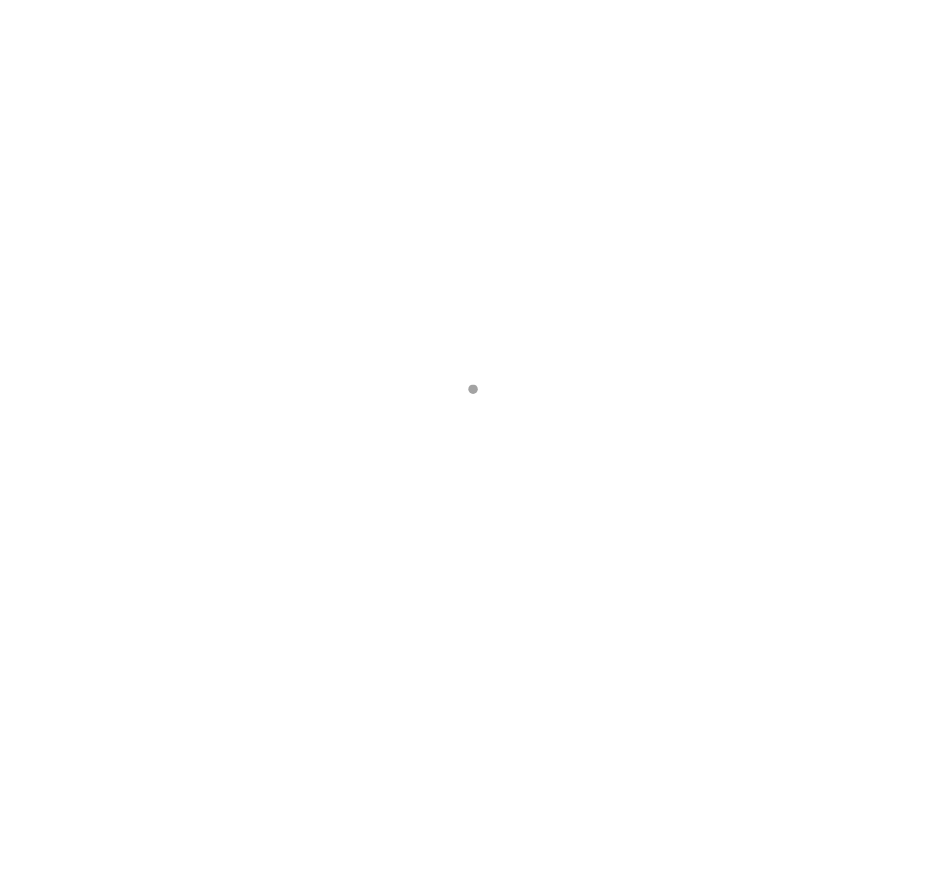 scroll, scrollTop: 0, scrollLeft: 0, axis: both 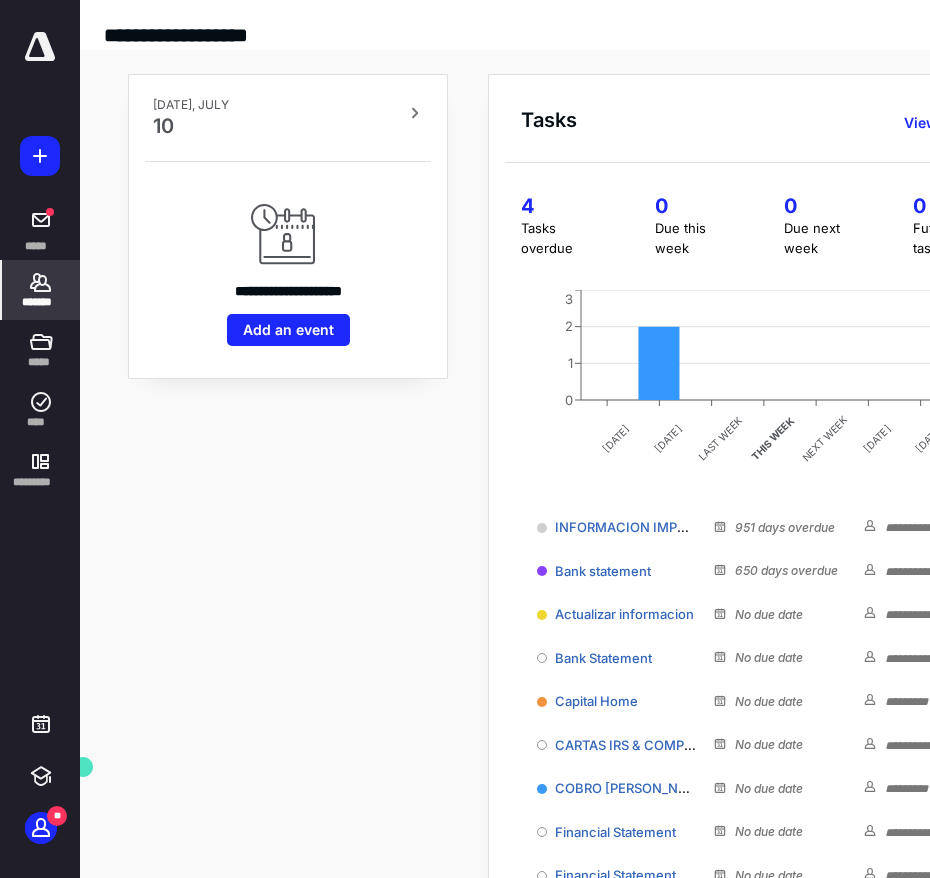 click 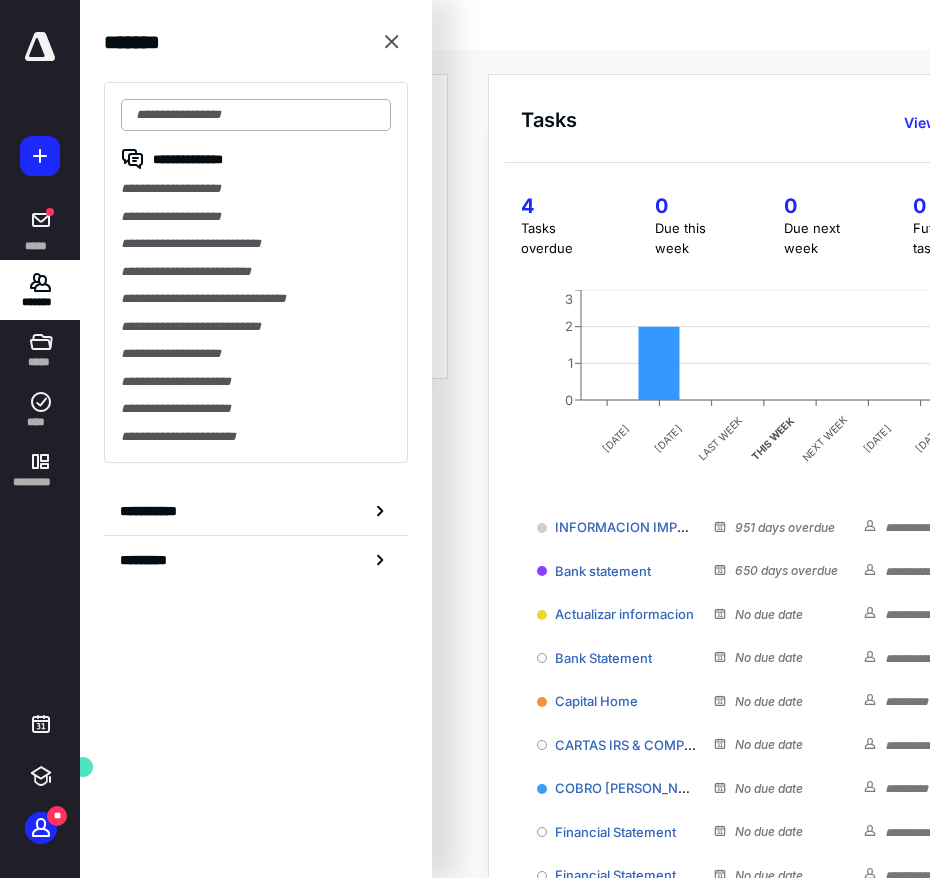 click at bounding box center [256, 115] 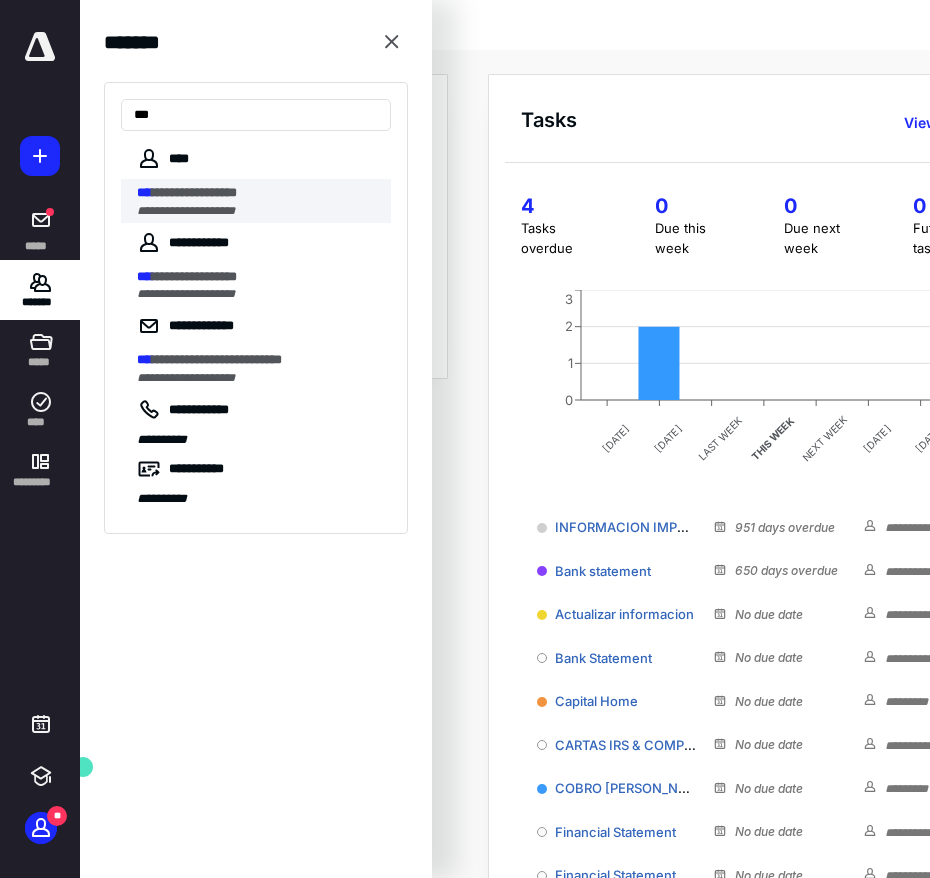 type on "***" 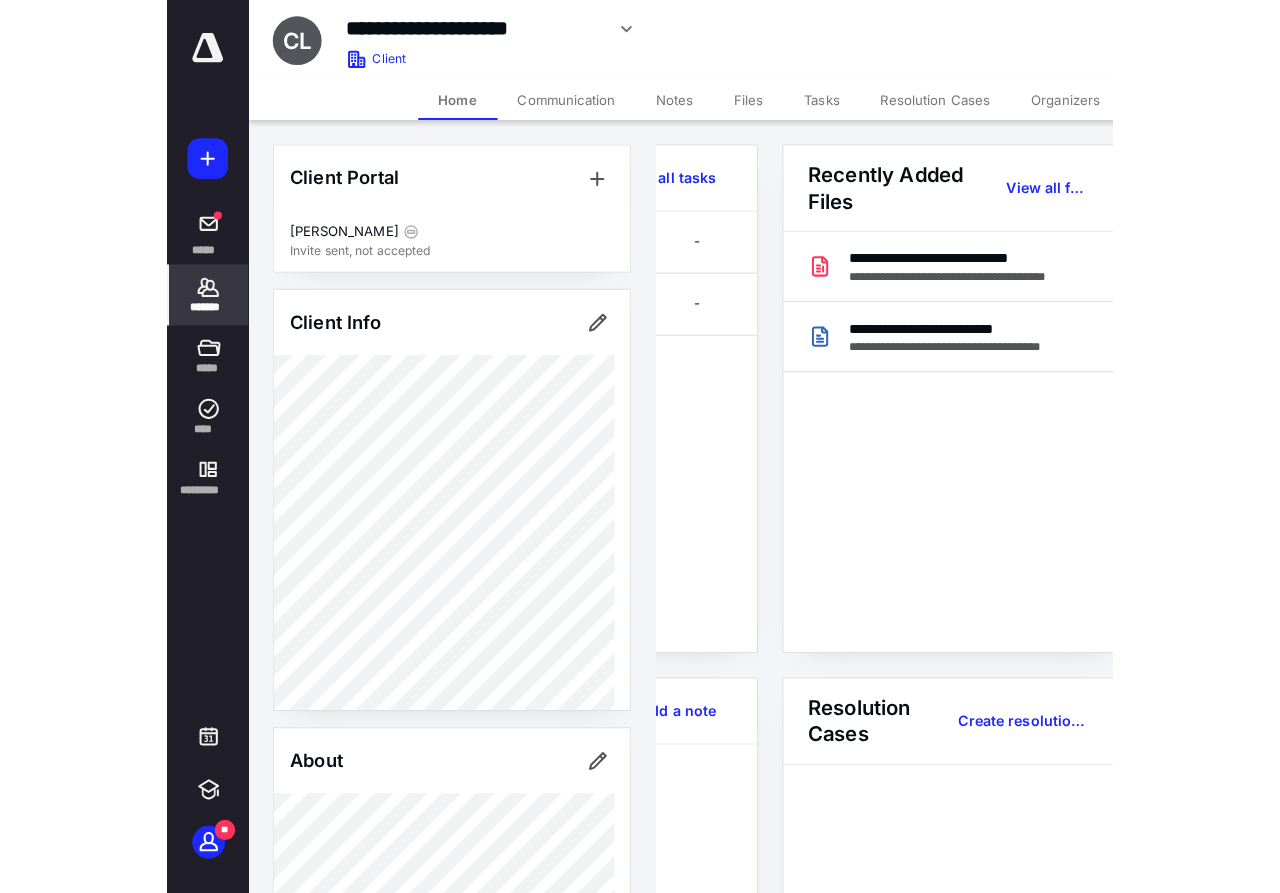 scroll, scrollTop: 0, scrollLeft: 252, axis: horizontal 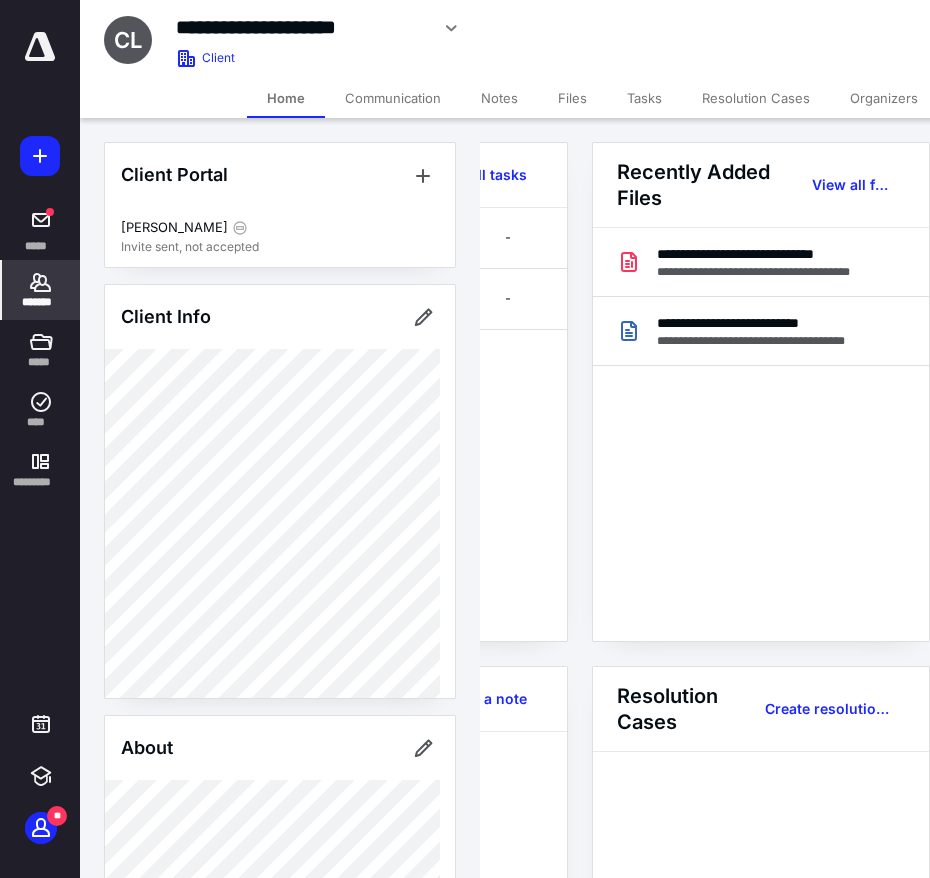 click on "Tasks" at bounding box center [644, 98] 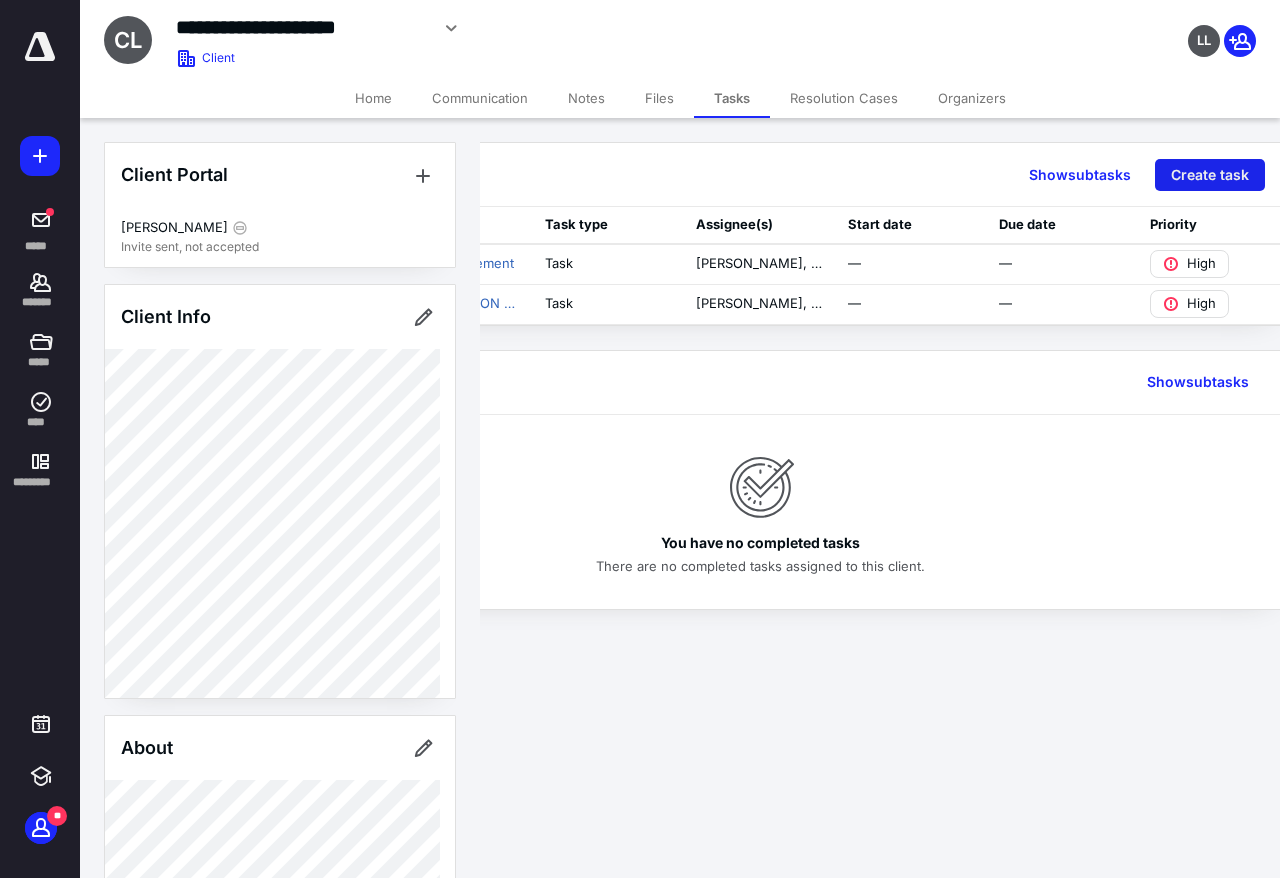 click on "Create task" at bounding box center (1210, 175) 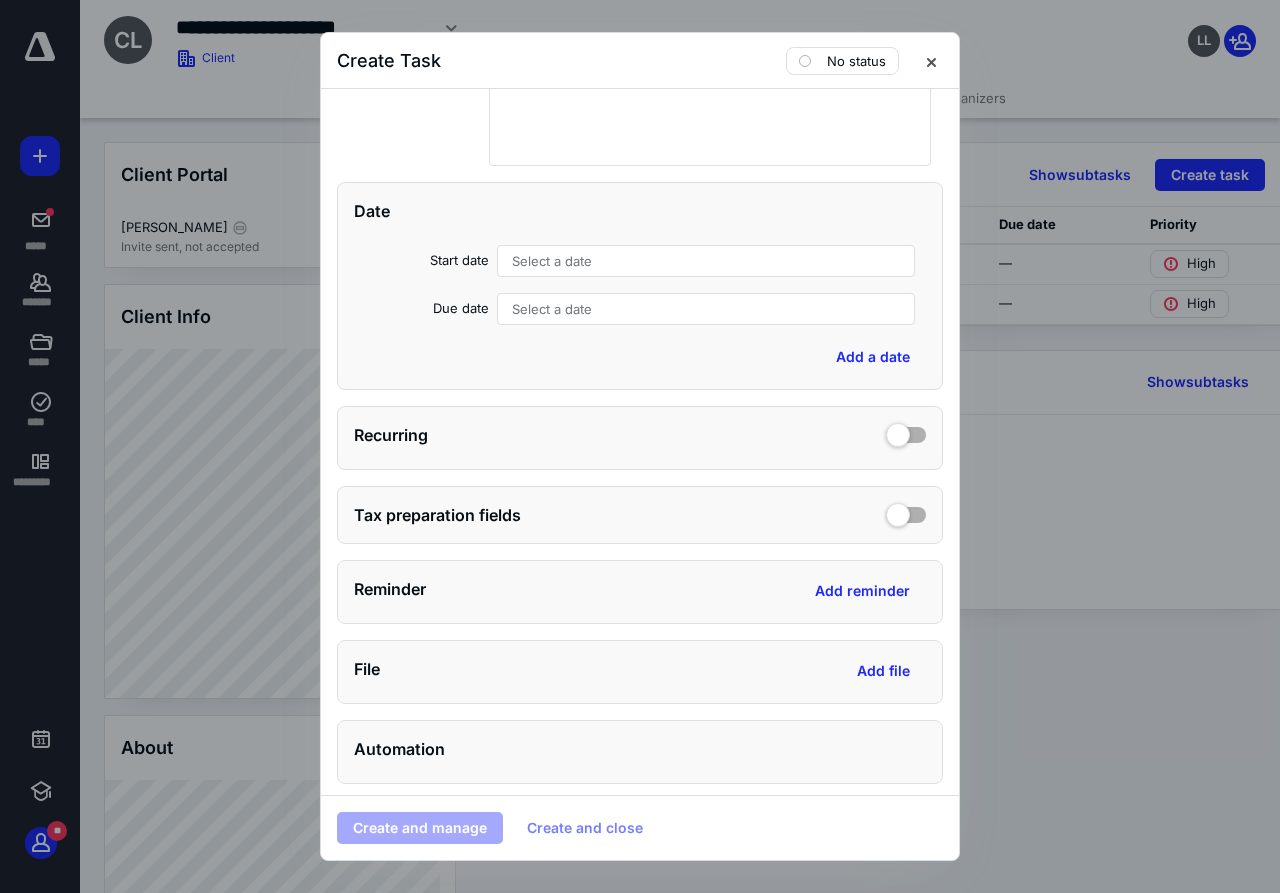scroll, scrollTop: 400, scrollLeft: 0, axis: vertical 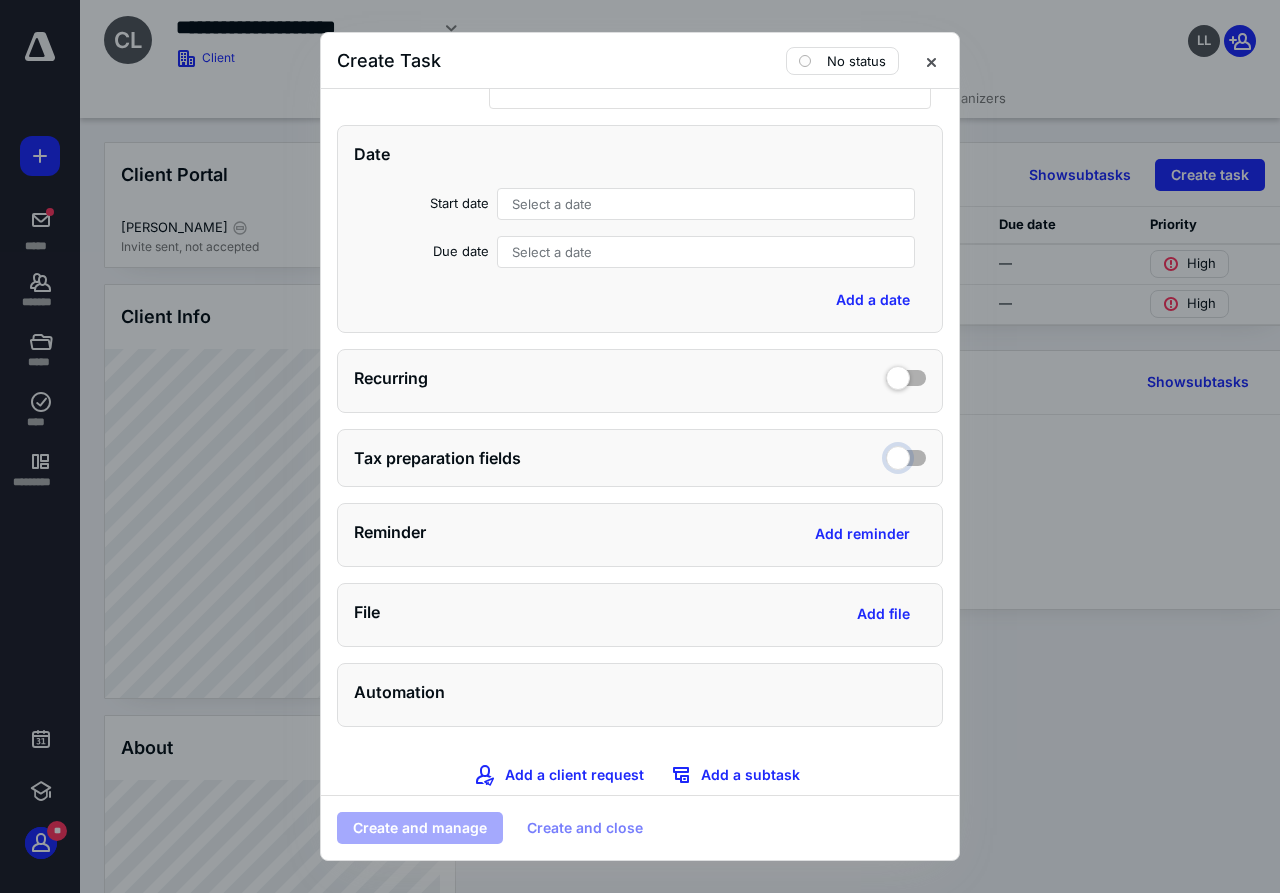 click at bounding box center (906, 455) 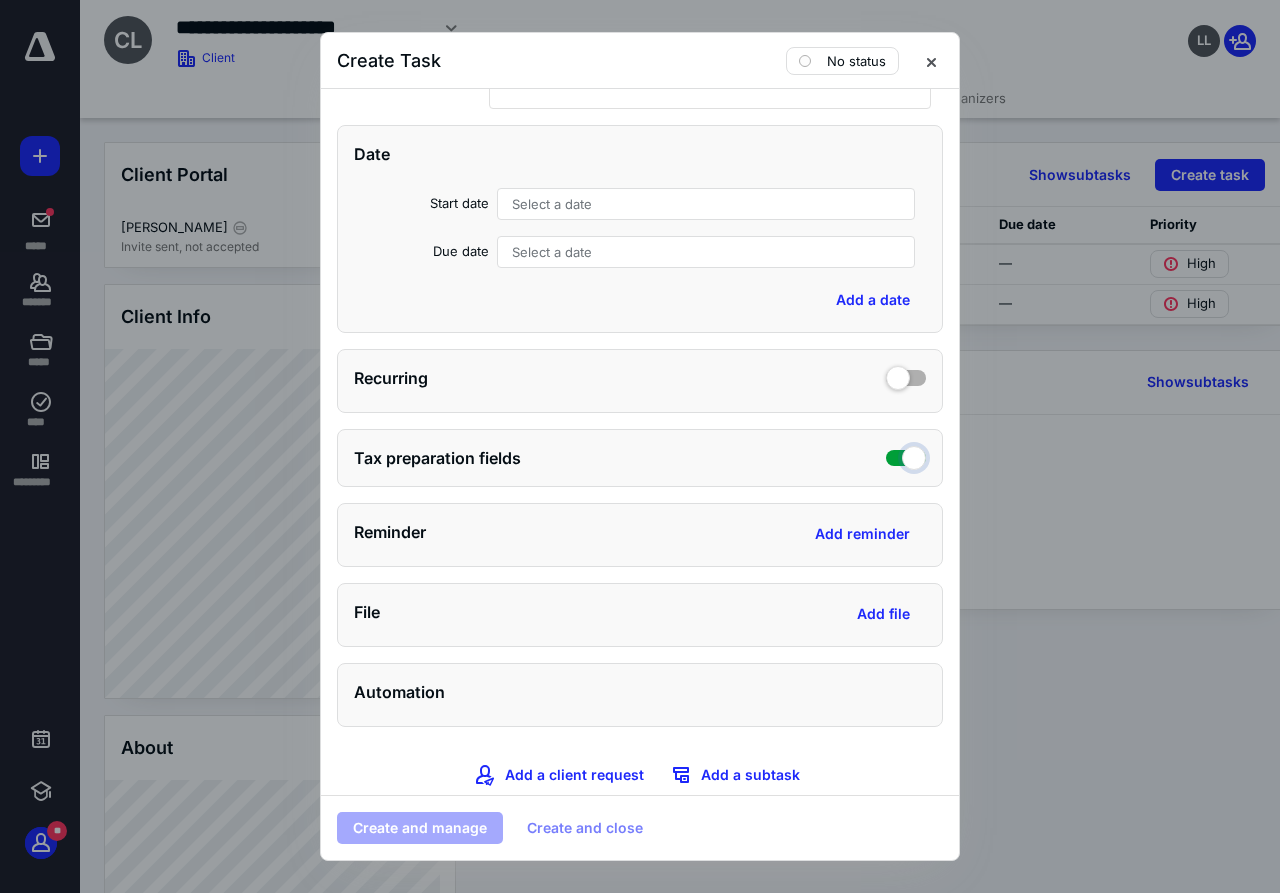 checkbox on "true" 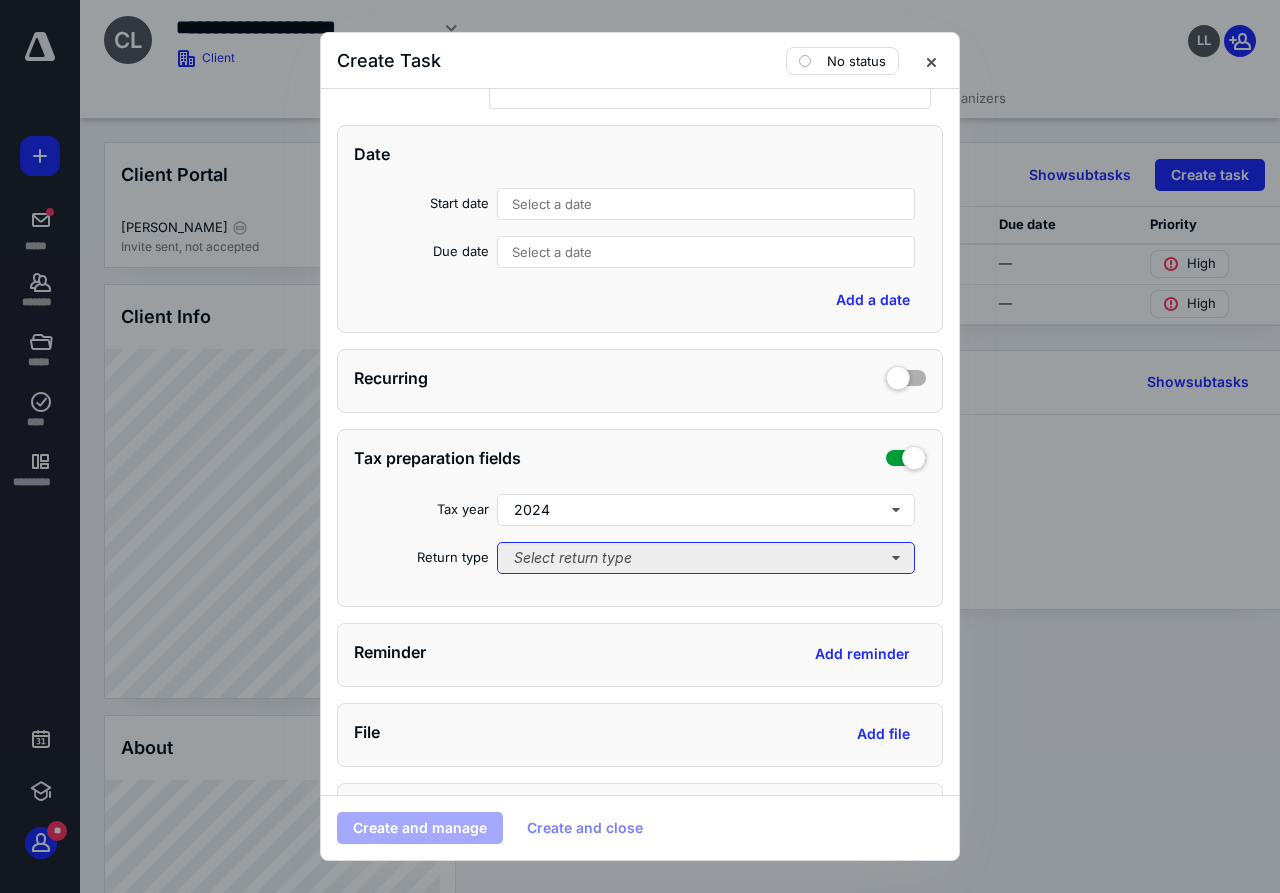 click on "Select return type" at bounding box center (706, 558) 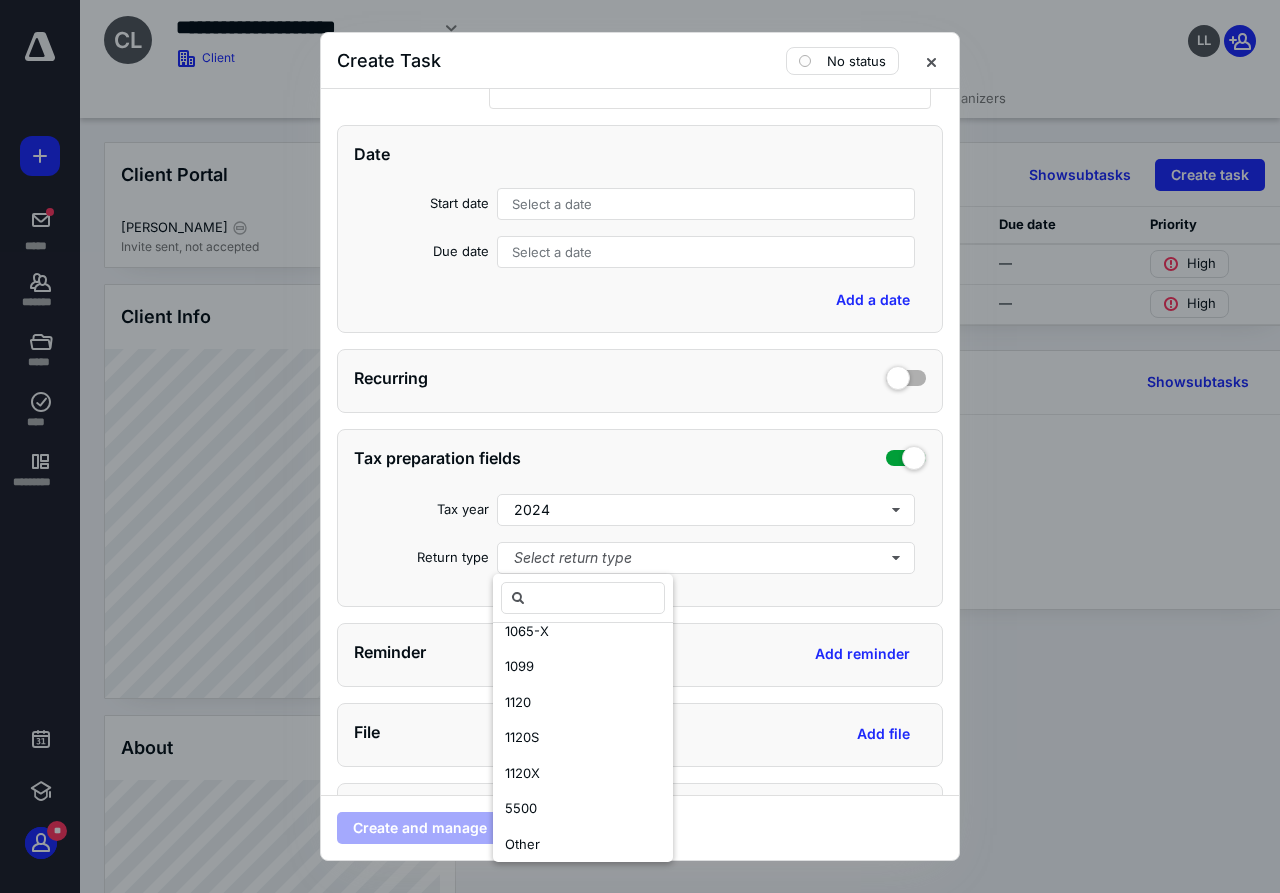 scroll, scrollTop: 416, scrollLeft: 0, axis: vertical 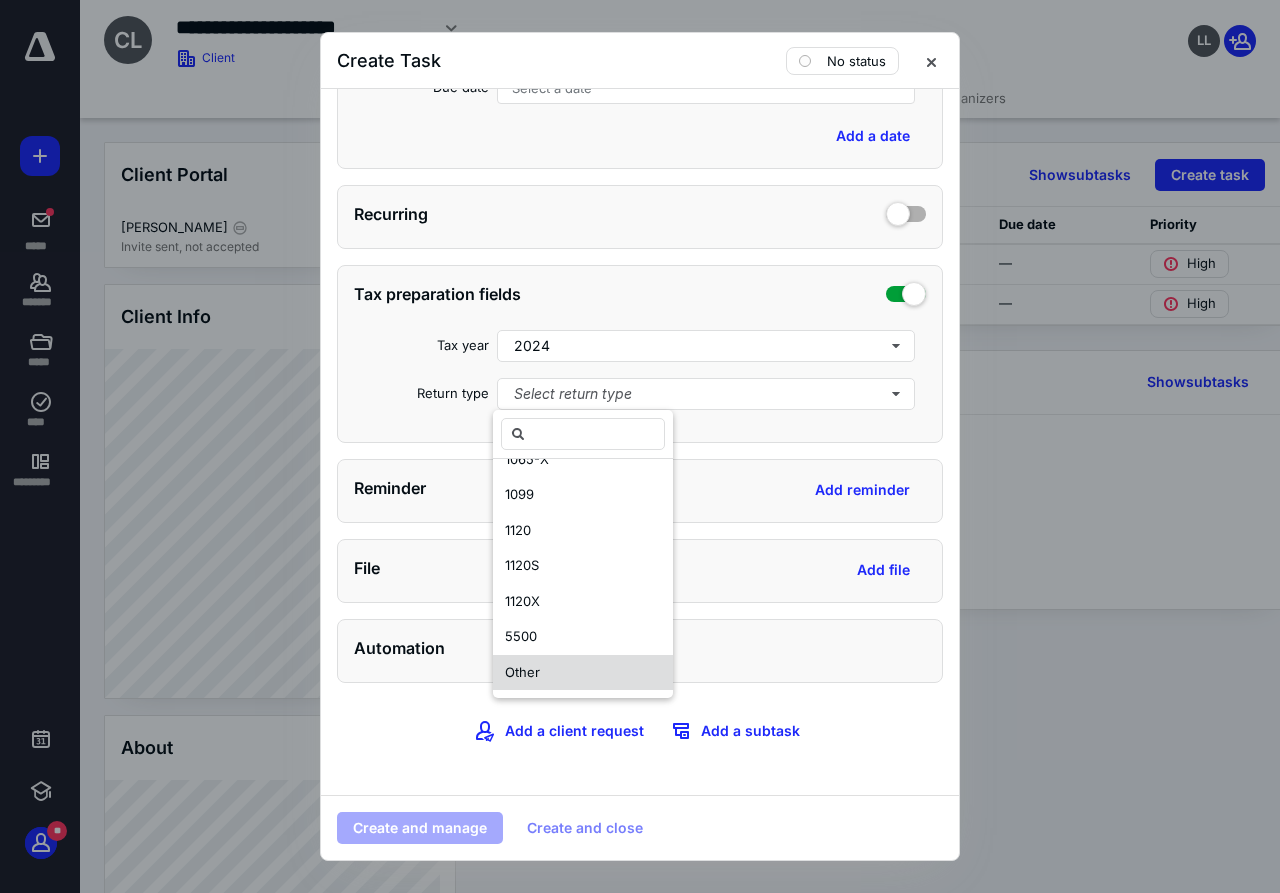 click on "Other" at bounding box center [583, 673] 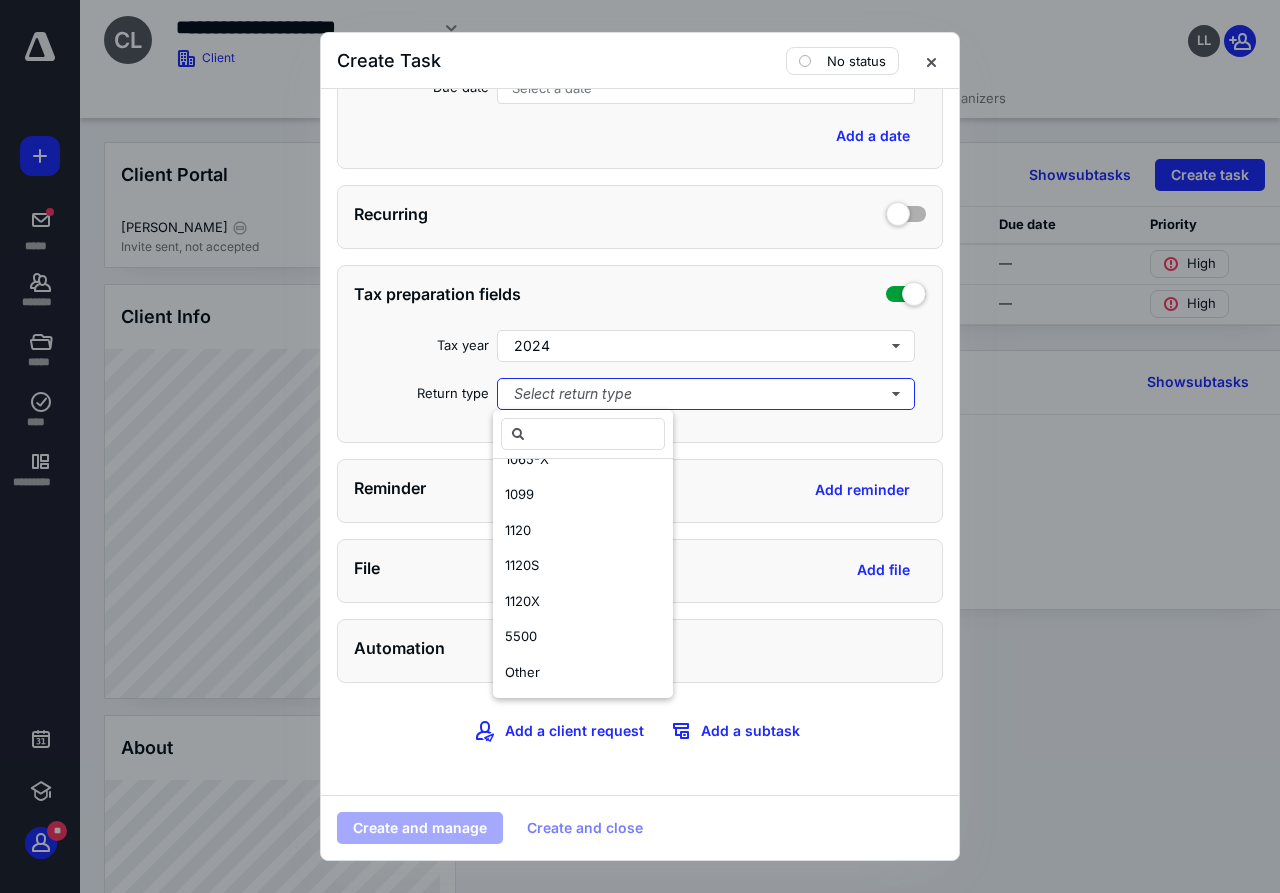 scroll, scrollTop: 0, scrollLeft: 0, axis: both 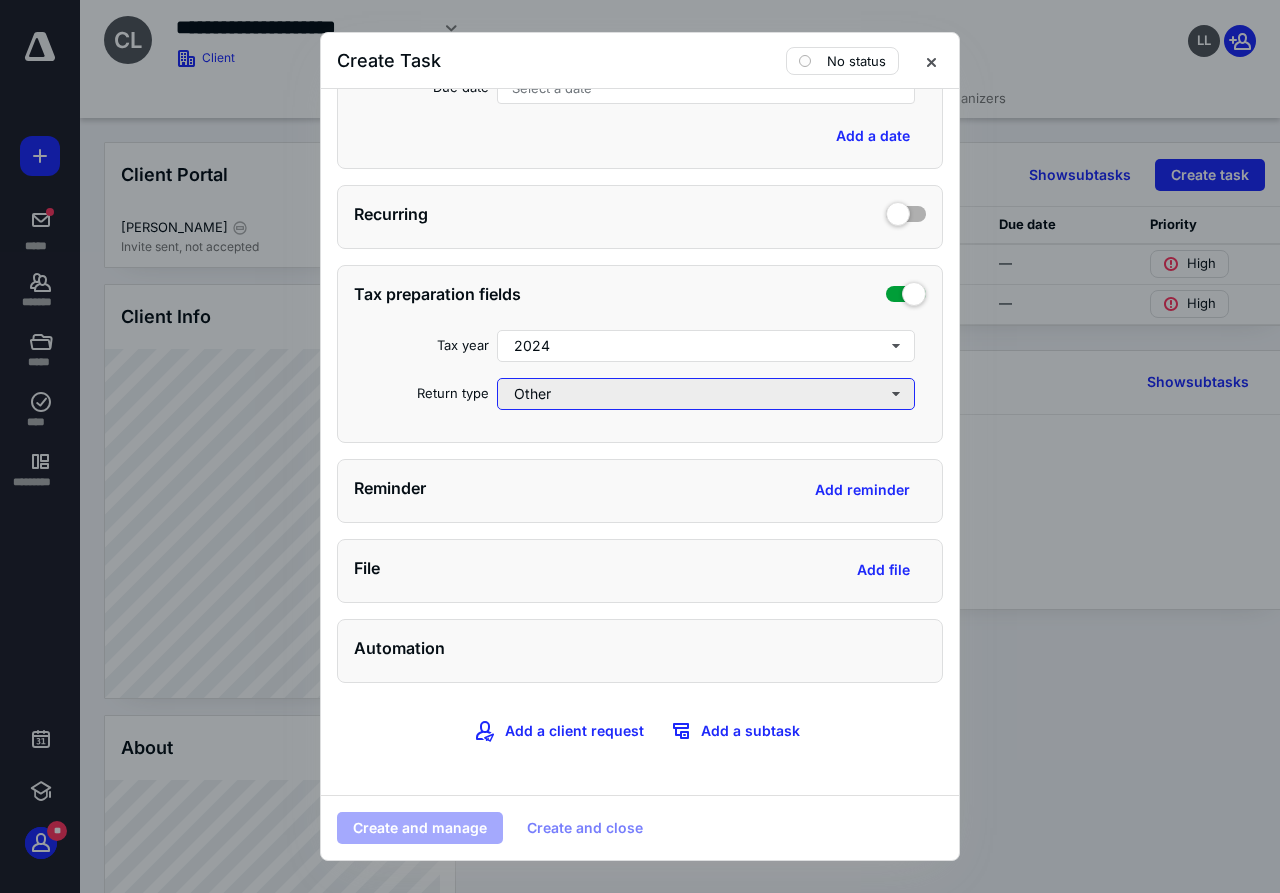click on "Other" at bounding box center (706, 394) 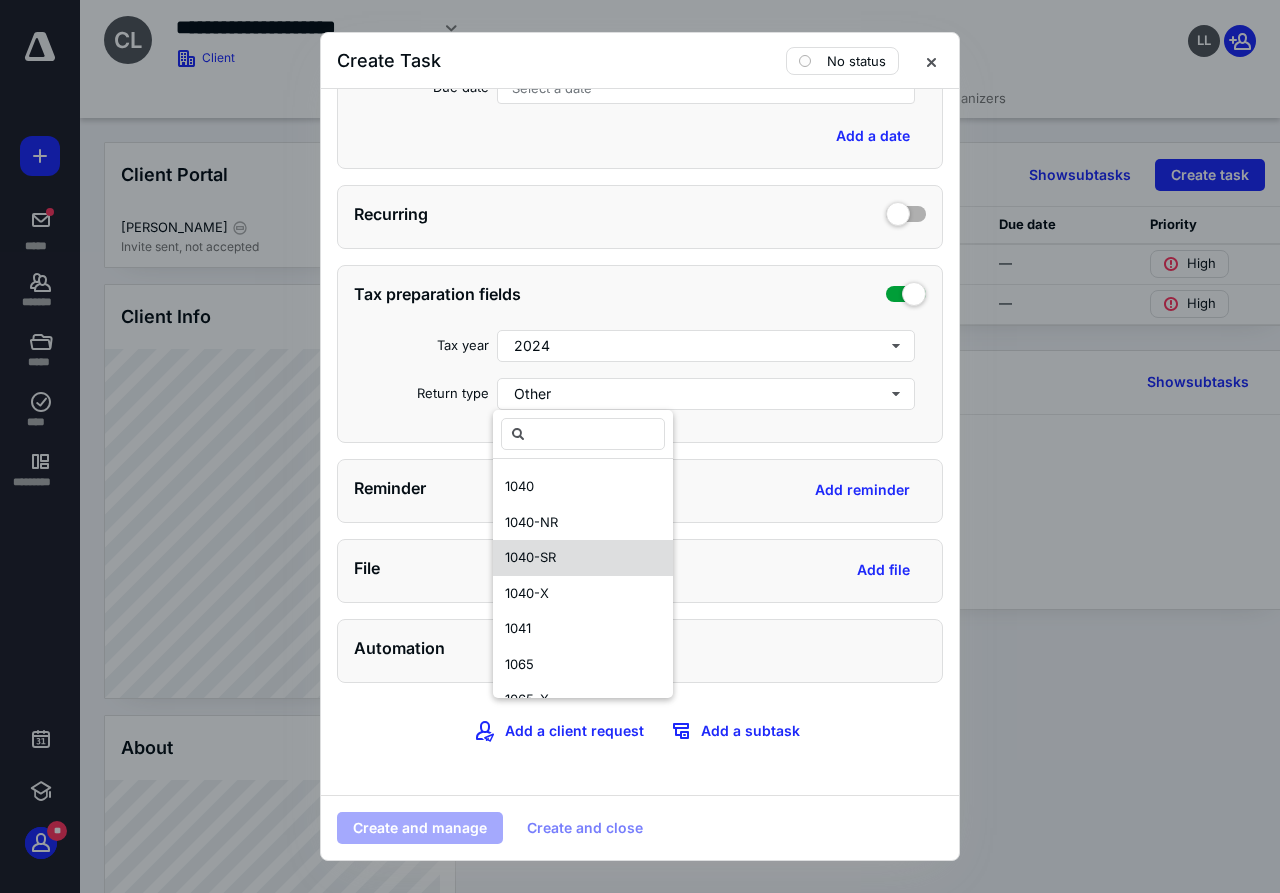 scroll, scrollTop: 0, scrollLeft: 0, axis: both 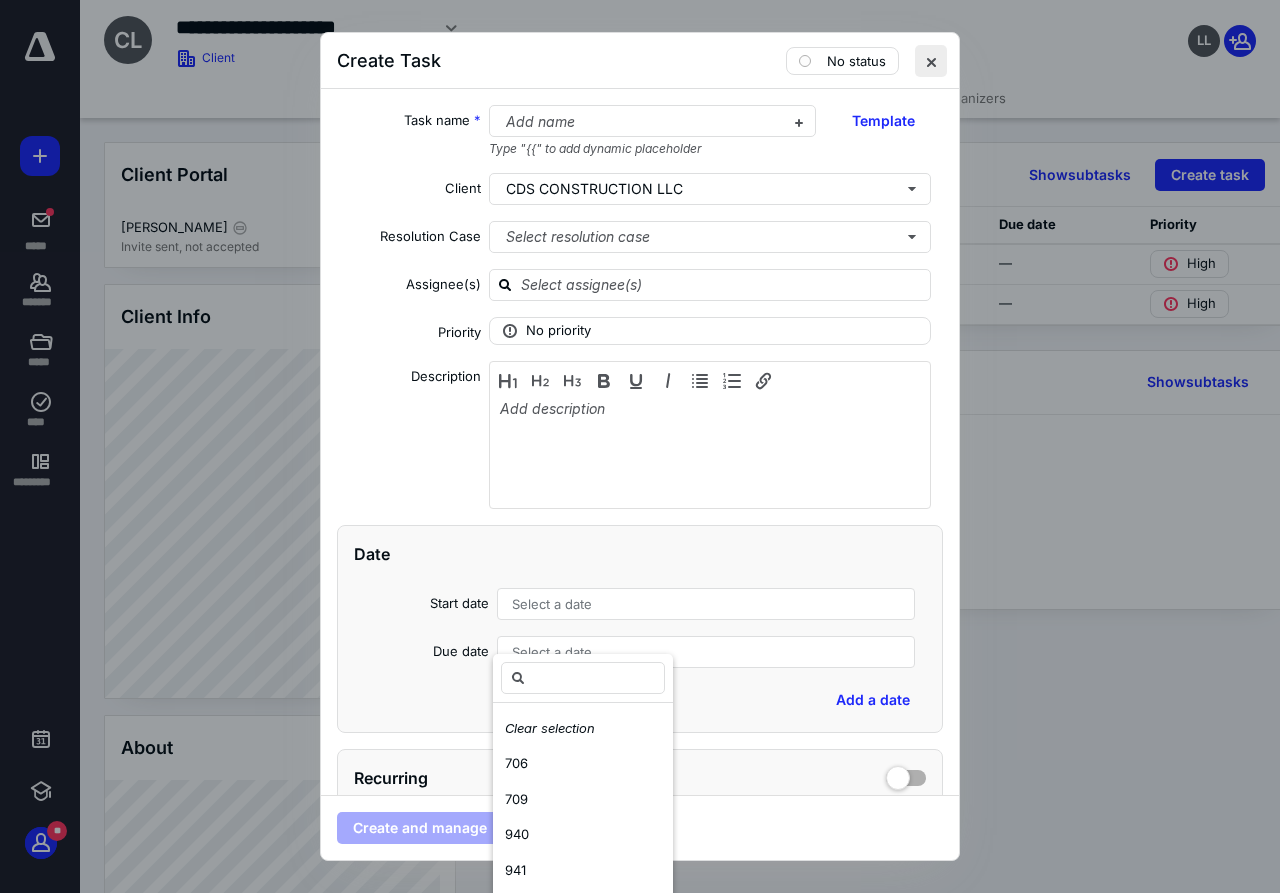 click at bounding box center (931, 61) 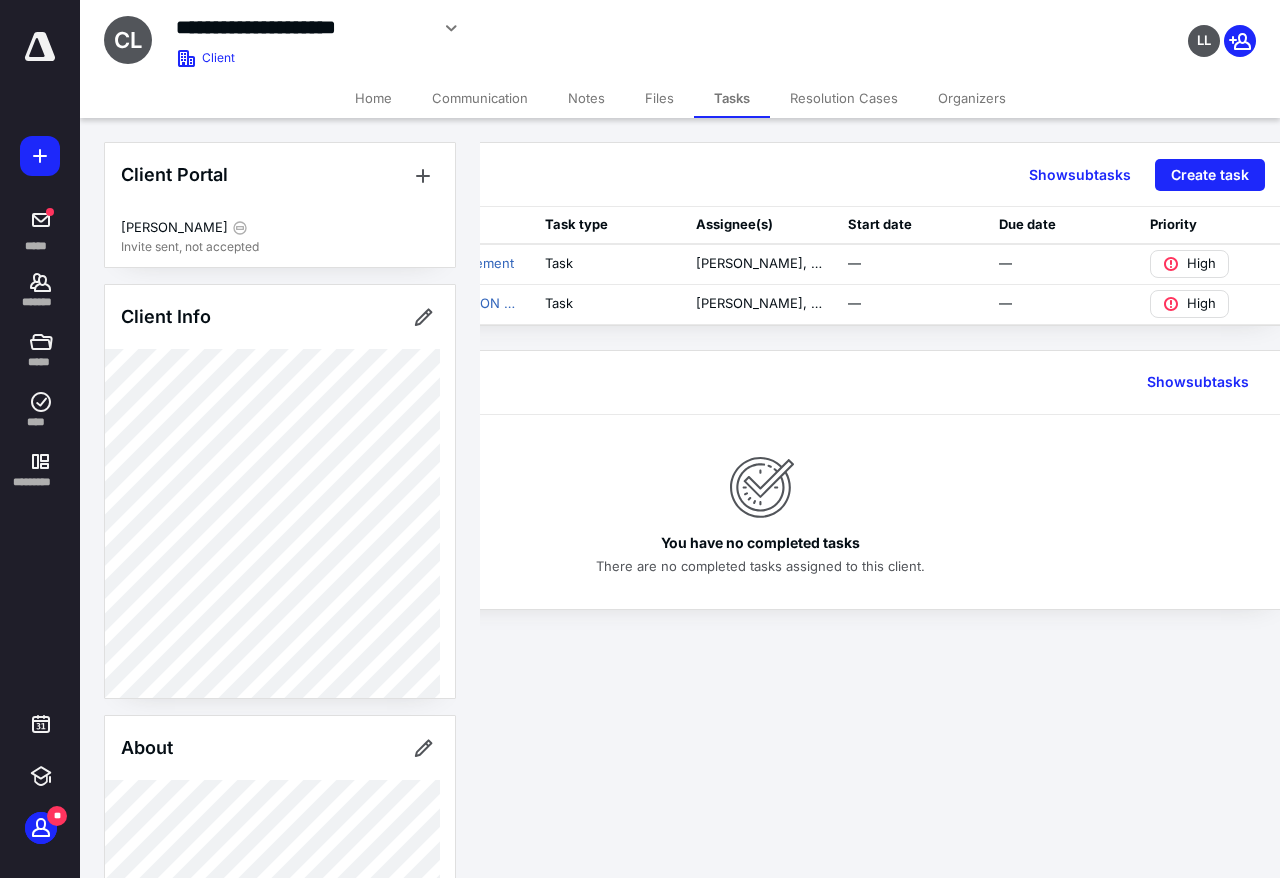 click on "You have no completed tasks There are no completed tasks assigned to this client." at bounding box center (760, 512) 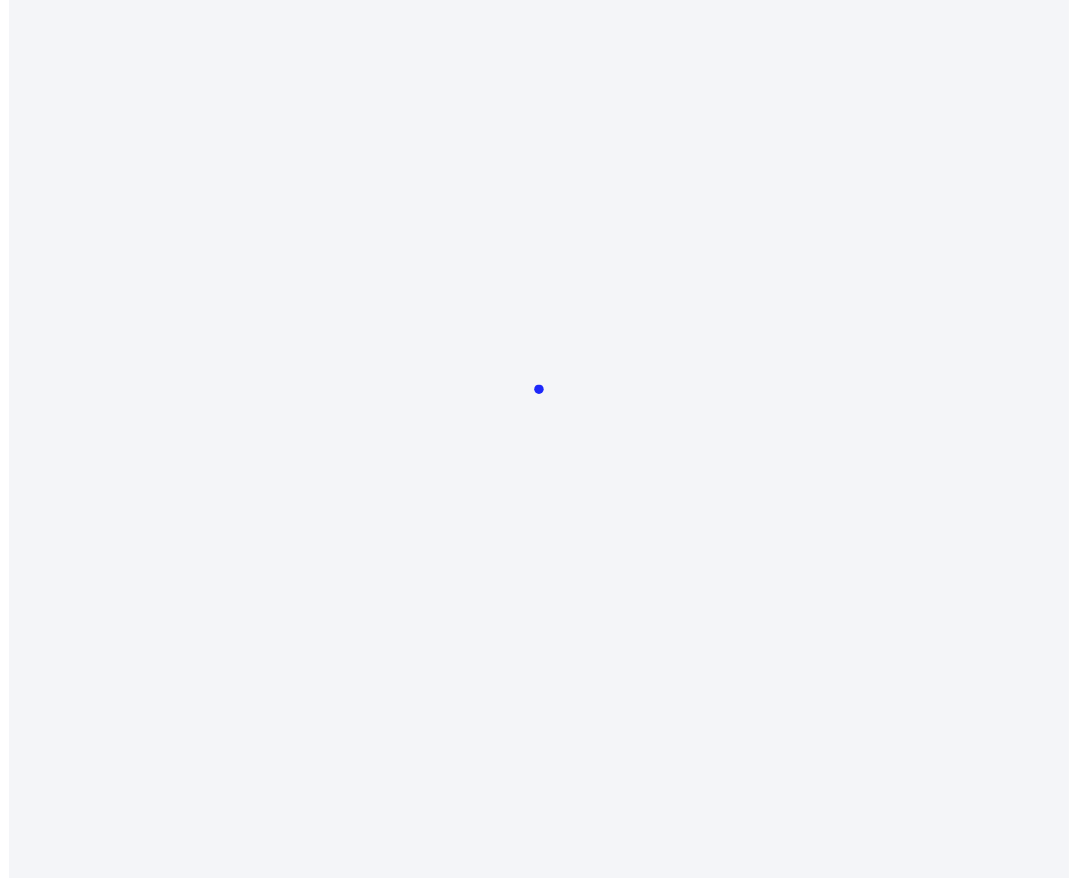 scroll, scrollTop: 0, scrollLeft: 0, axis: both 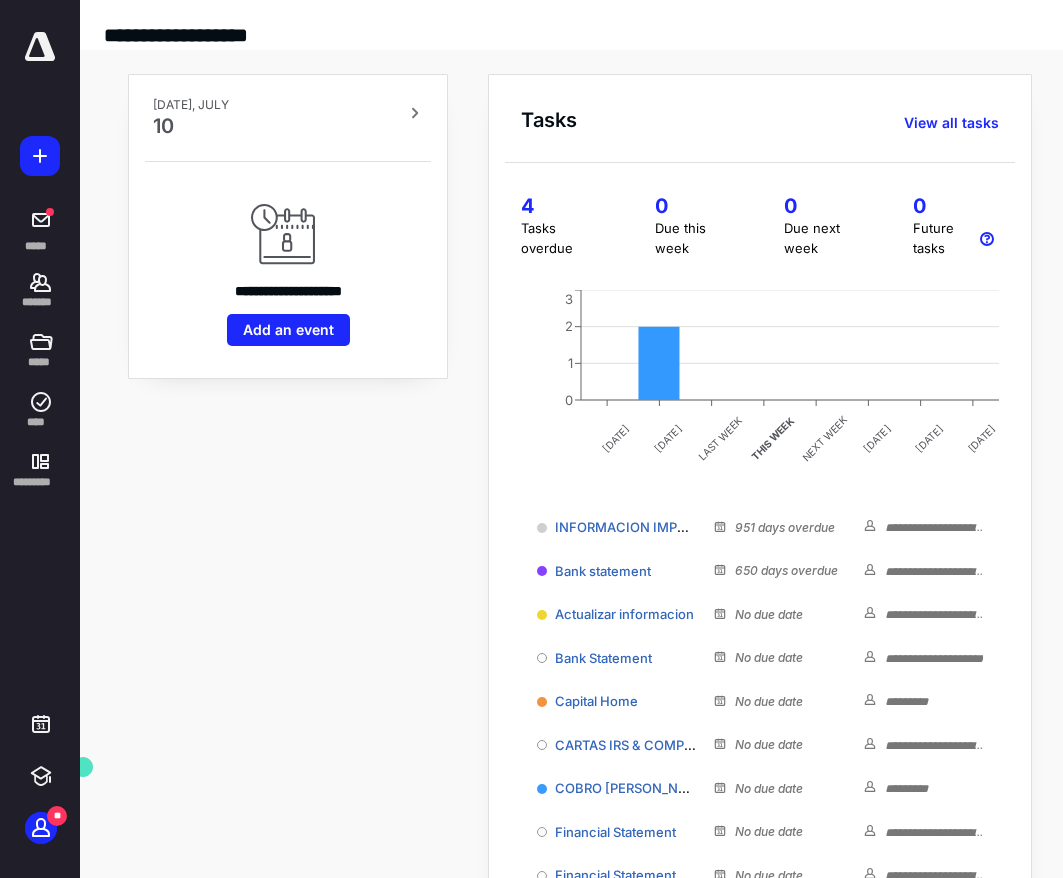 click on "**********" at bounding box center (288, 528) 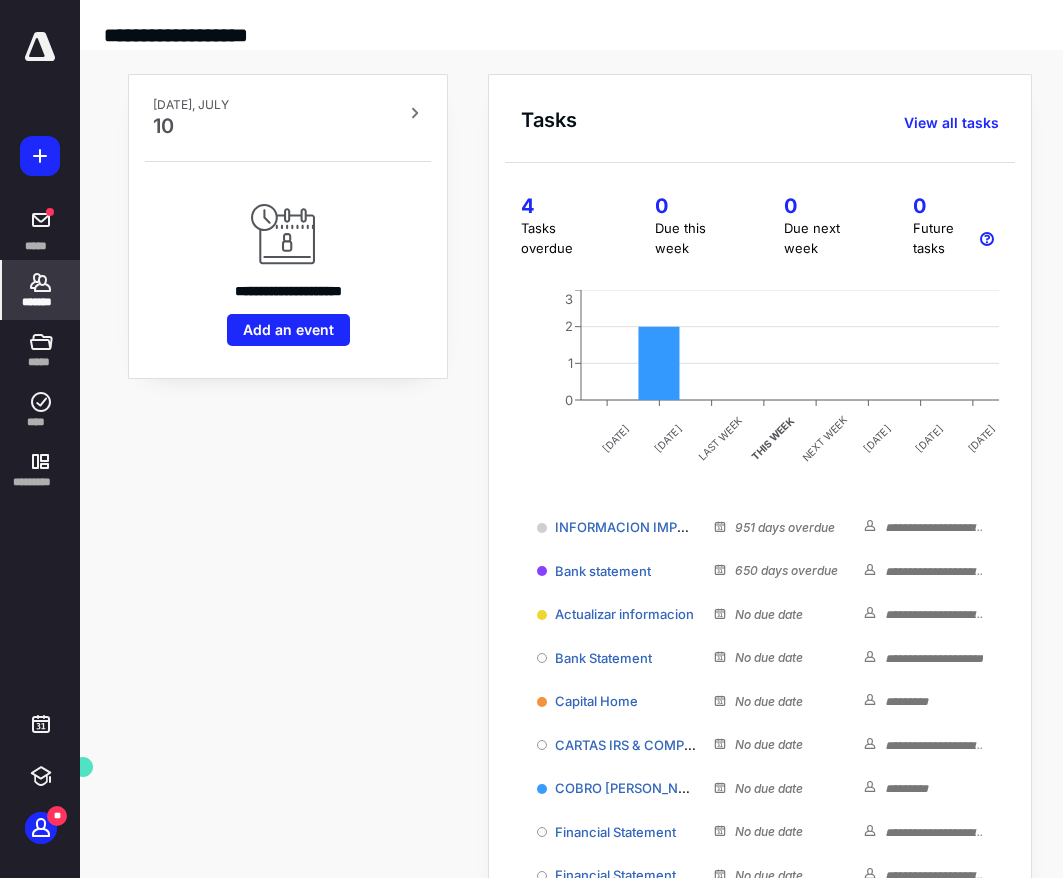 click on "*******" at bounding box center [41, 302] 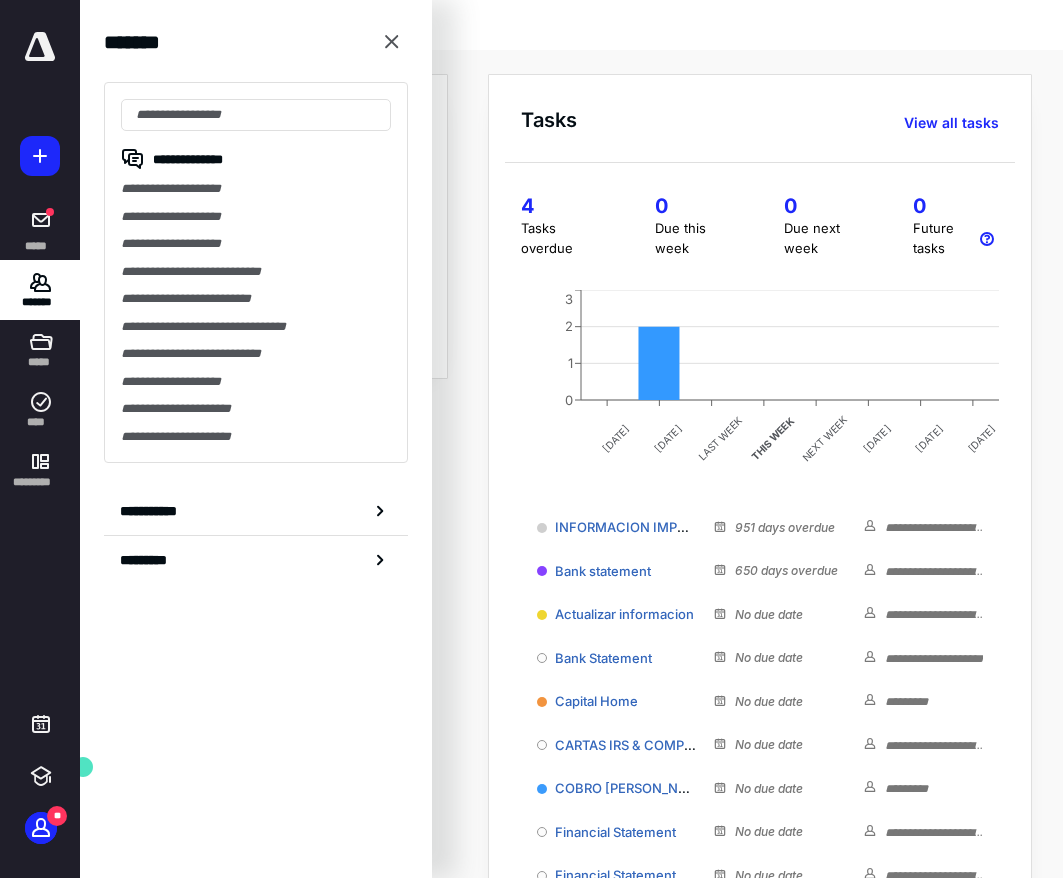 drag, startPoint x: 66, startPoint y: 238, endPoint x: 357, endPoint y: 670, distance: 520.86945 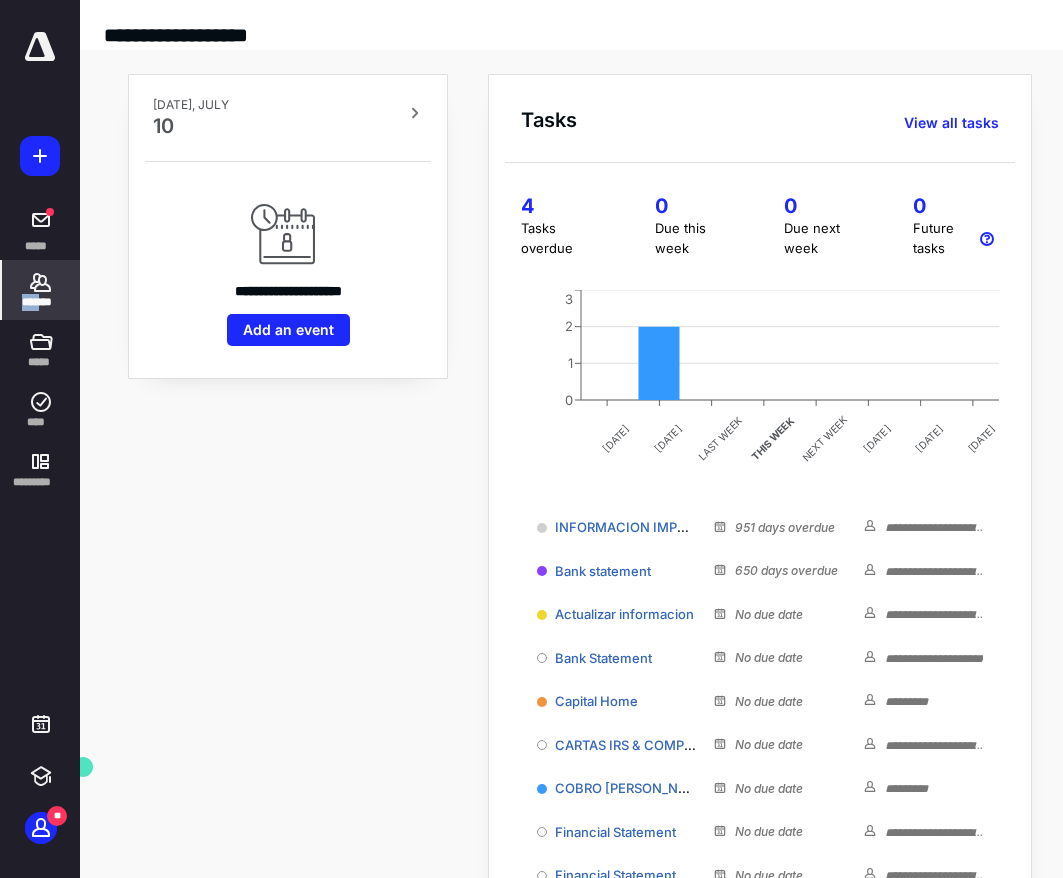 drag, startPoint x: 45, startPoint y: 307, endPoint x: 41, endPoint y: 292, distance: 15.524175 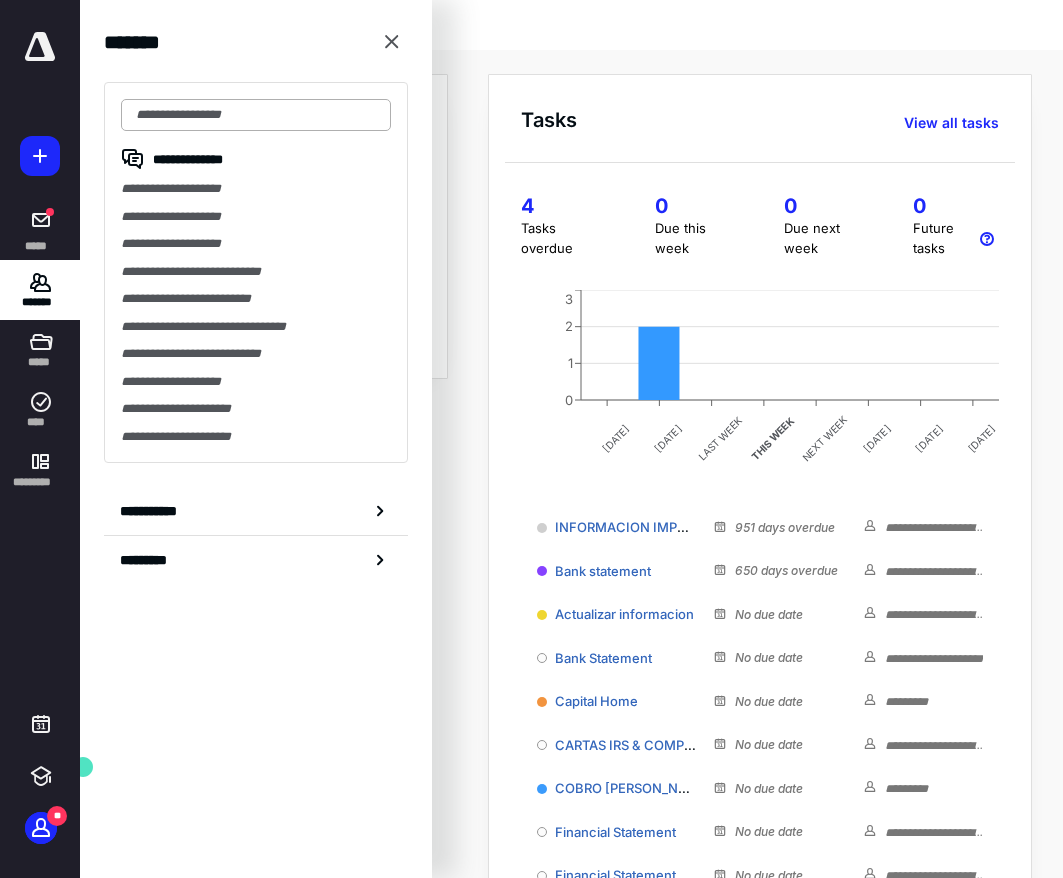 click at bounding box center [256, 115] 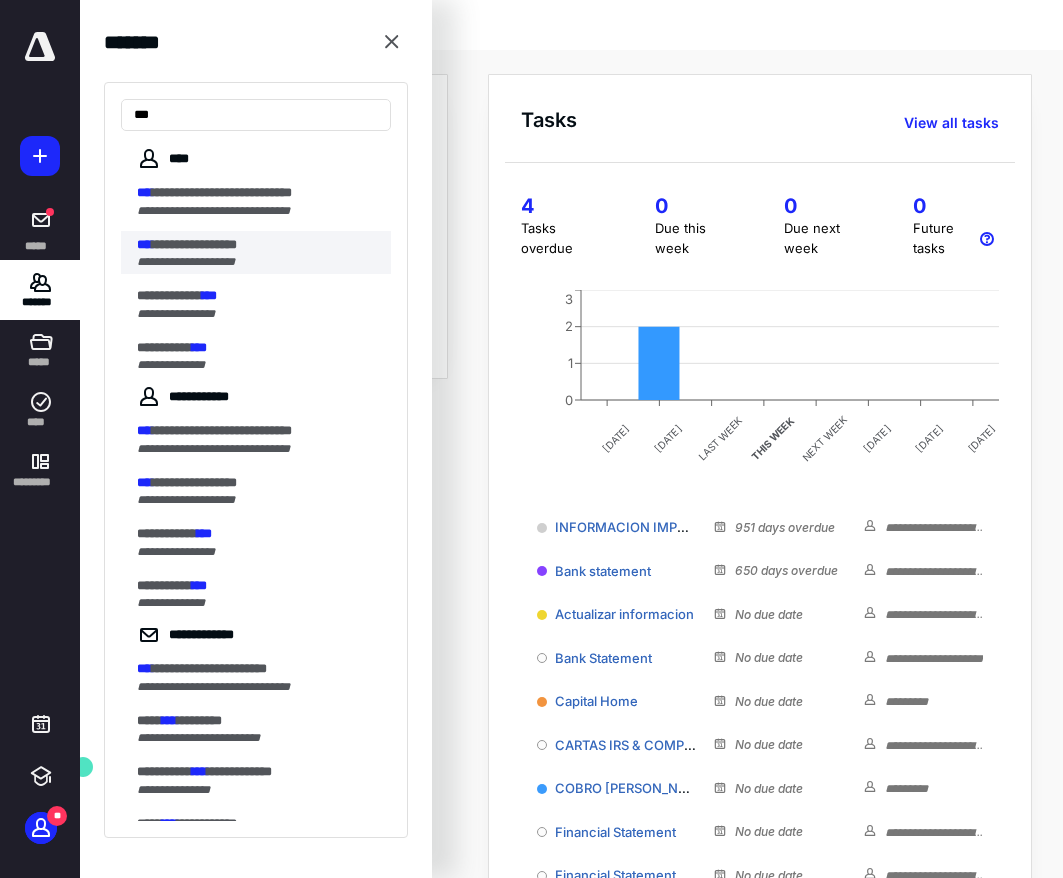 type on "***" 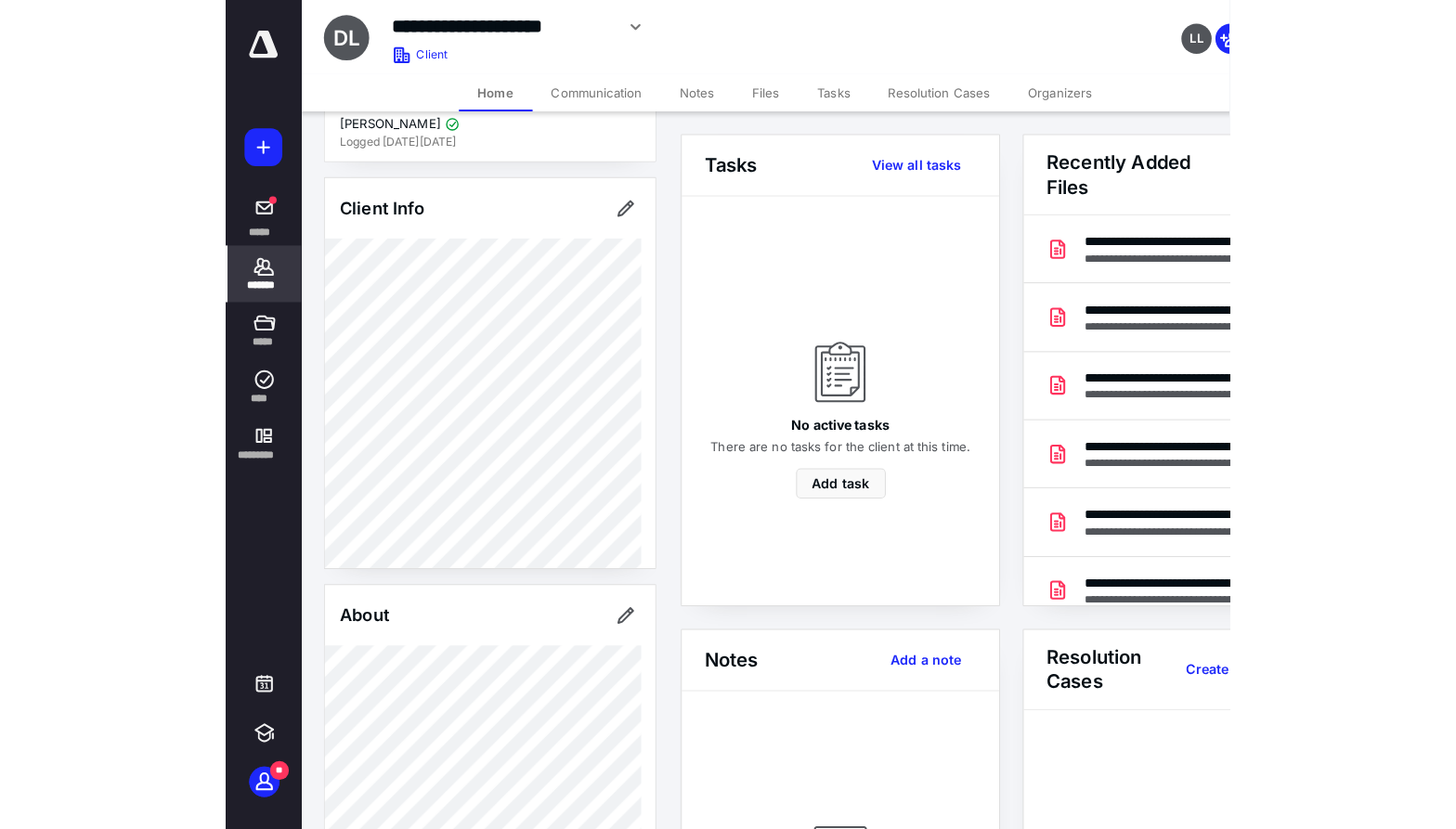 scroll, scrollTop: 0, scrollLeft: 0, axis: both 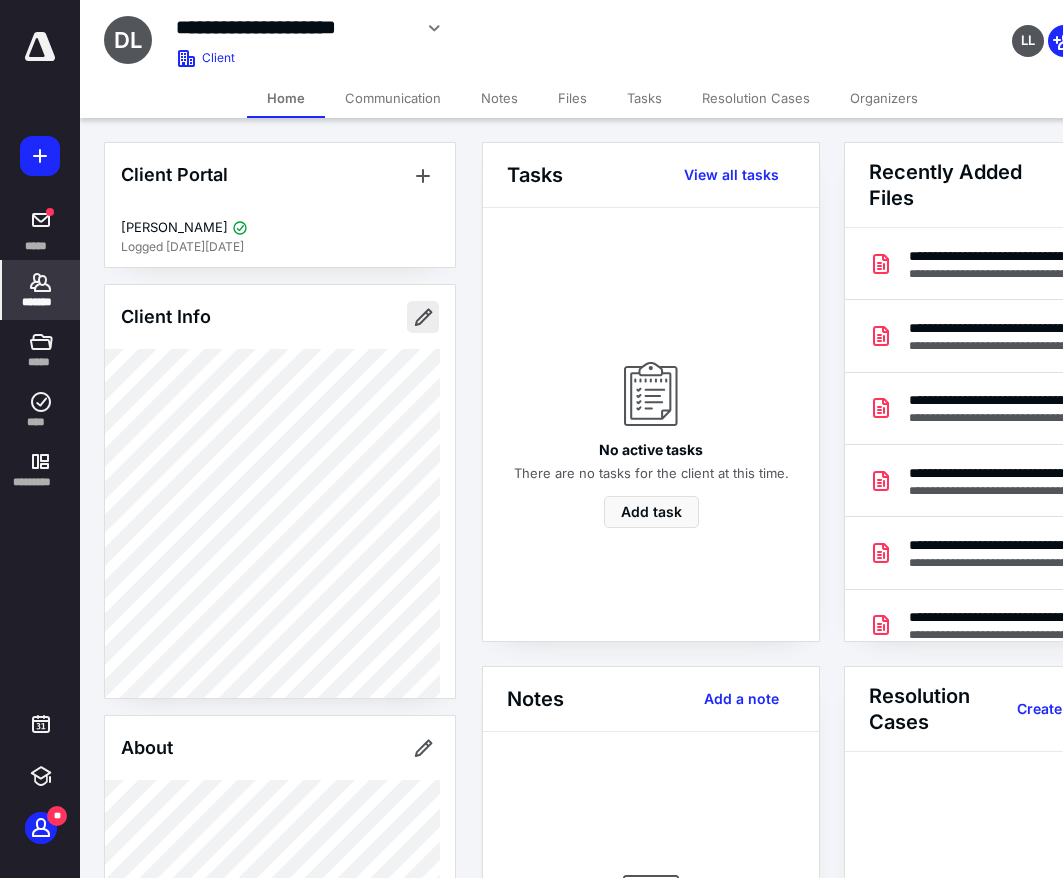 click at bounding box center (423, 317) 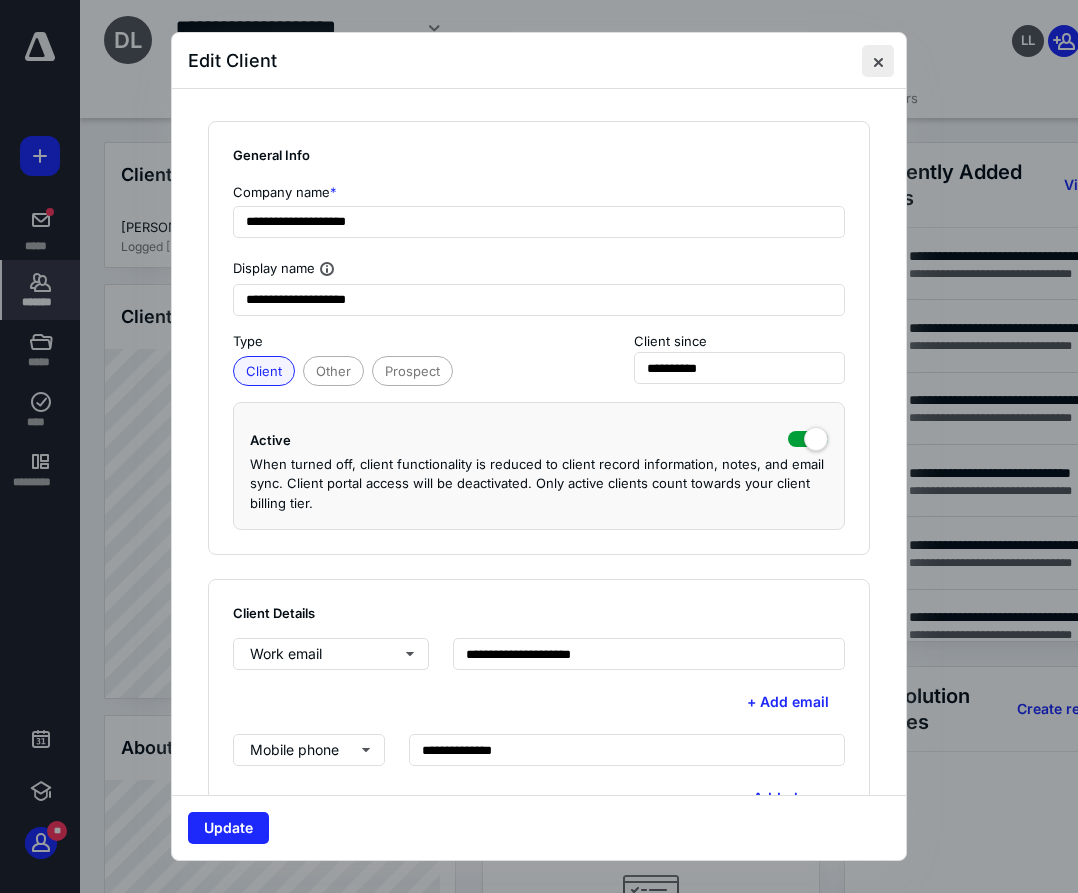 click at bounding box center [878, 61] 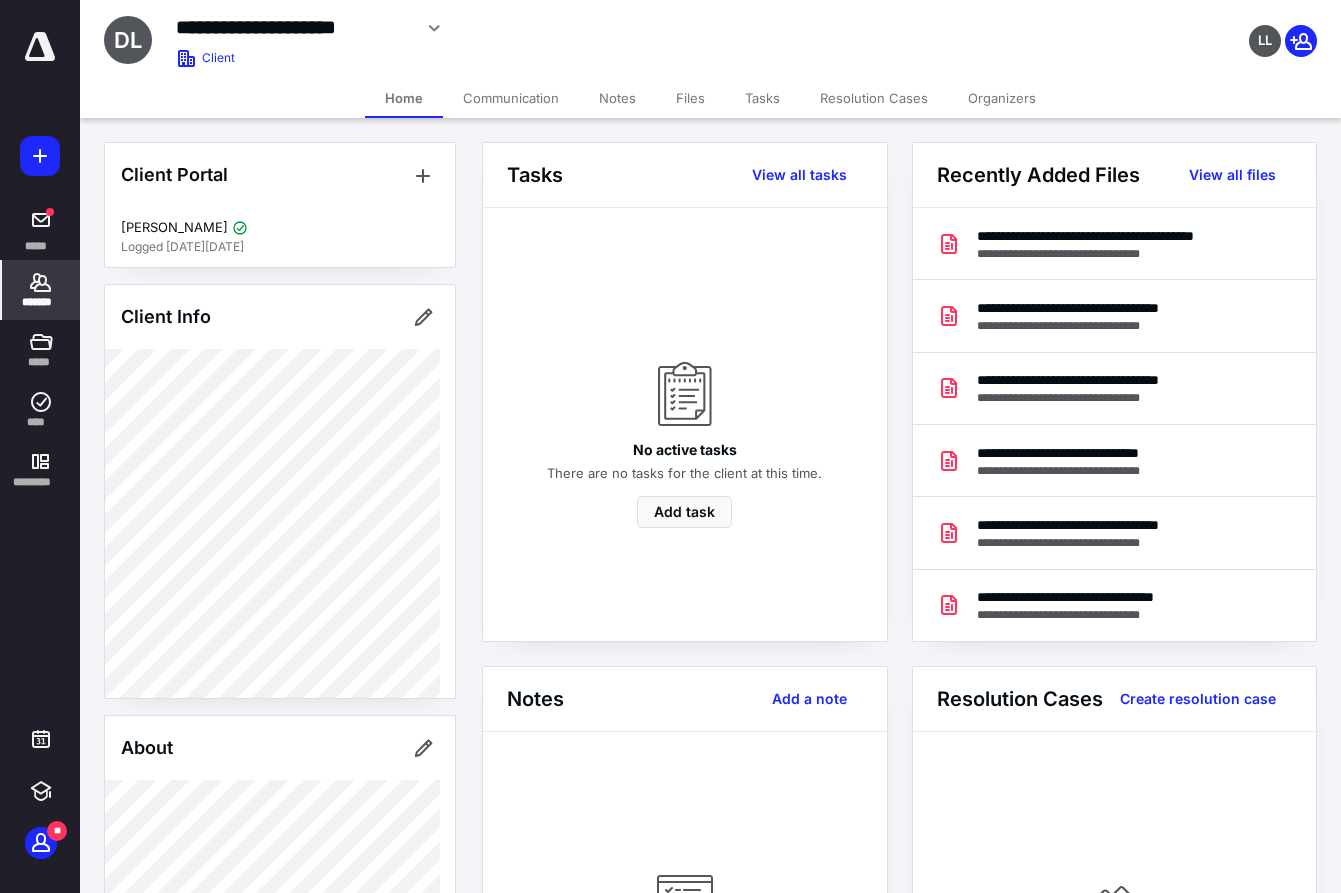 click on "Tasks" at bounding box center (762, 98) 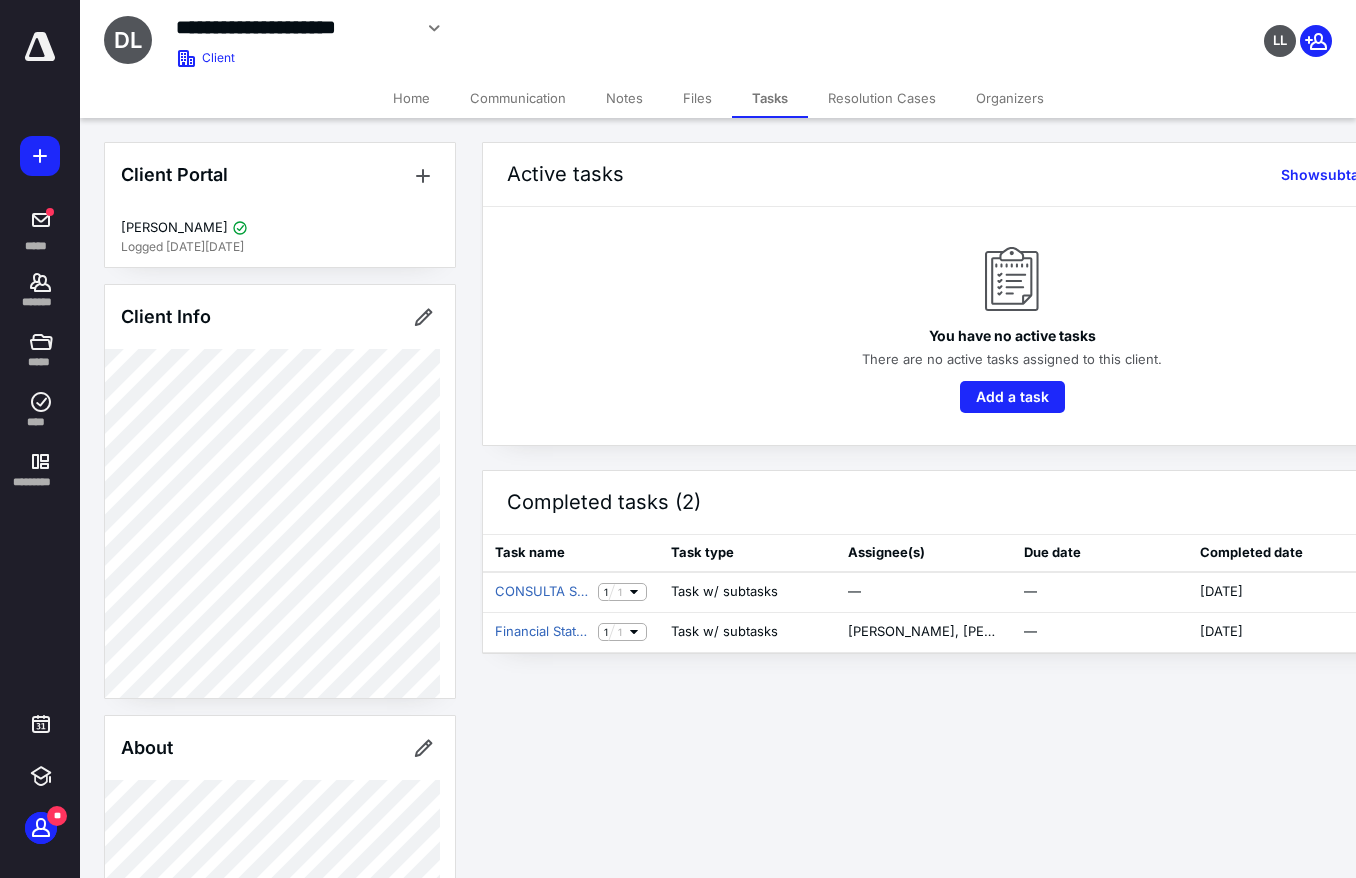 click on "**********" at bounding box center (678, 439) 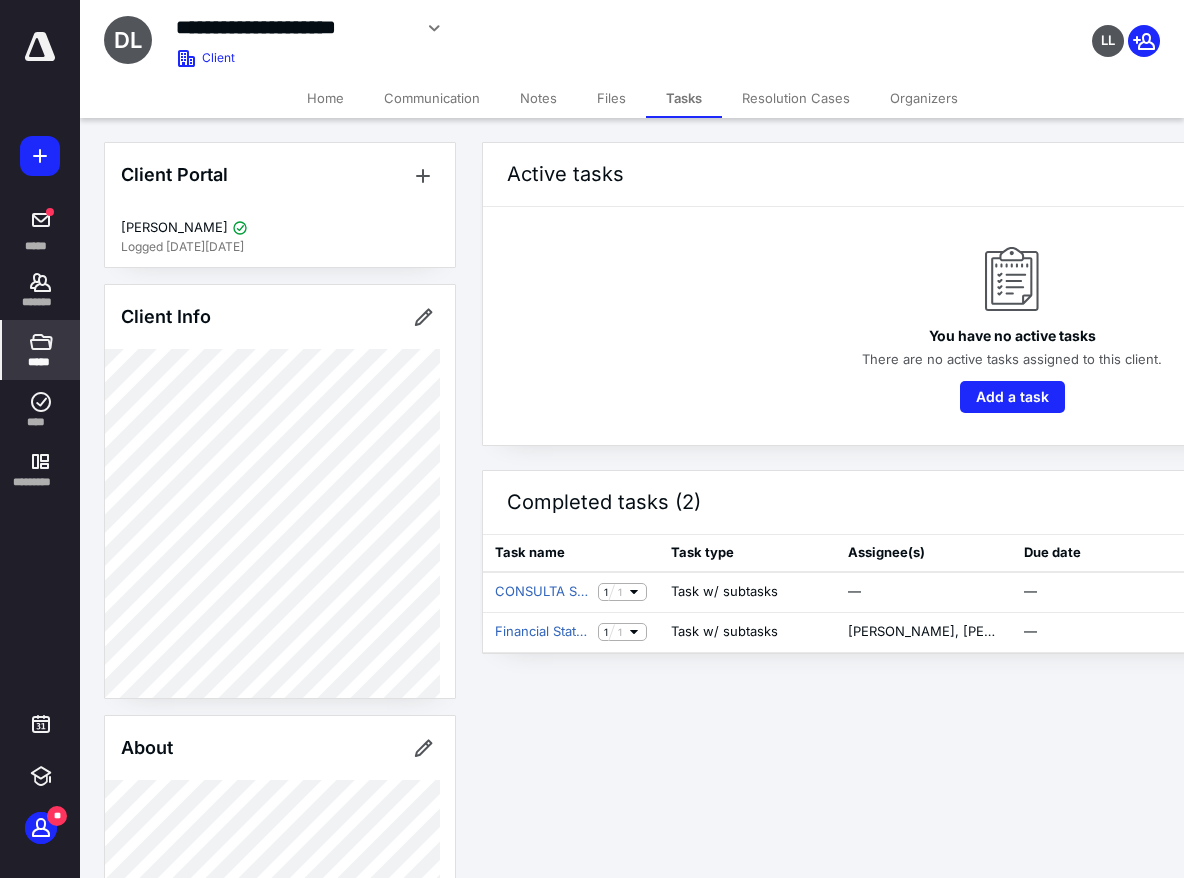 click on "*****" at bounding box center [41, 350] 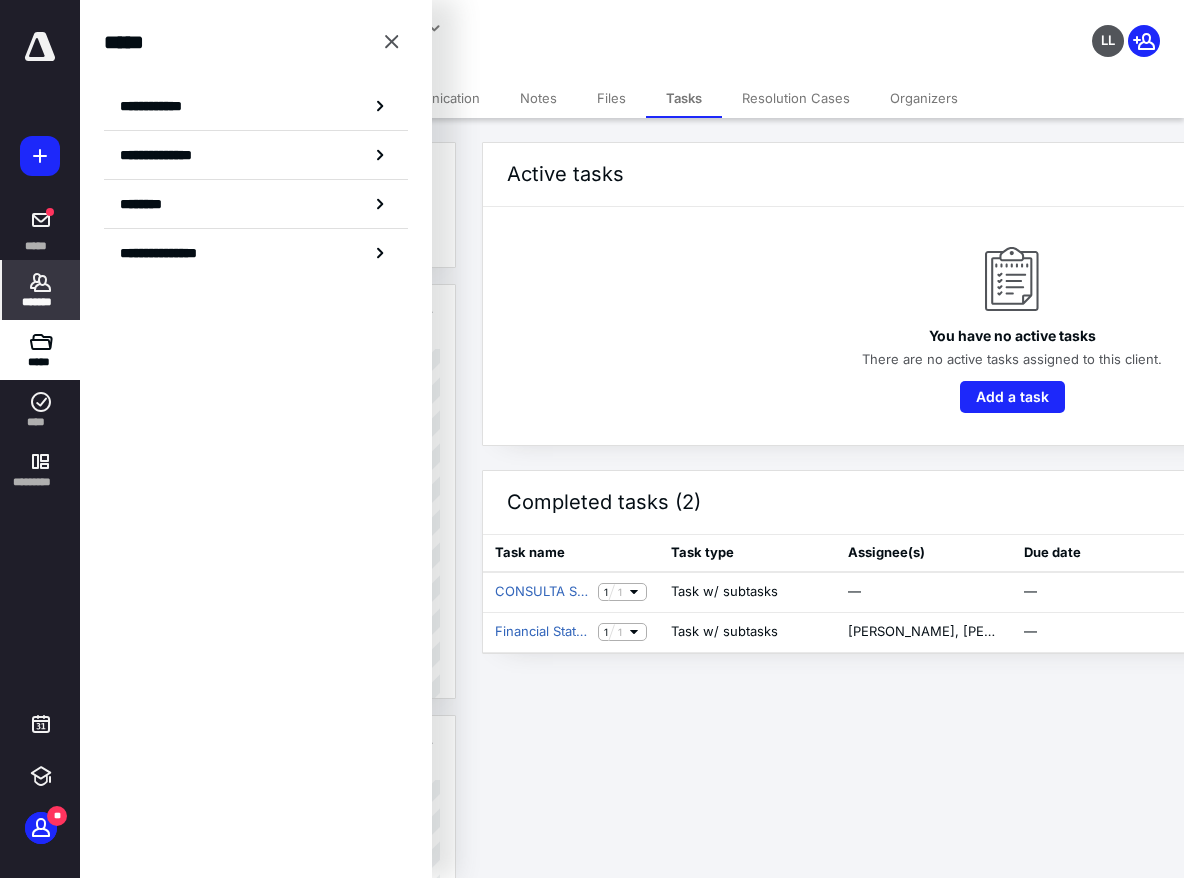 click 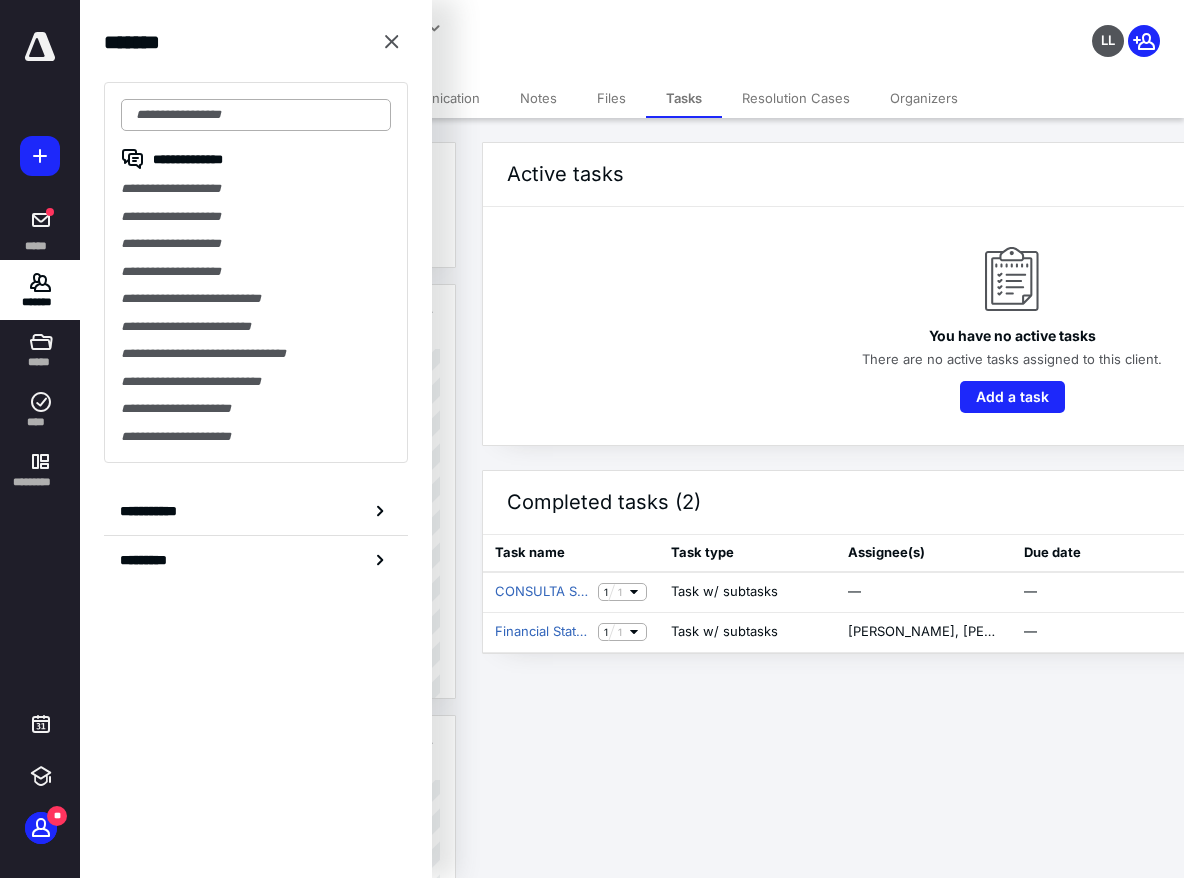 click at bounding box center [256, 115] 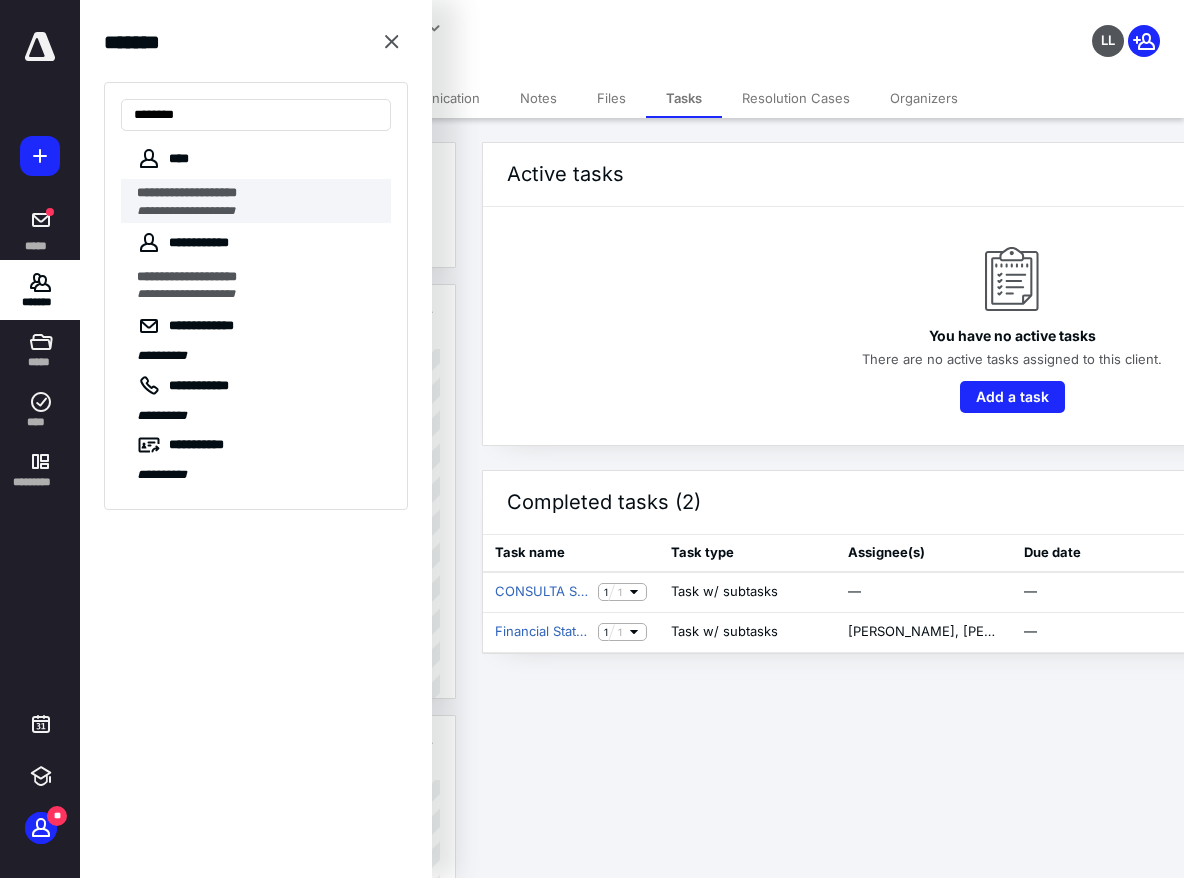 type on "*******" 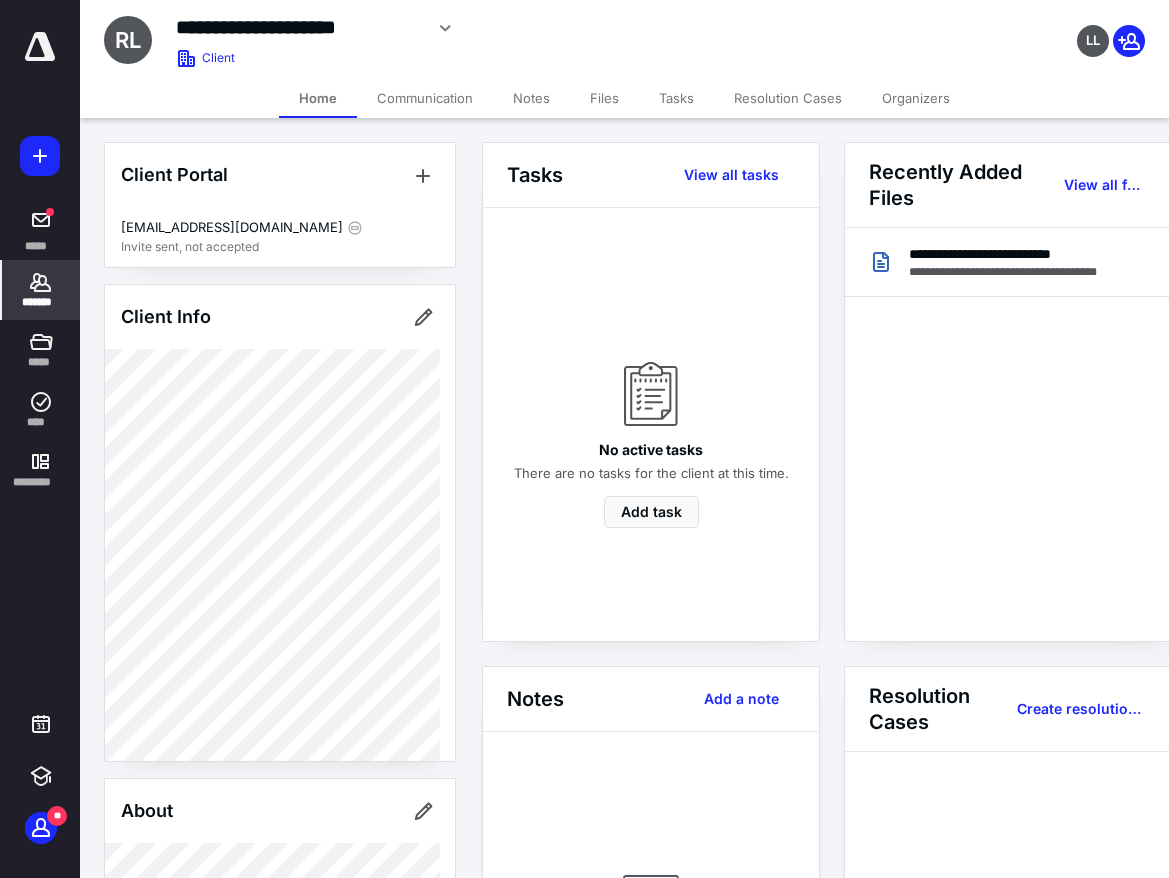 click on "Tasks" at bounding box center [676, 98] 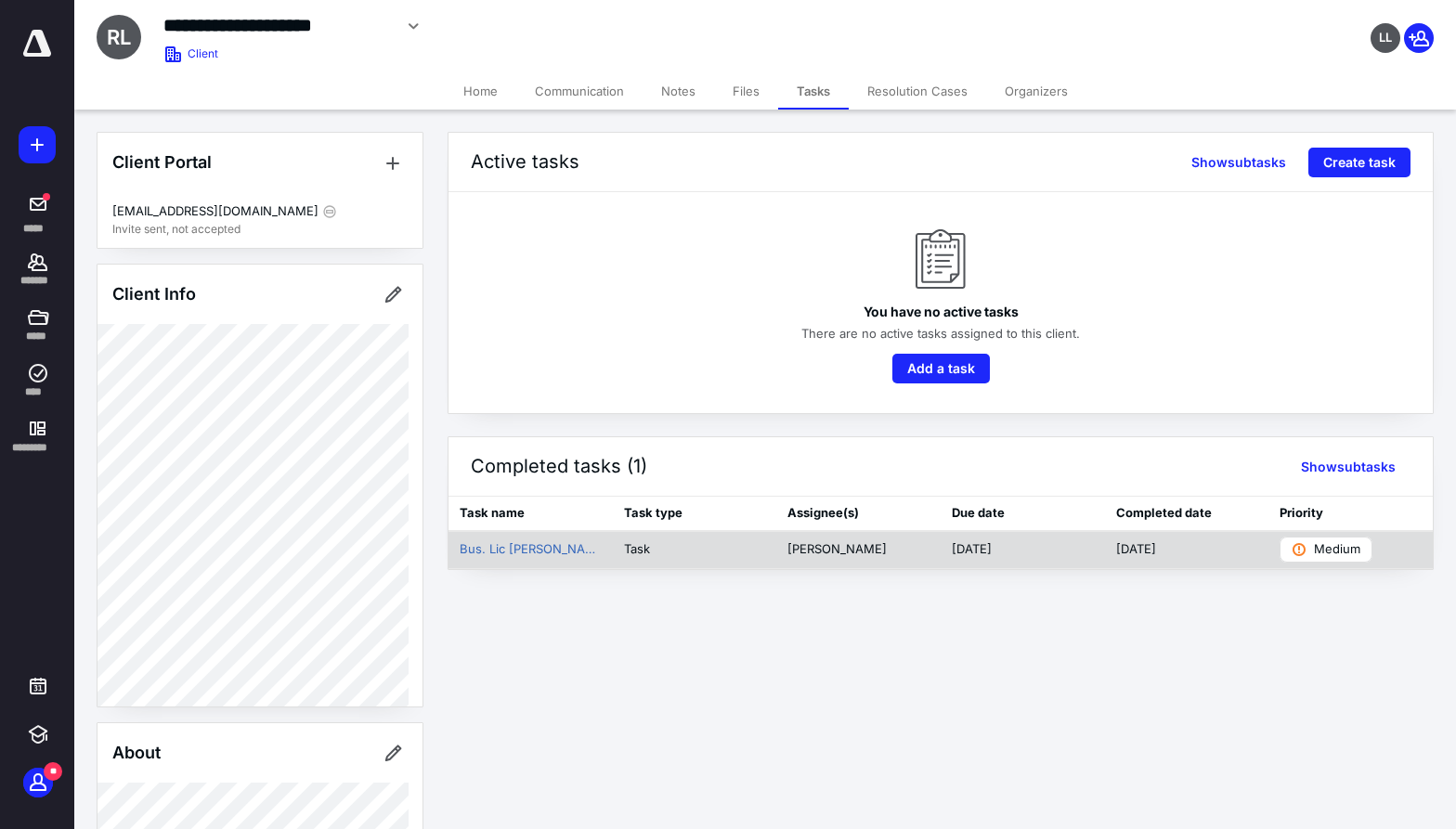 click on "Task" at bounding box center [695, 550] 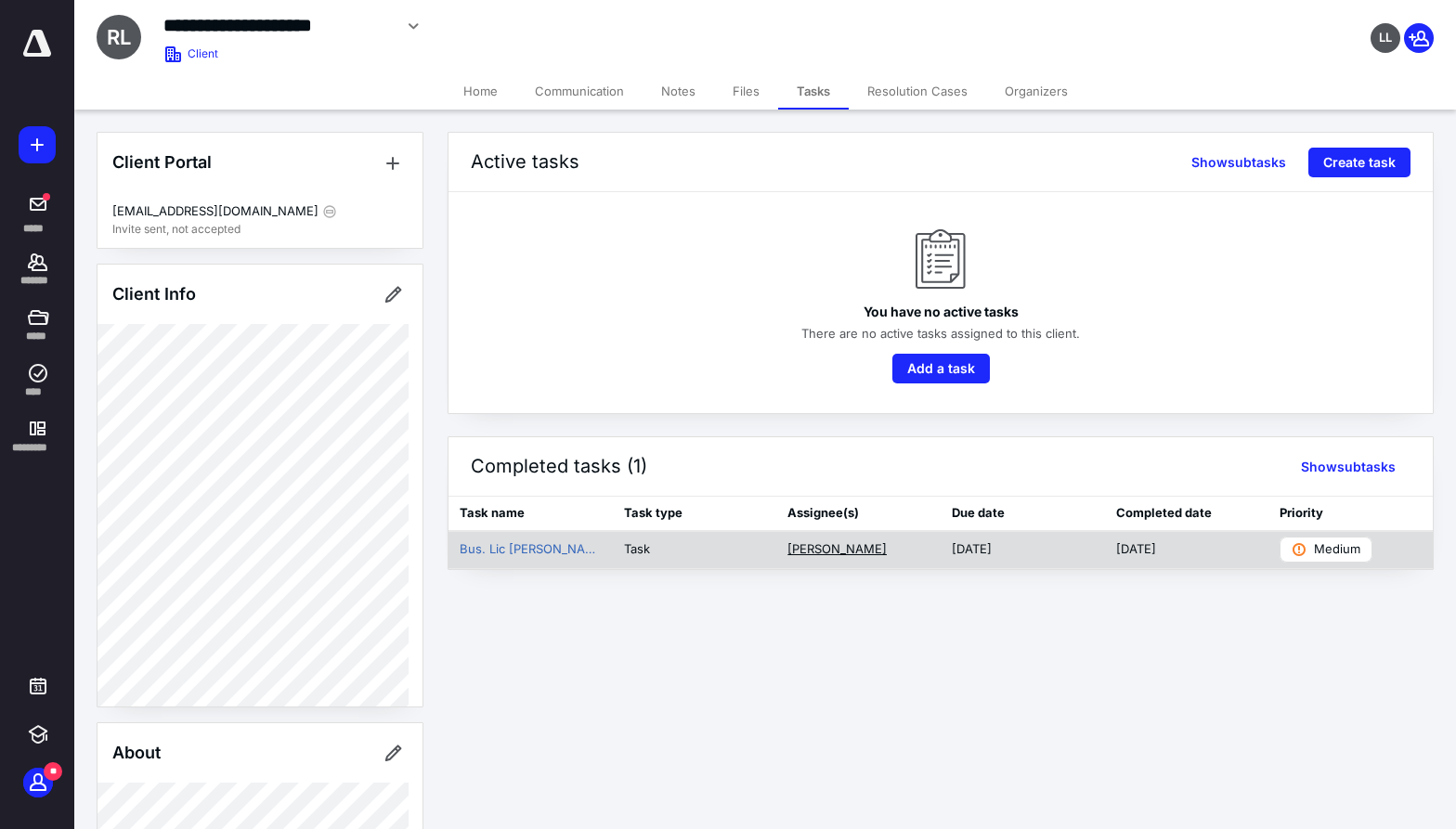 click on "[PERSON_NAME]" at bounding box center (837, 550) 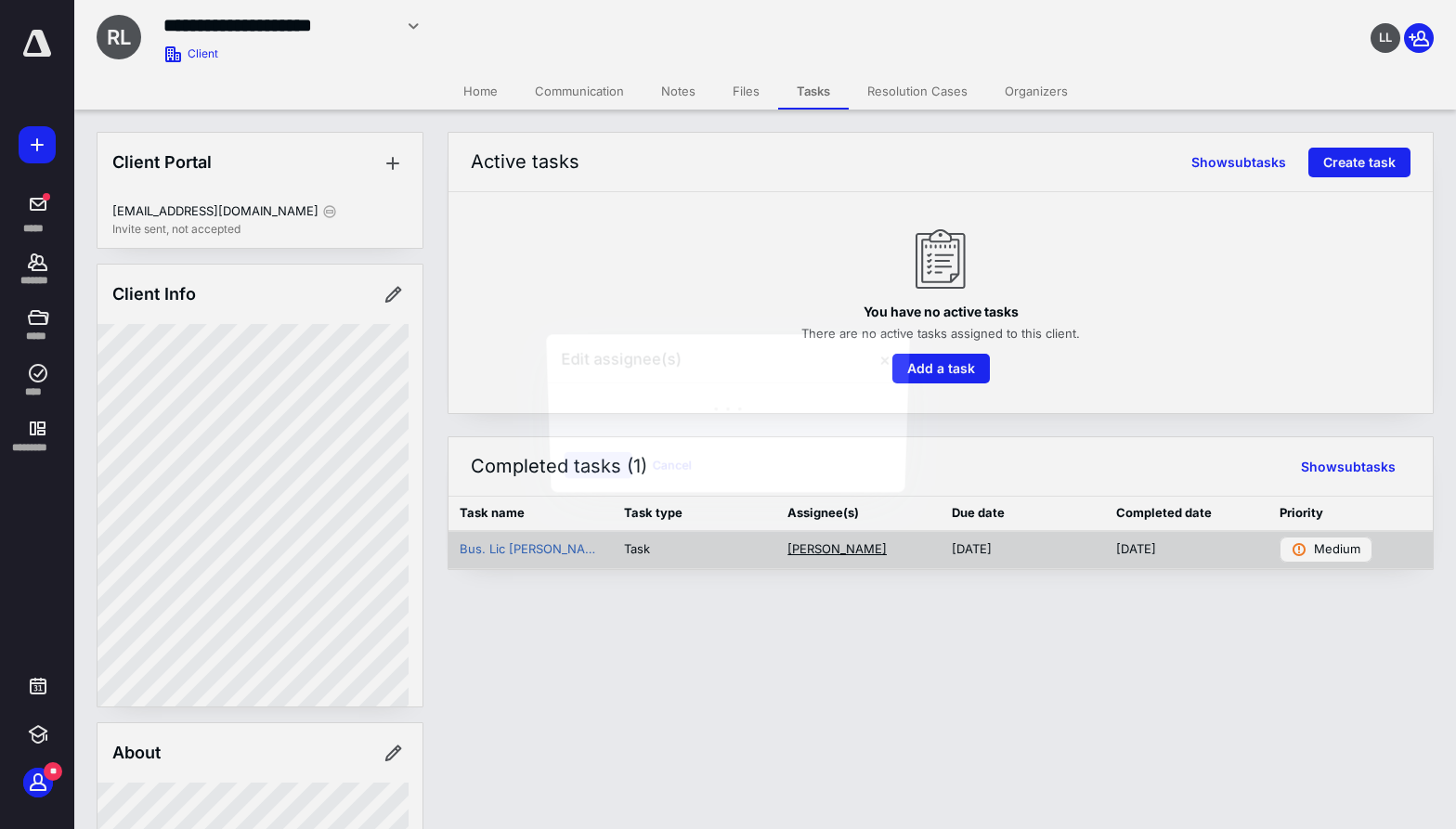 click at bounding box center (728, 414) 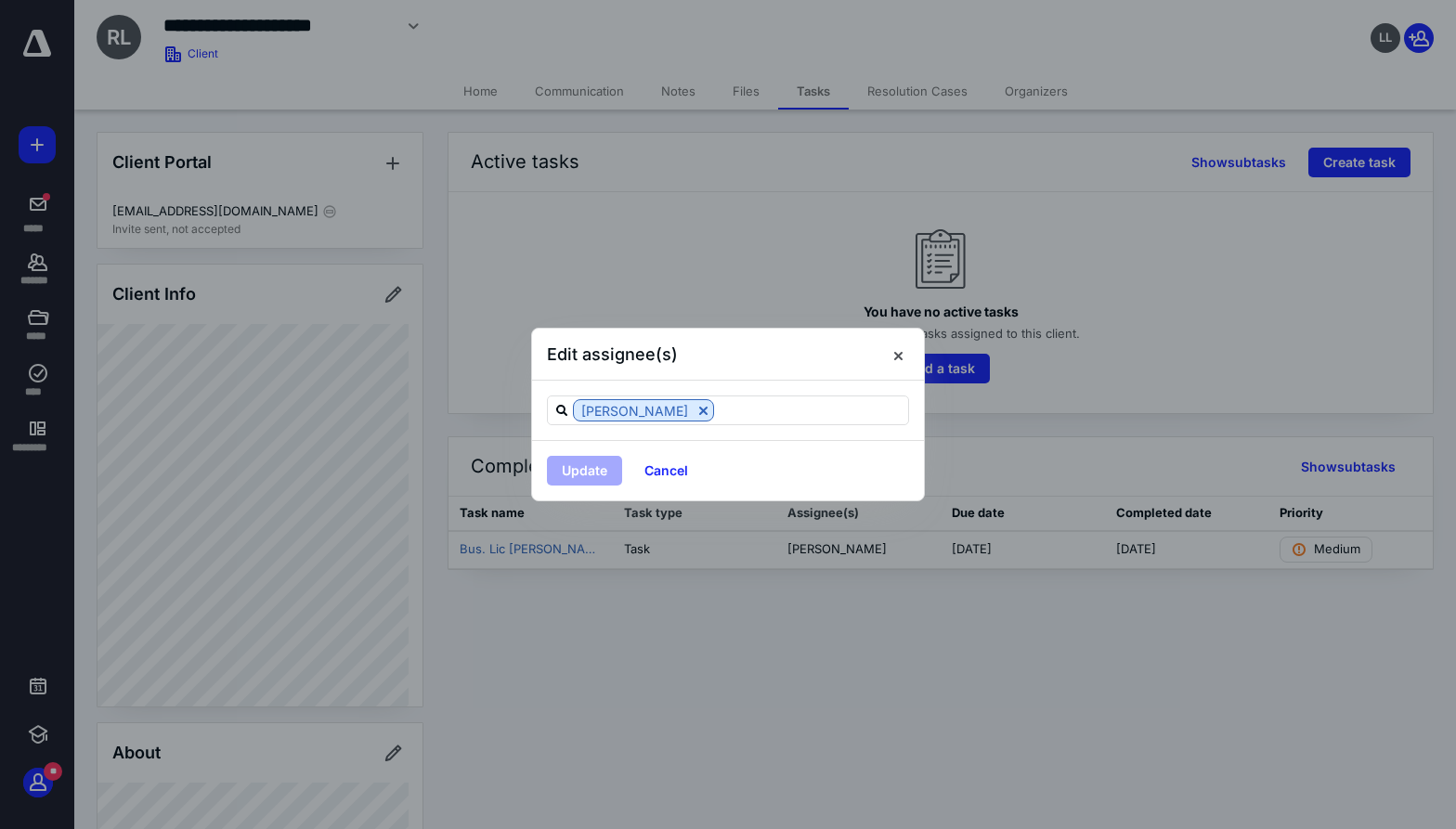 click at bounding box center [728, 414] 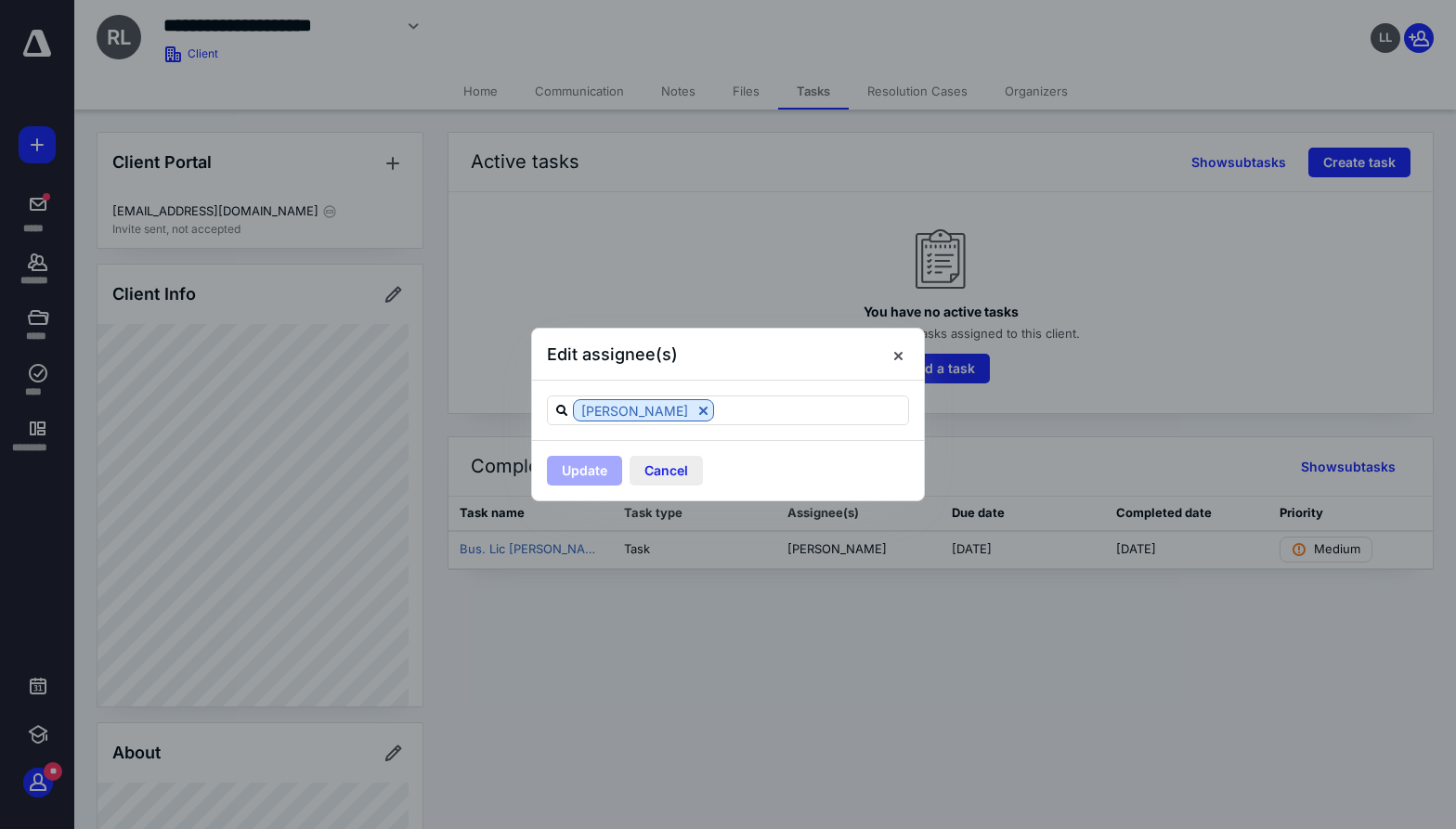 click on "Cancel" at bounding box center [666, 471] 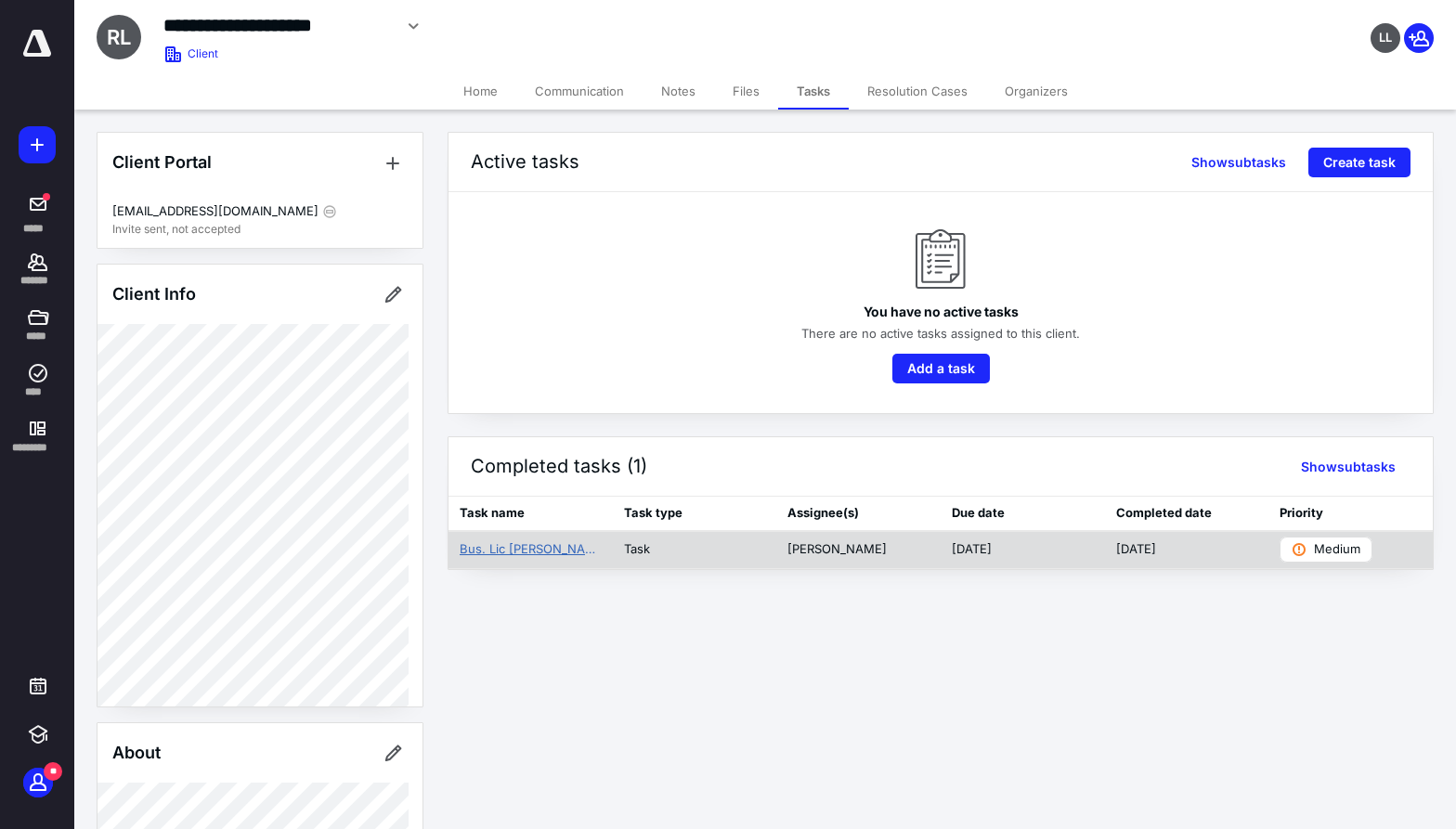 click on "Bus. Lic [PERSON_NAME][GEOGRAPHIC_DATA]" at bounding box center (530, 550) 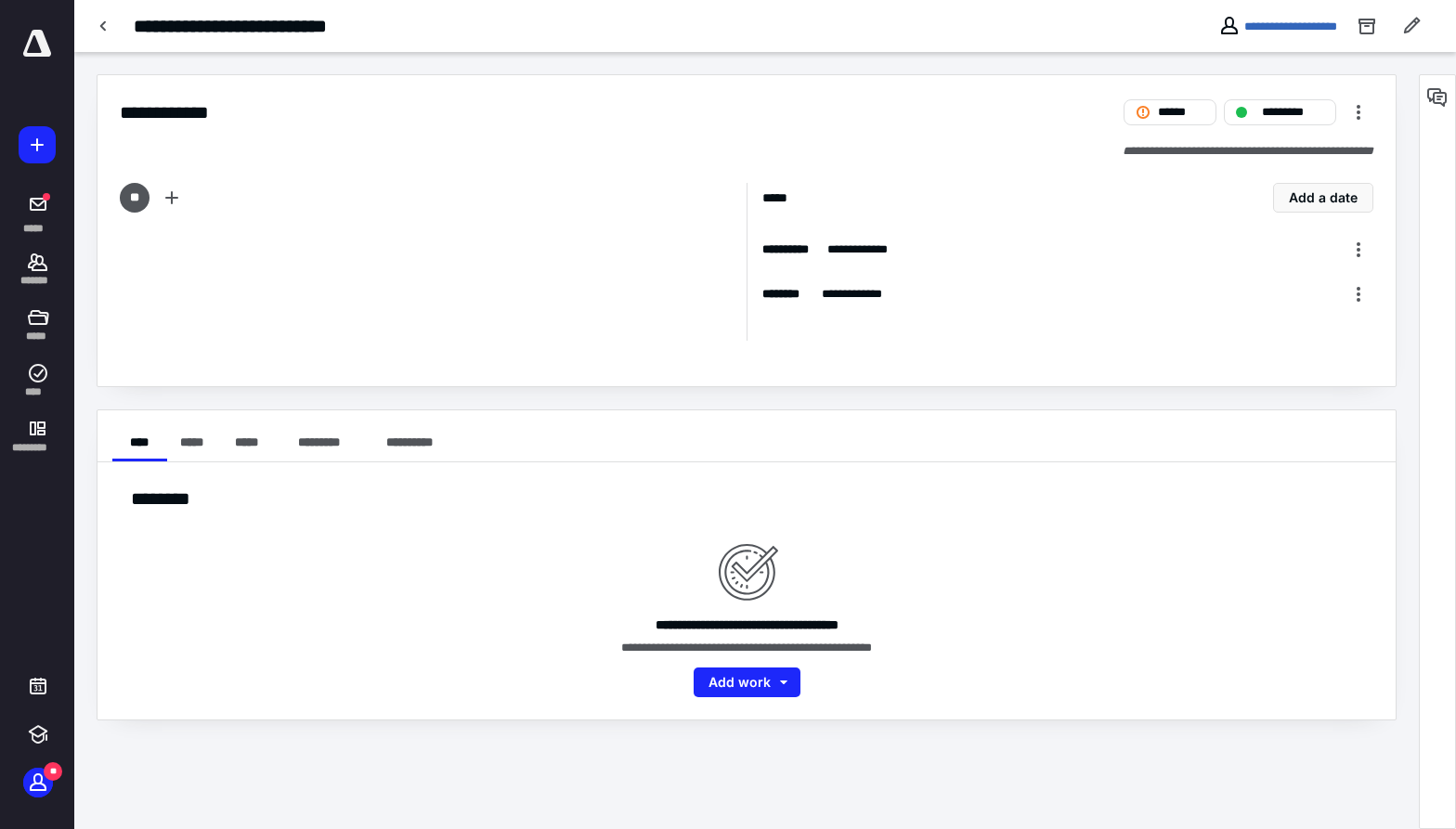 click on "**********" at bounding box center (1068, 250) 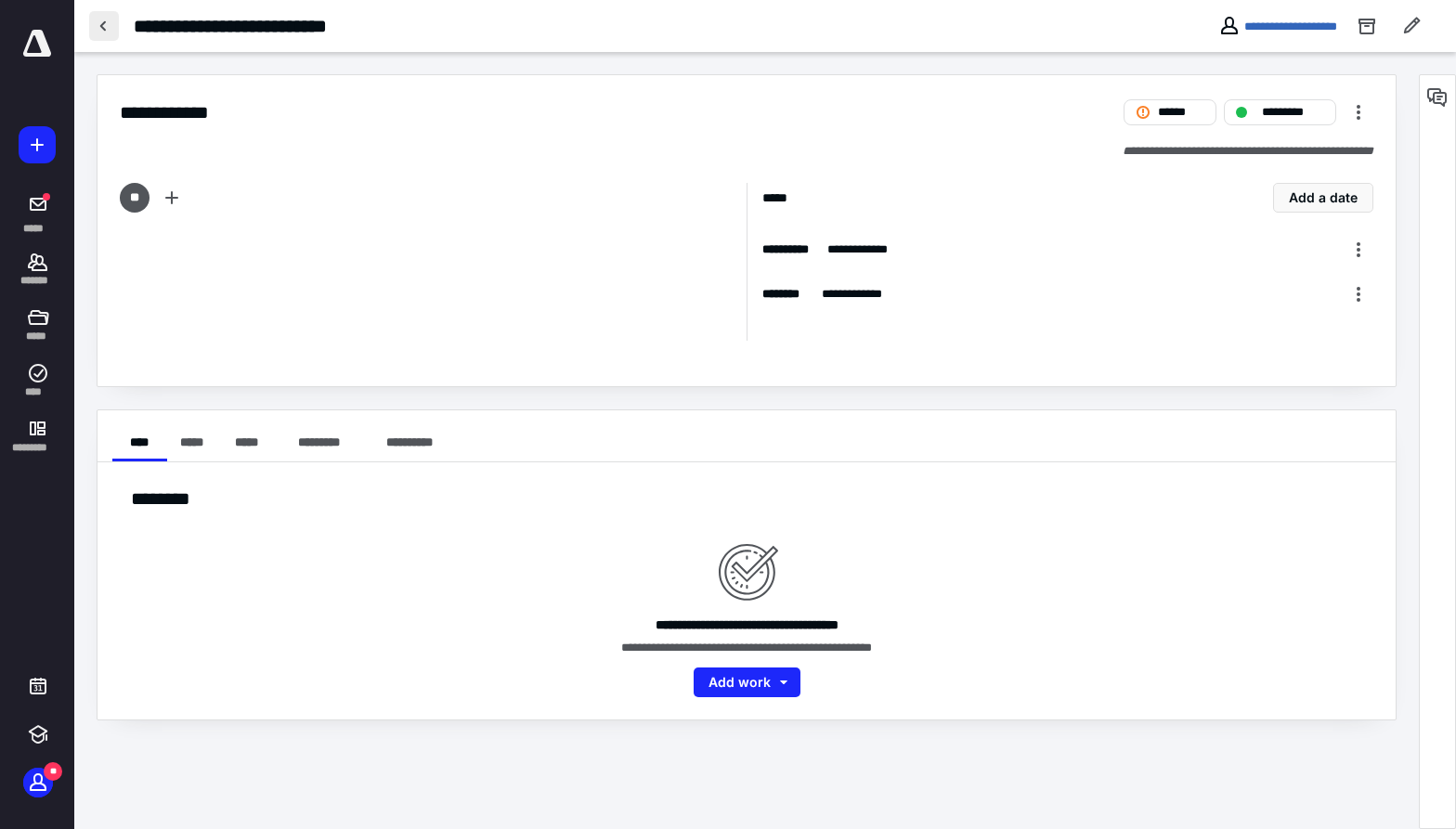 click at bounding box center [104, 26] 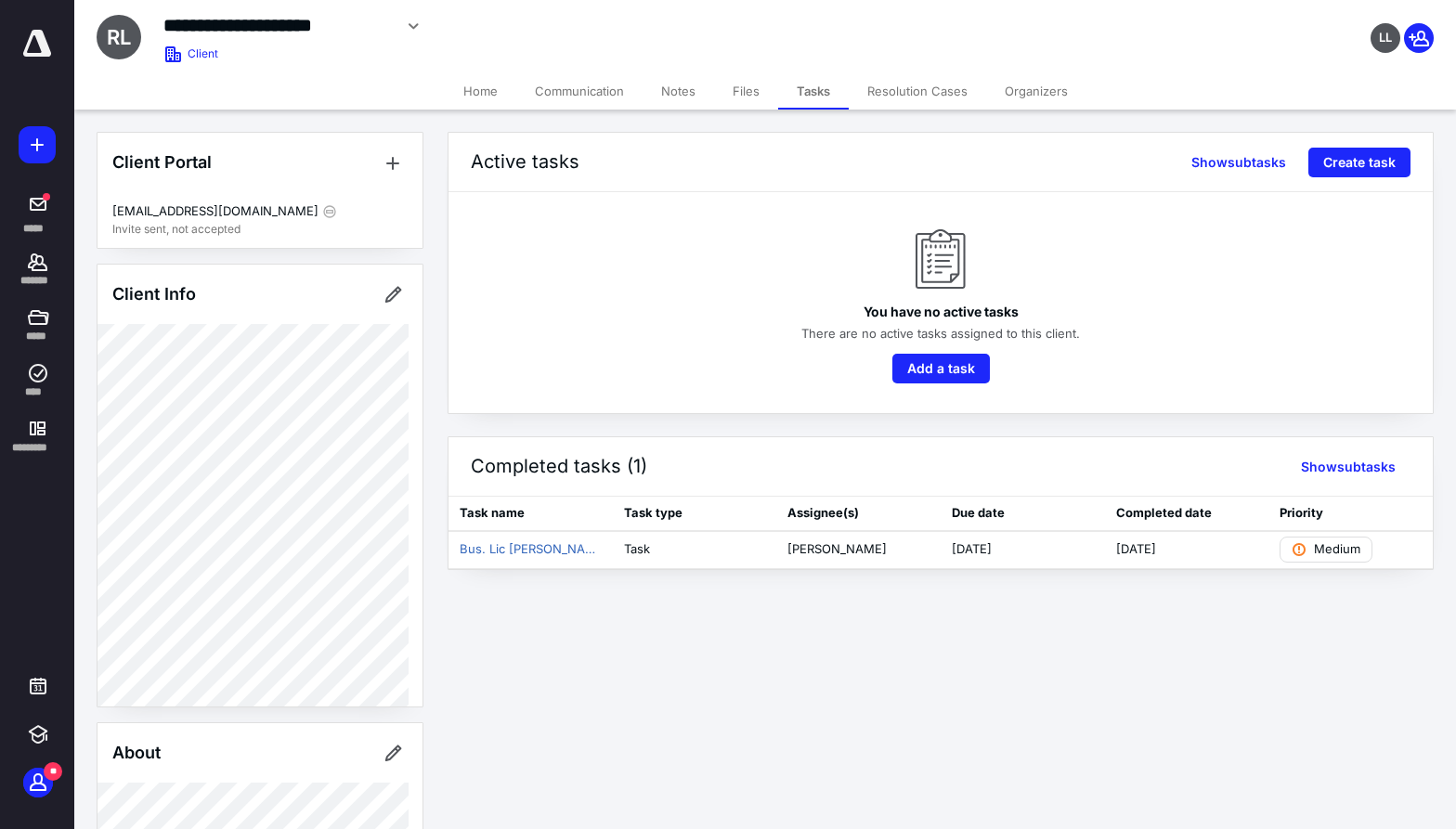 click on "Home" at bounding box center [480, 91] 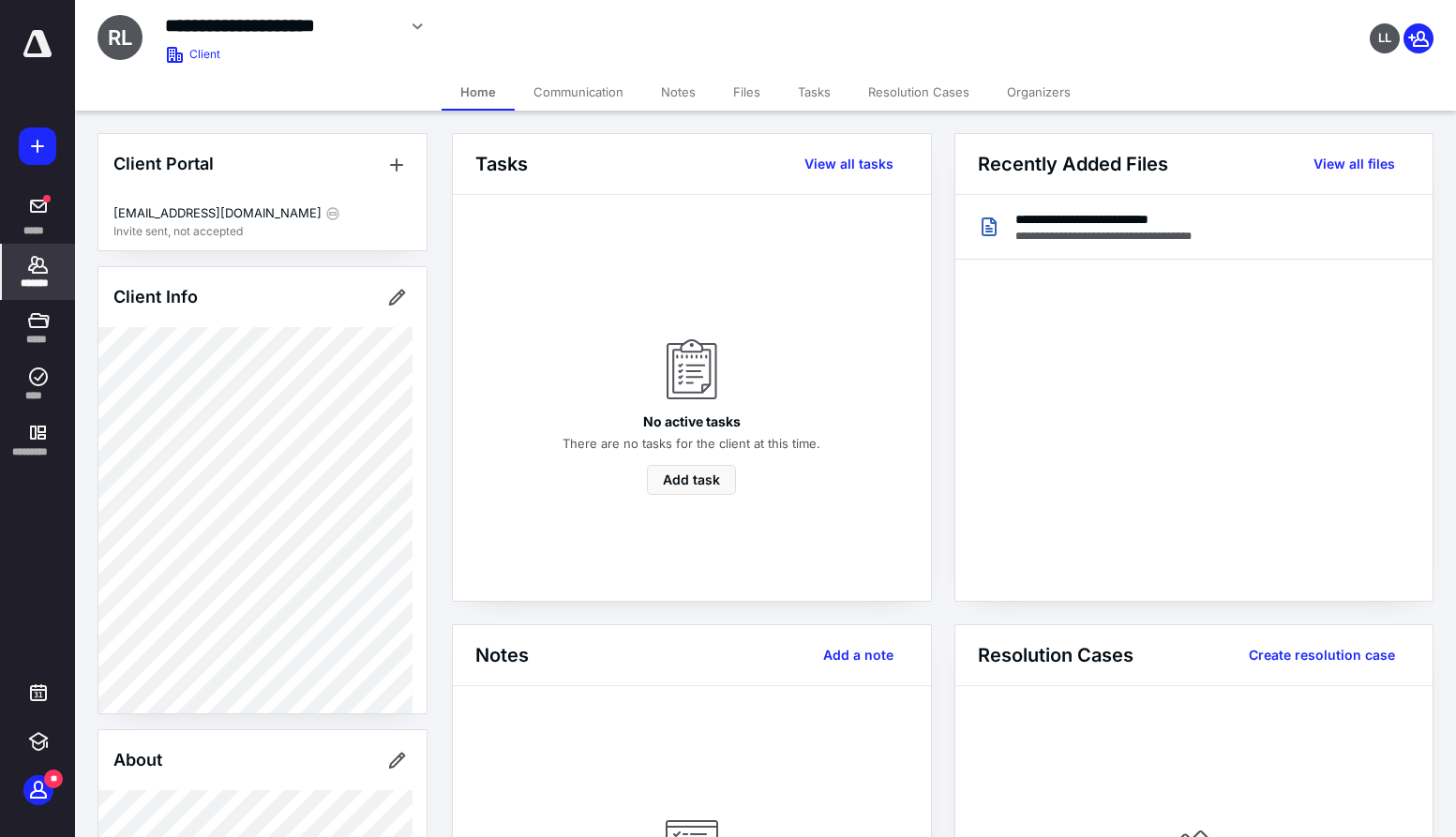 click on "Tasks" at bounding box center [814, 92] 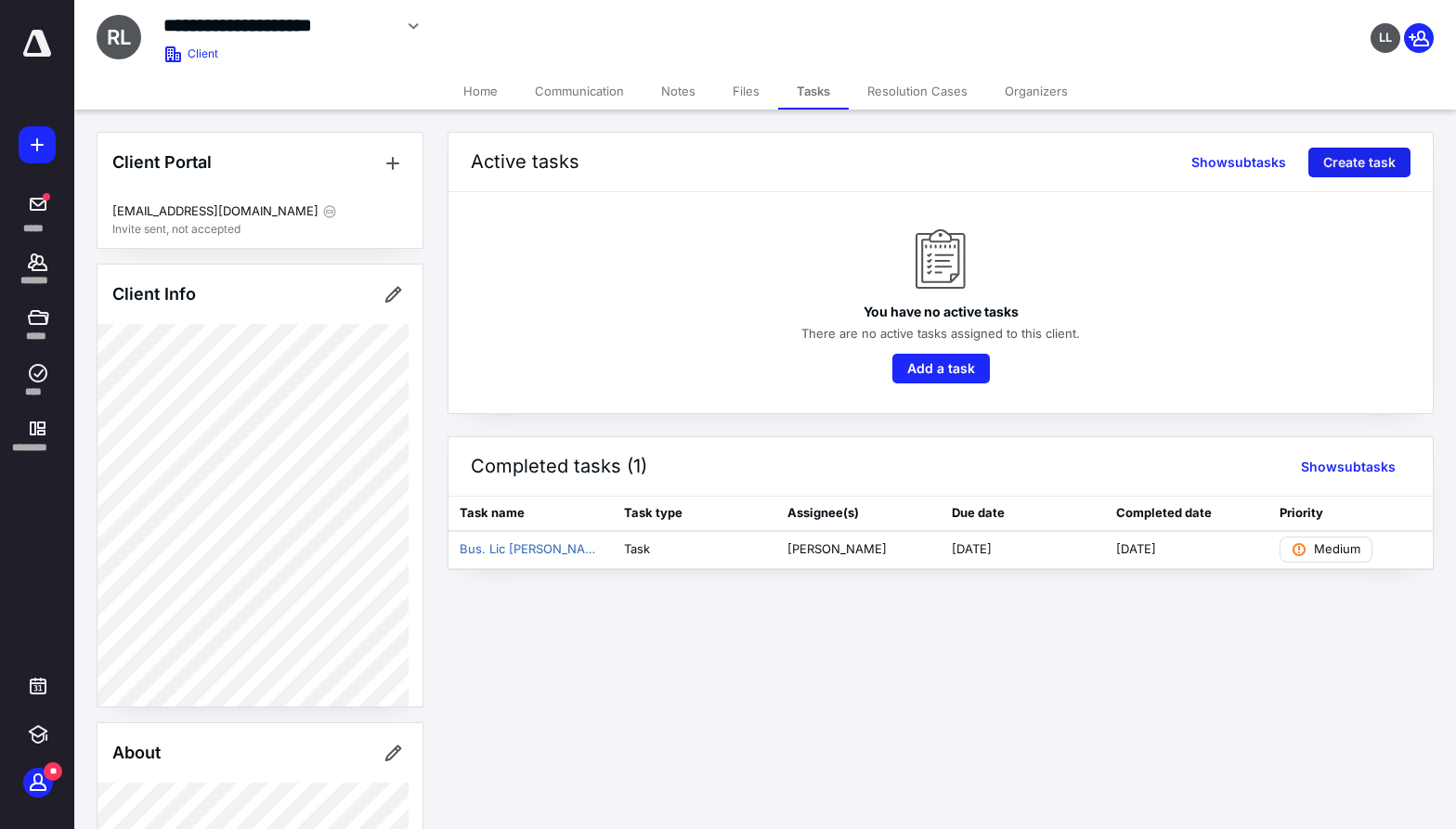 click on "Create task" at bounding box center (1359, 162) 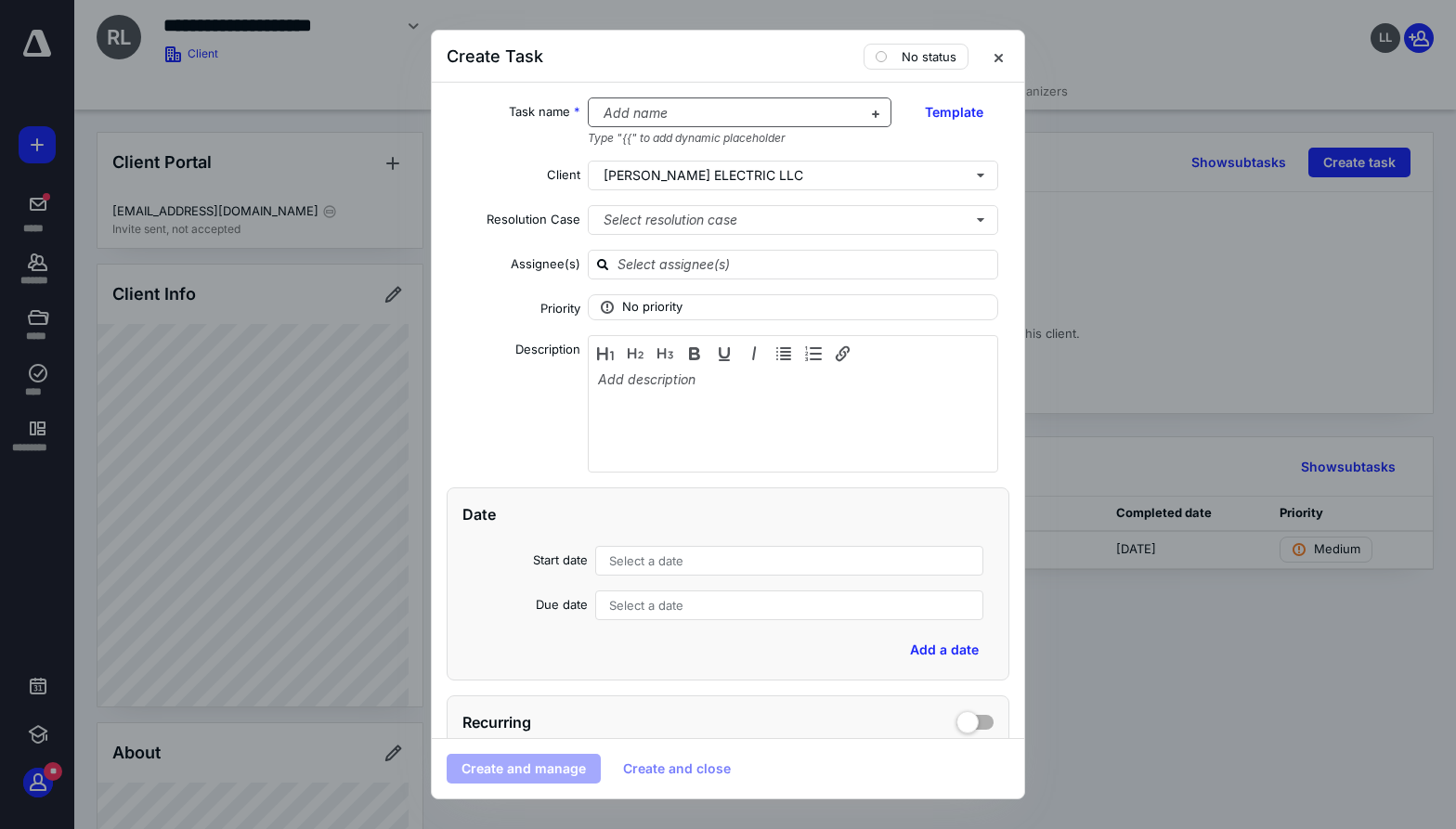 click at bounding box center [729, 113] 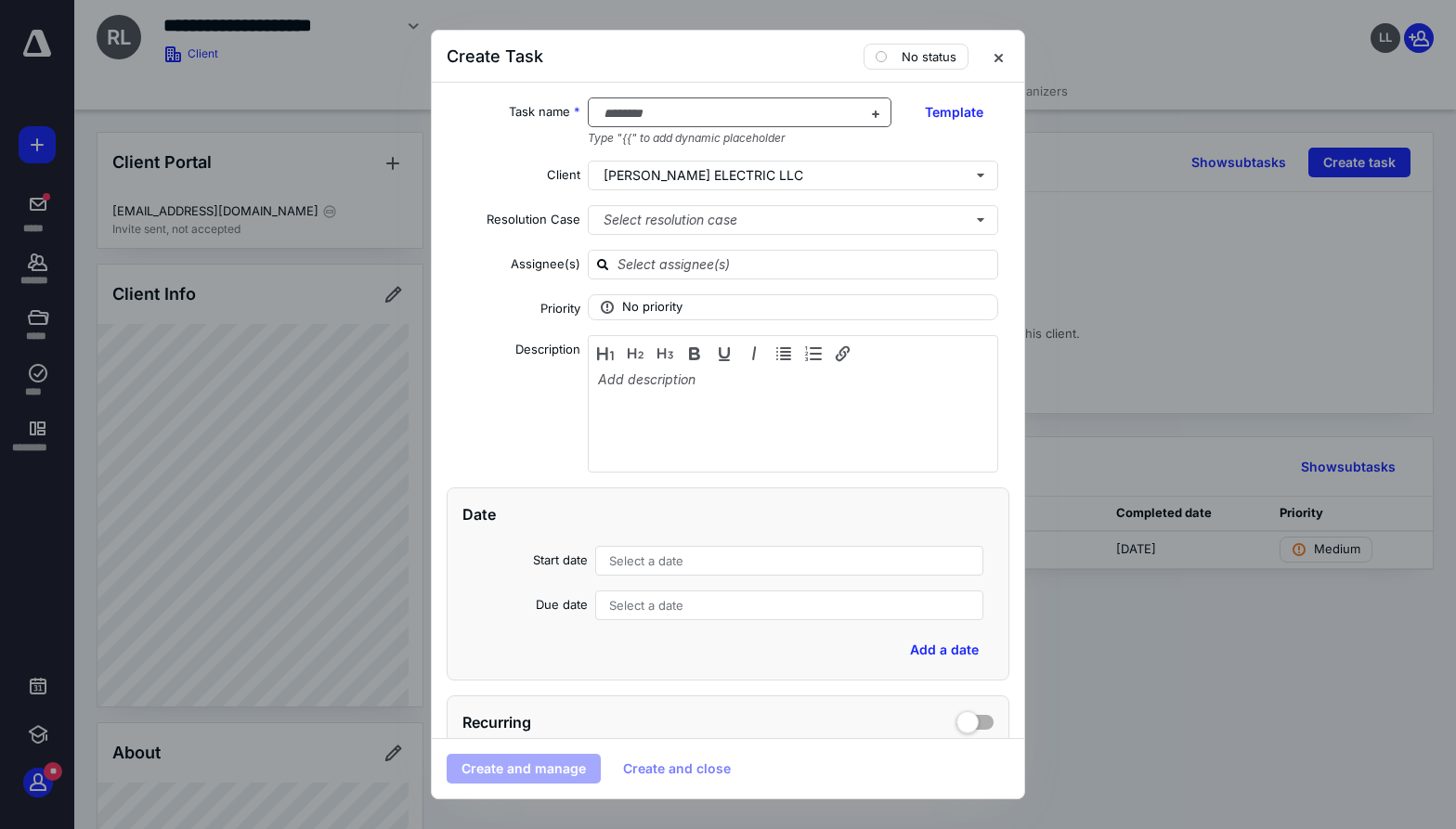 click at bounding box center (729, 113) 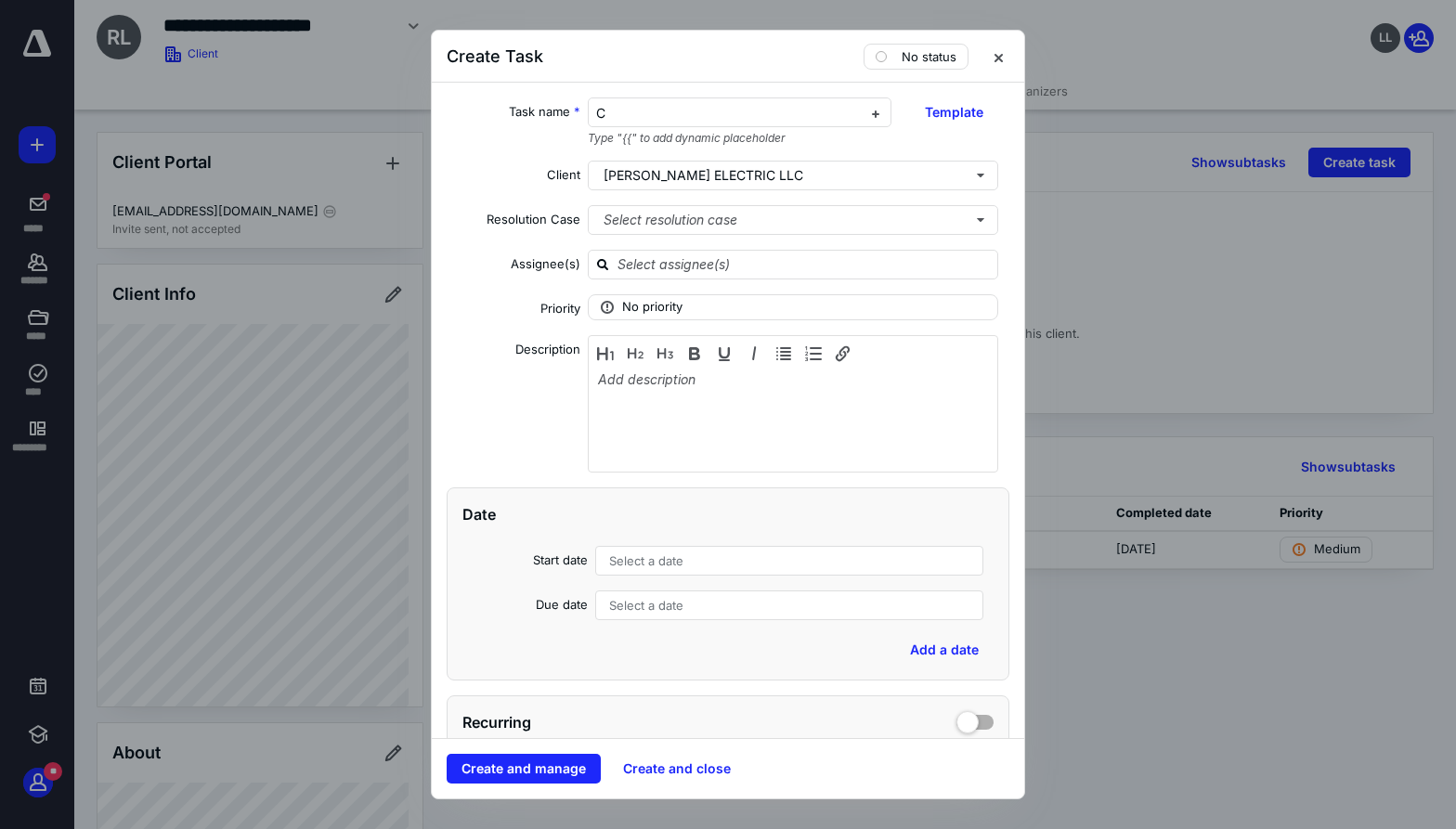 type 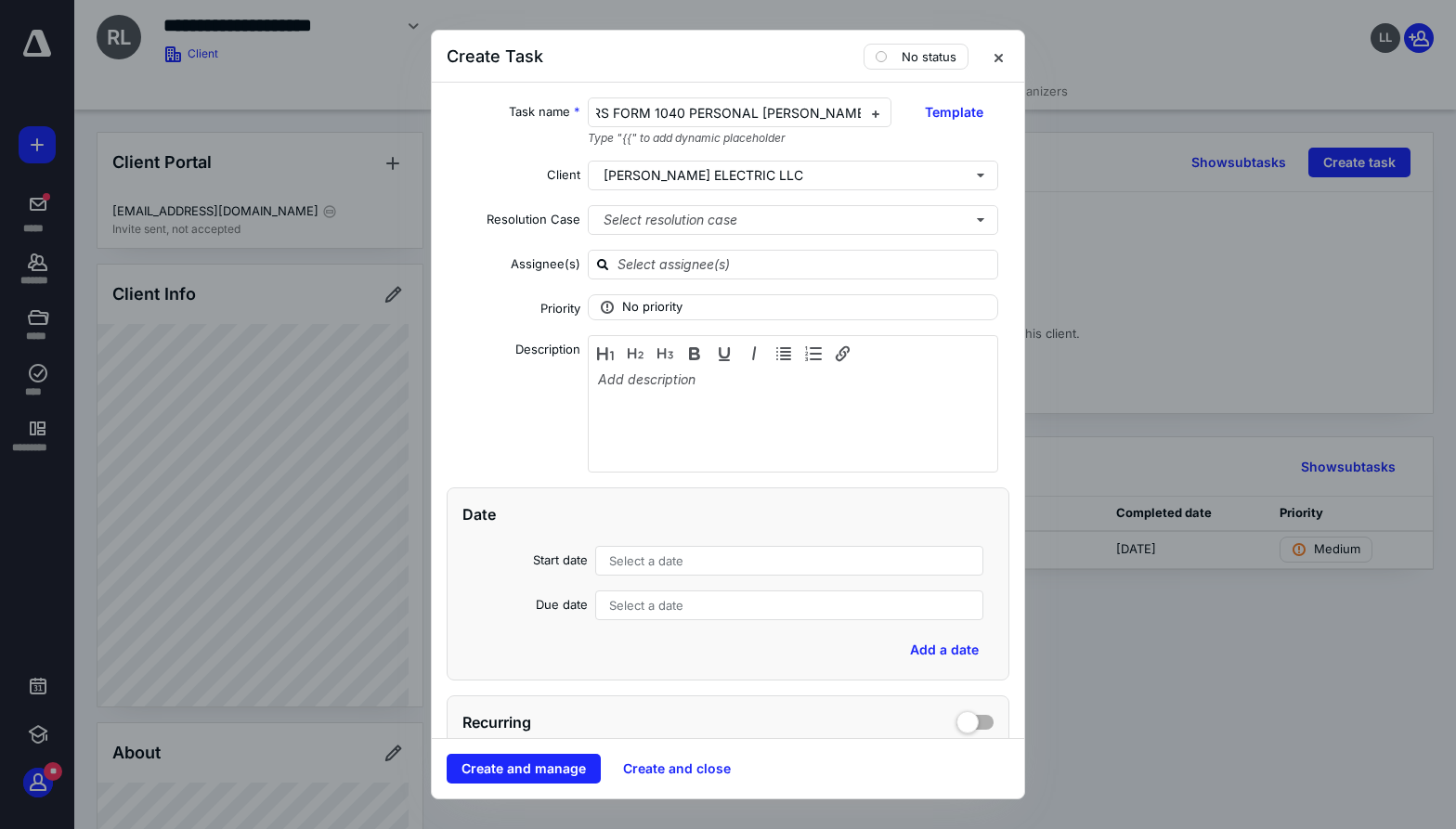 scroll, scrollTop: 0, scrollLeft: 68, axis: horizontal 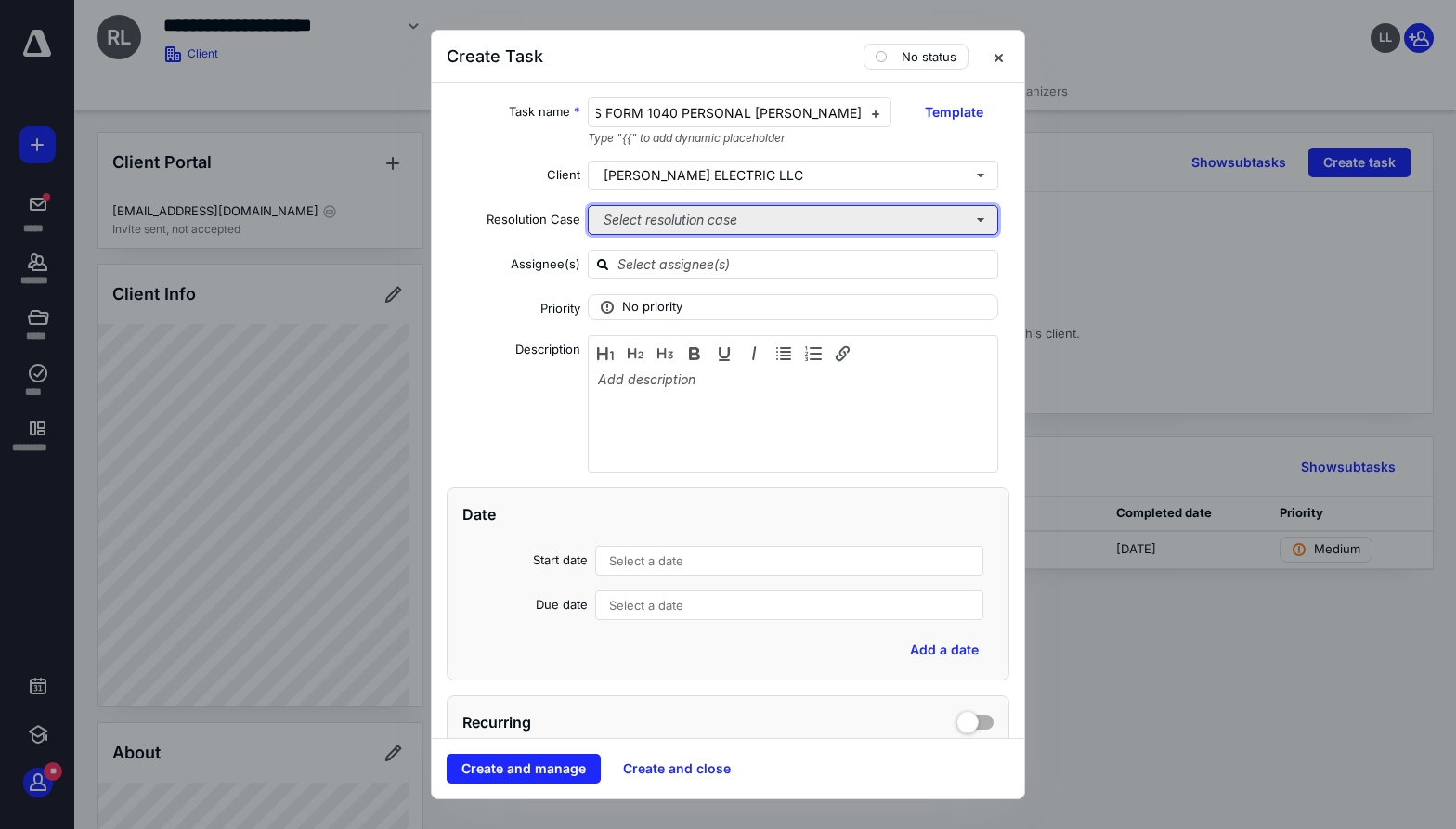 click on "Select resolution case" at bounding box center (793, 220) 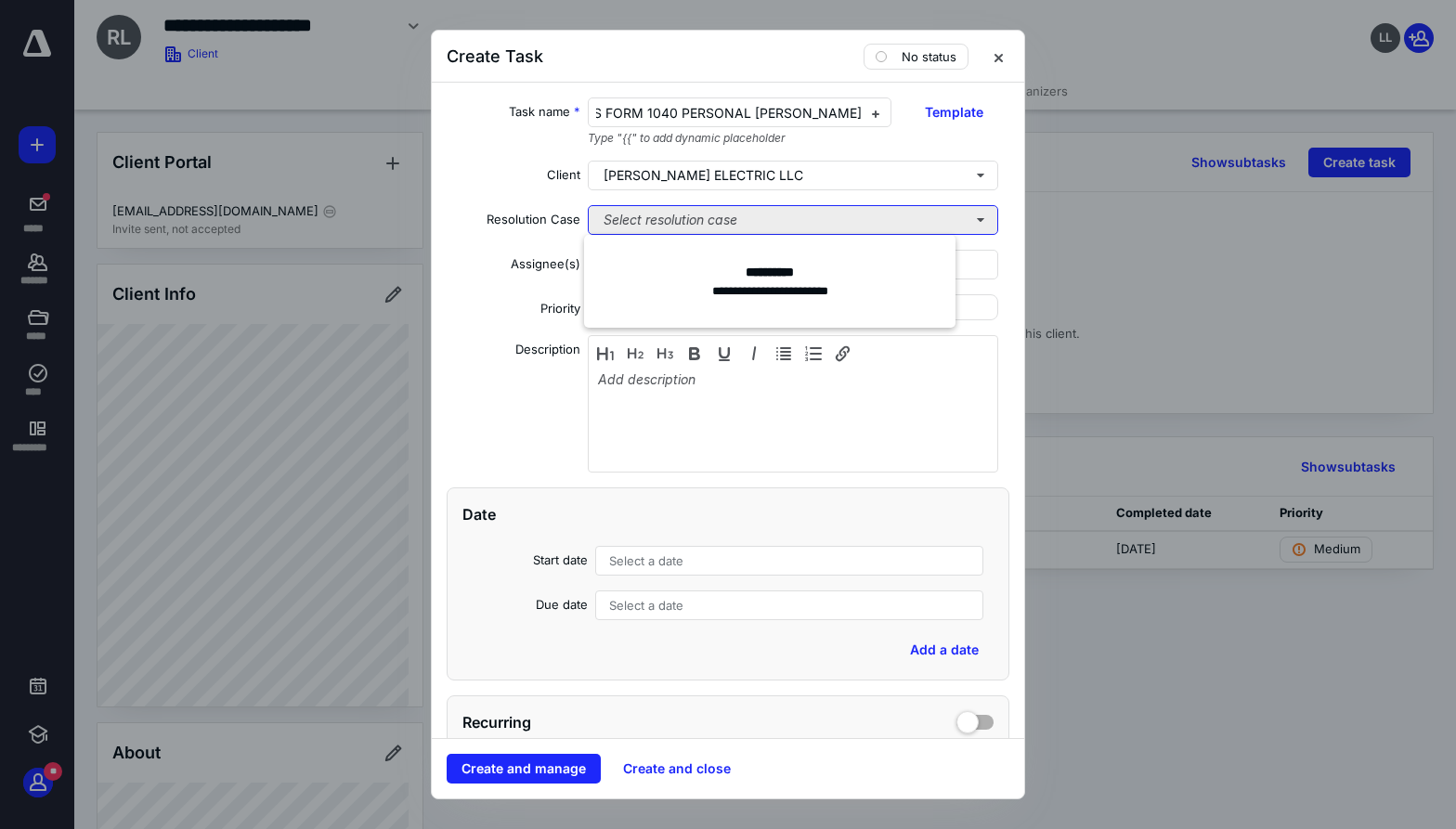 click on "Select resolution case" at bounding box center (793, 220) 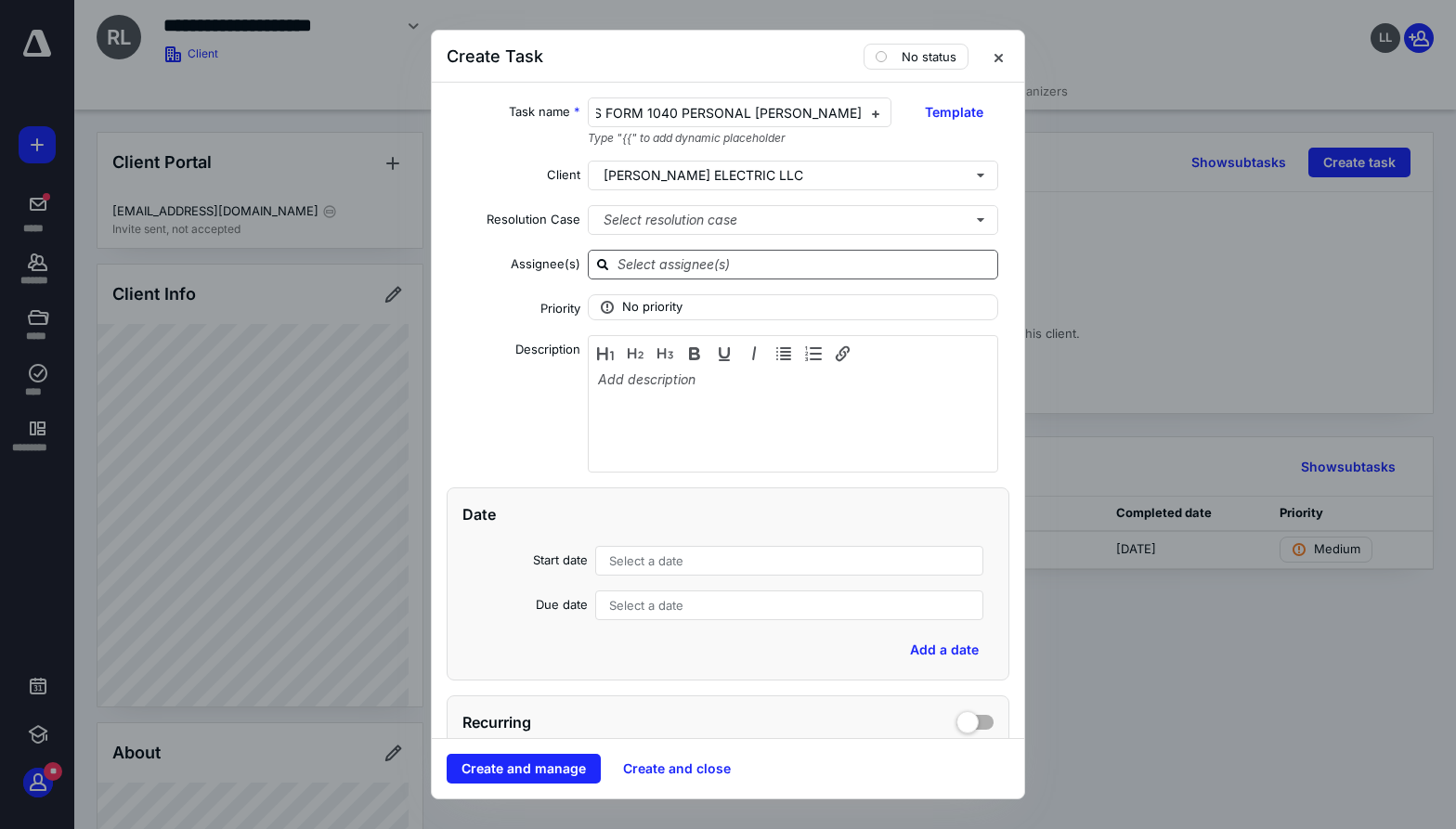 click at bounding box center [804, 264] 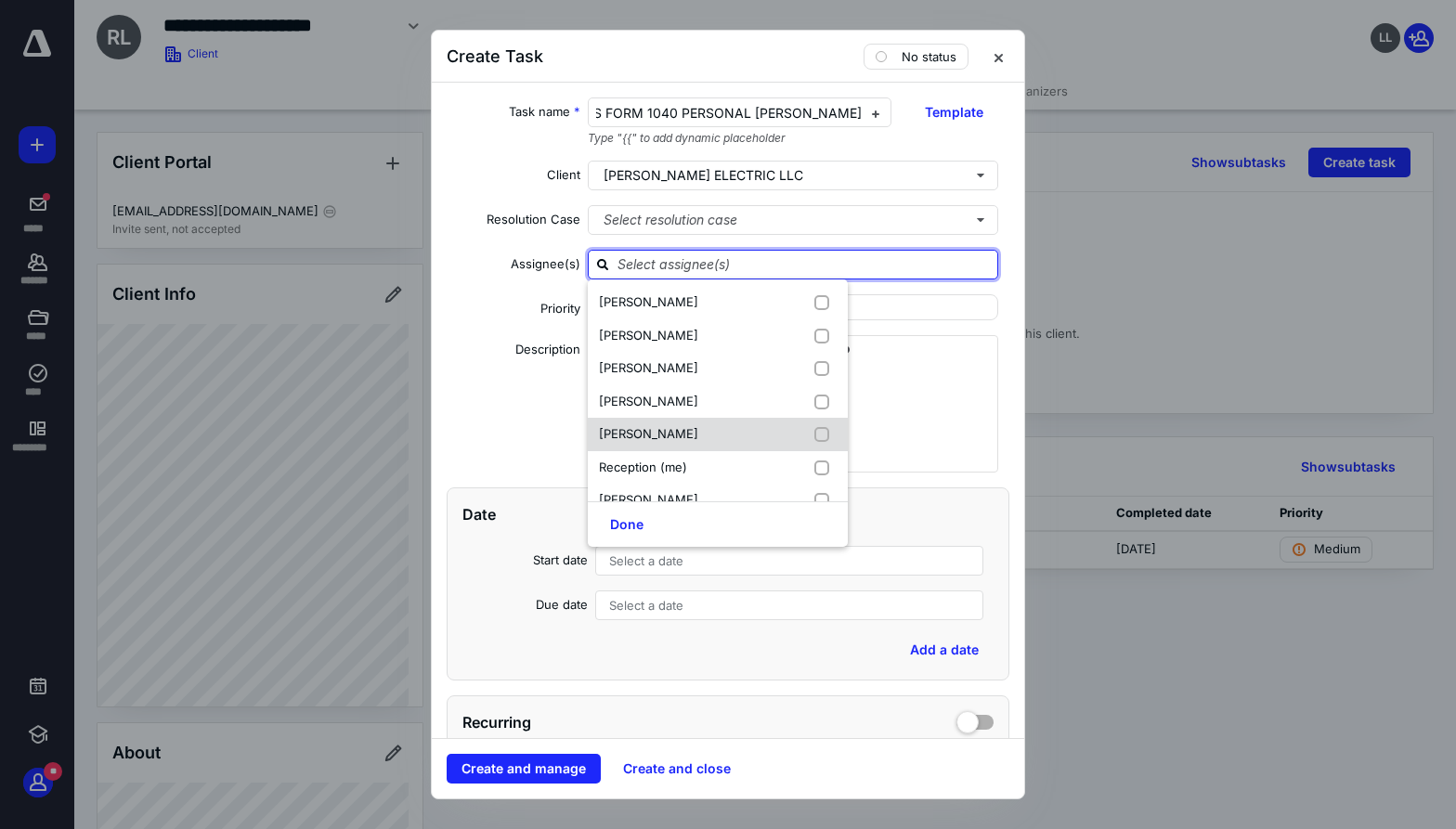 scroll, scrollTop: 0, scrollLeft: 0, axis: both 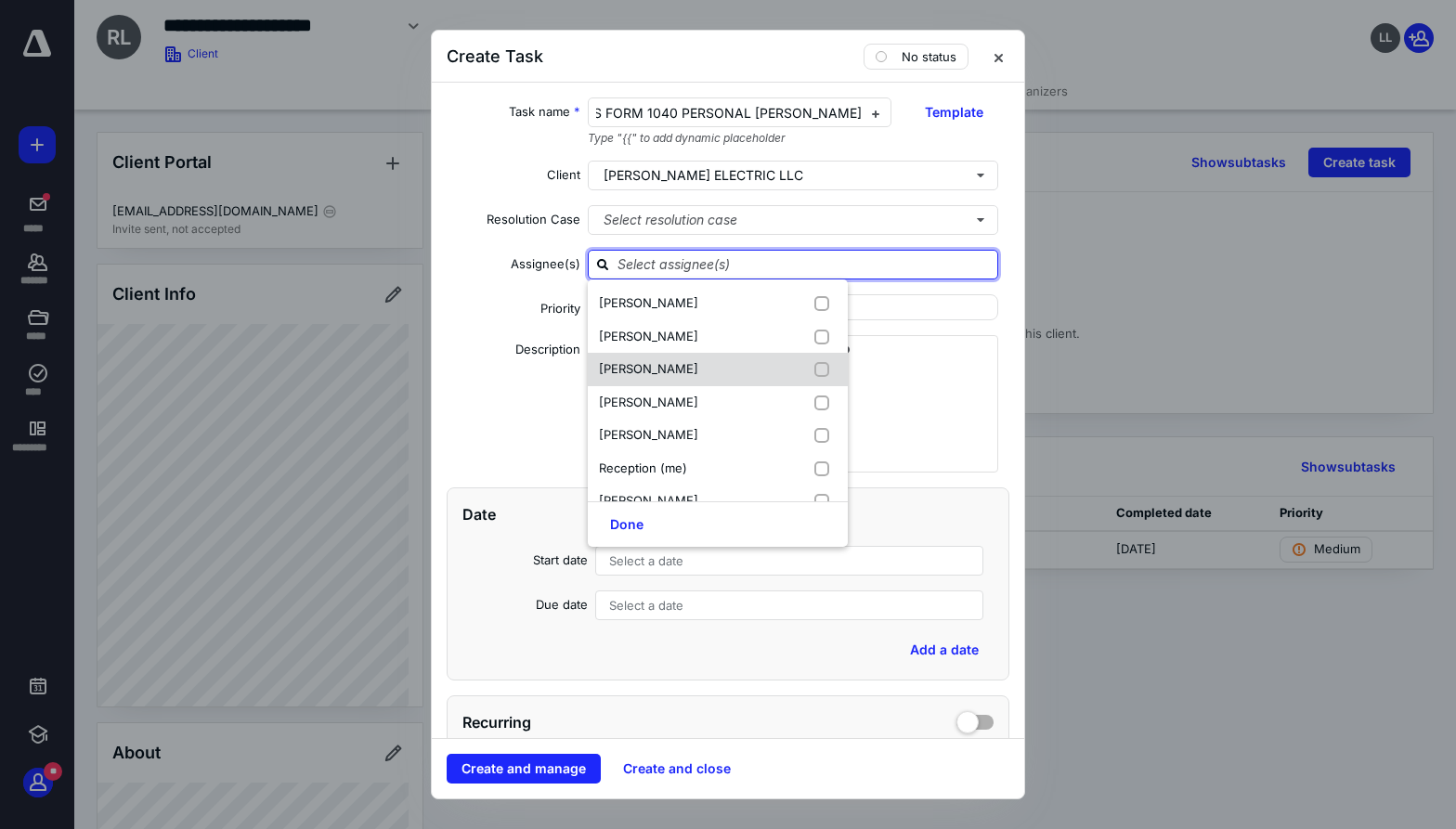 click on "[PERSON_NAME]" at bounding box center [648, 369] 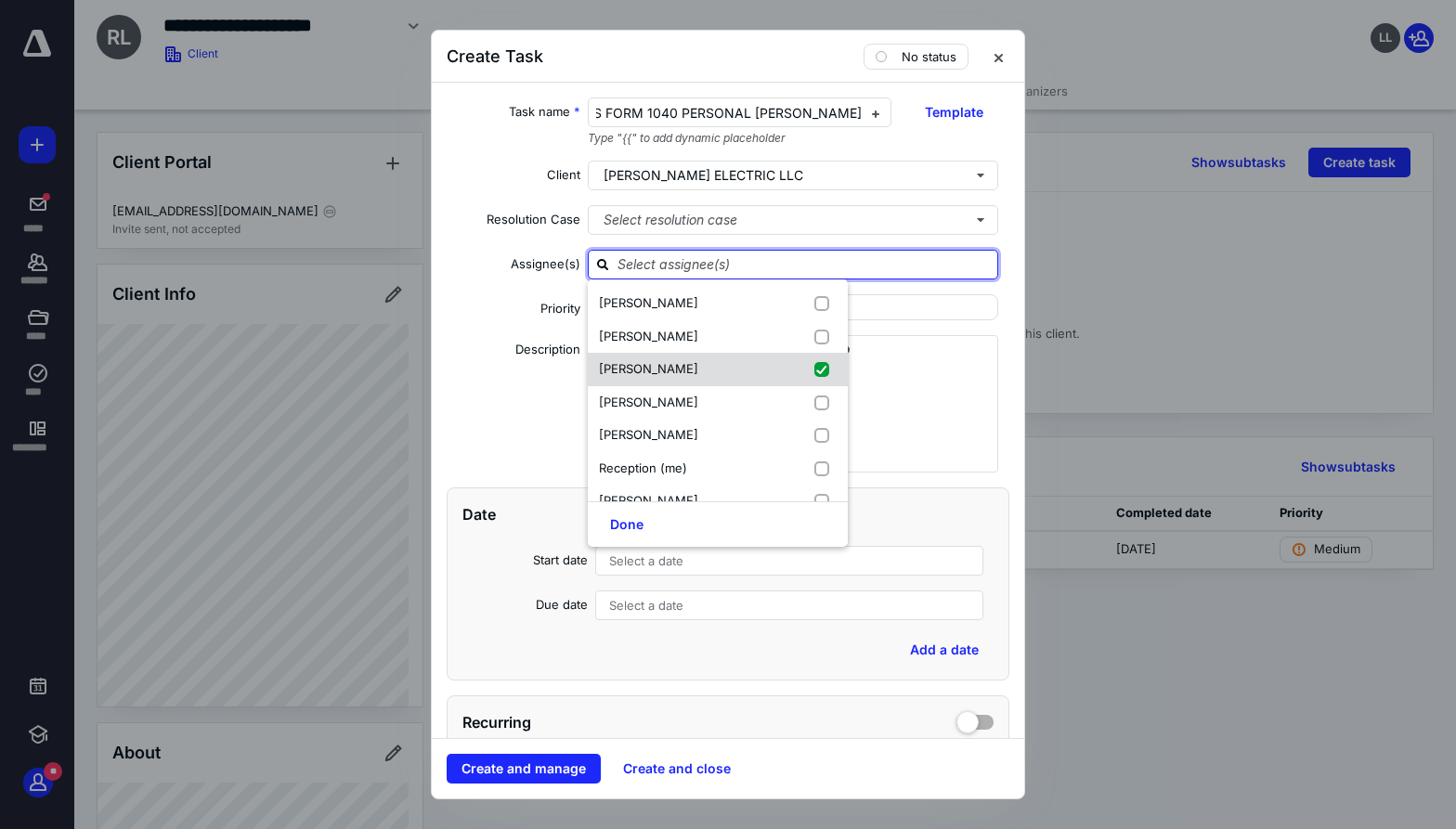 checkbox on "true" 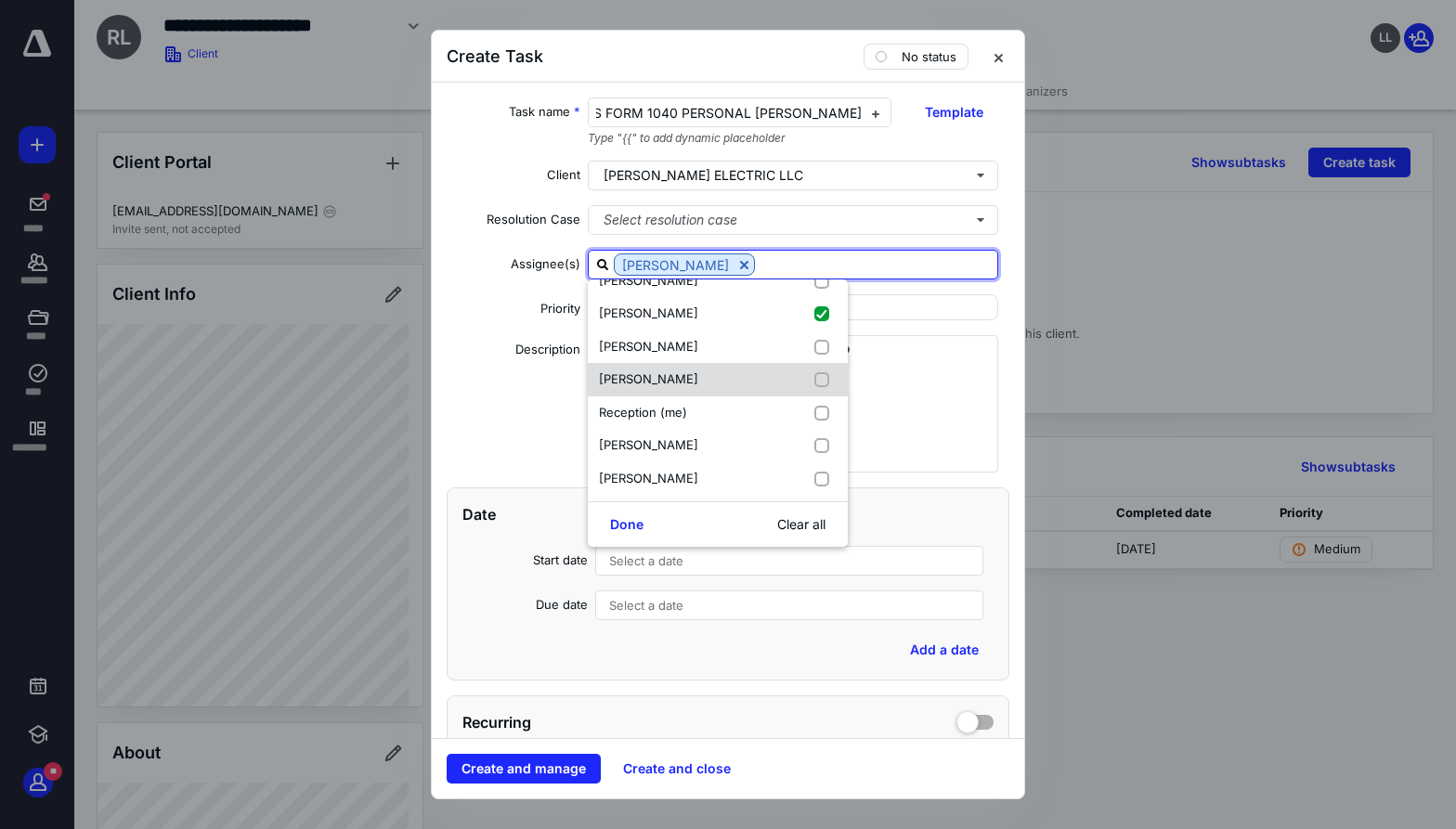 scroll, scrollTop: 57, scrollLeft: 0, axis: vertical 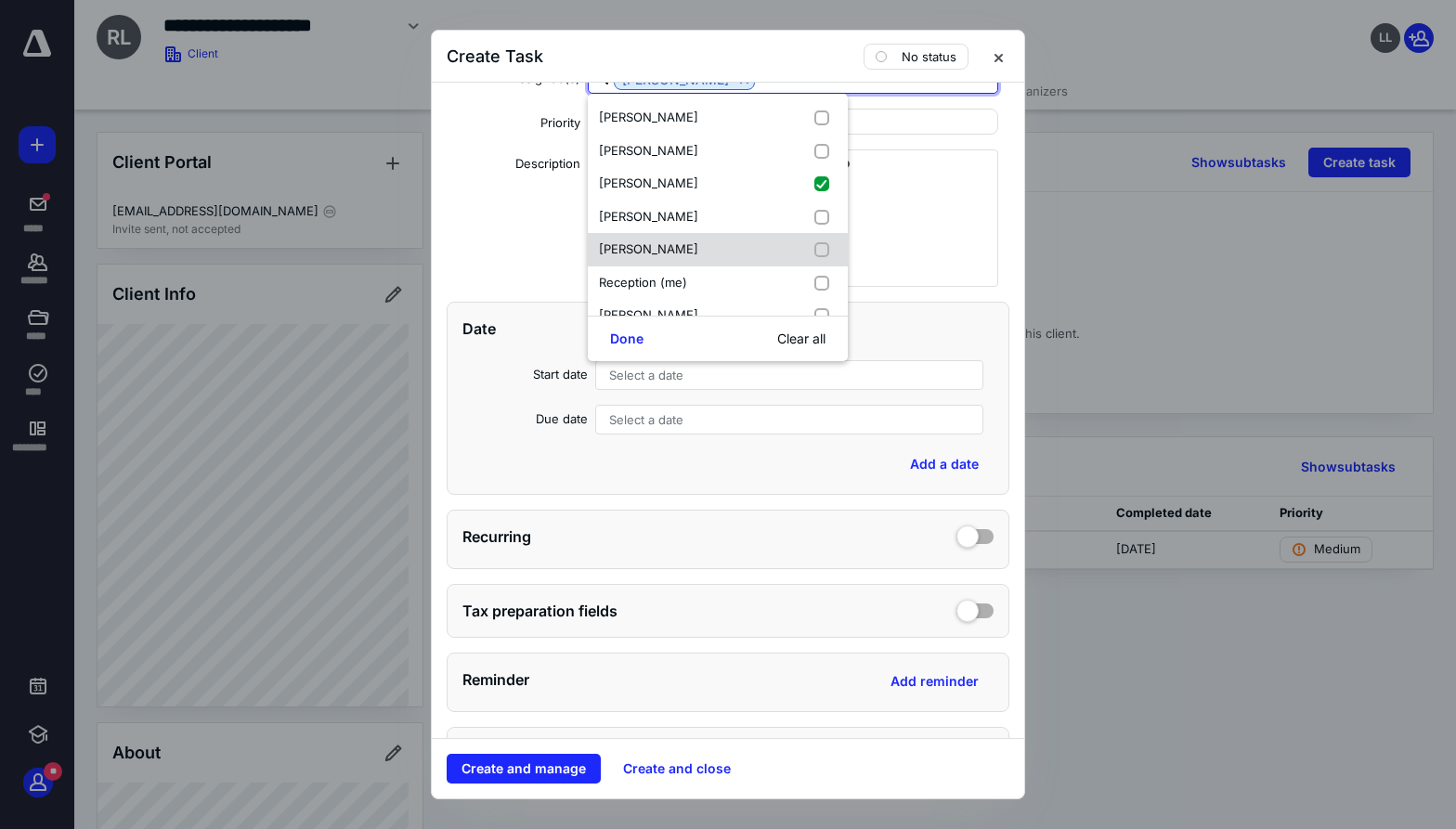 click on "[PERSON_NAME]" at bounding box center [648, 249] 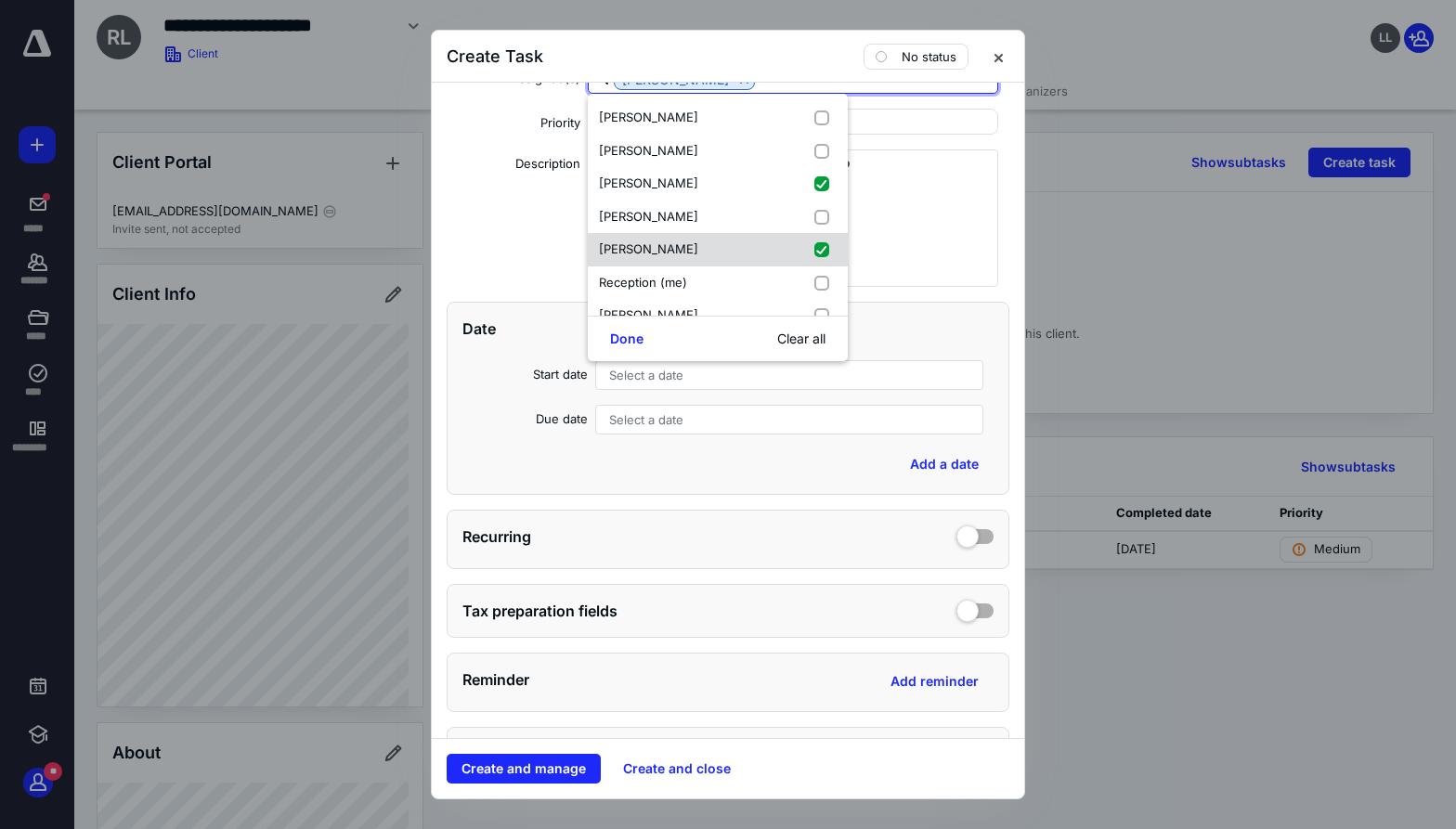 checkbox on "true" 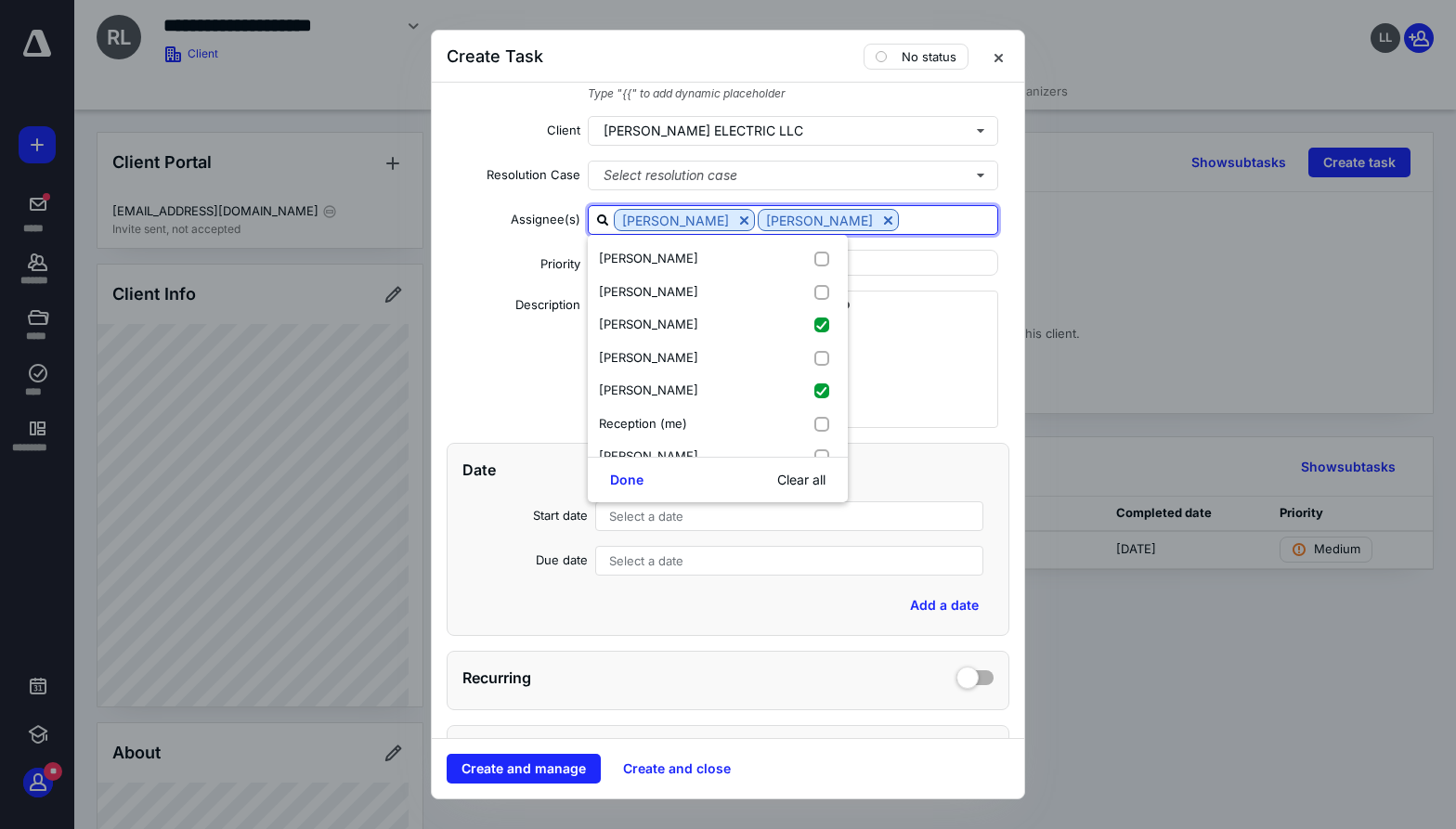 scroll, scrollTop: 0, scrollLeft: 0, axis: both 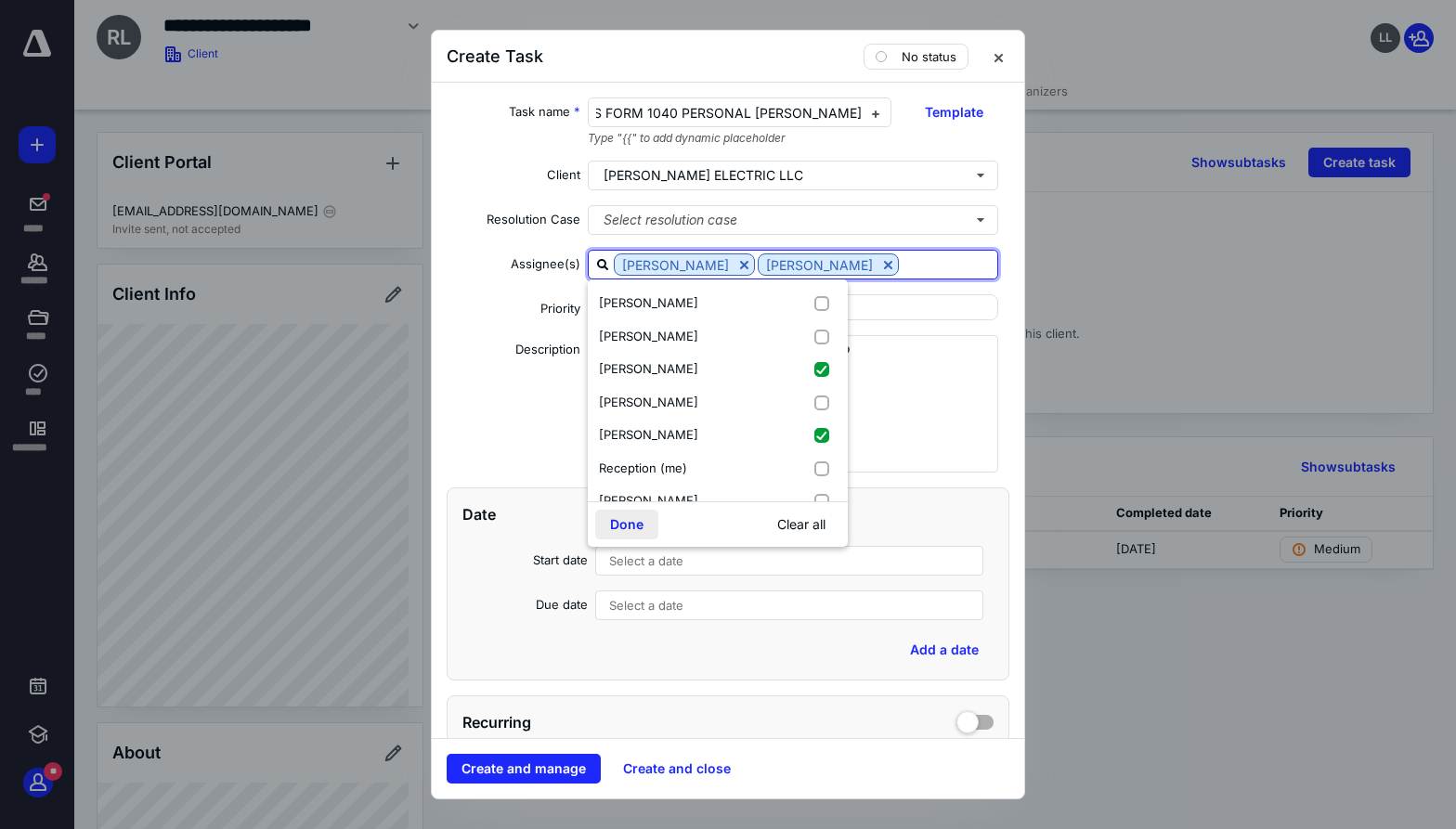 click on "Done" at bounding box center [627, 525] 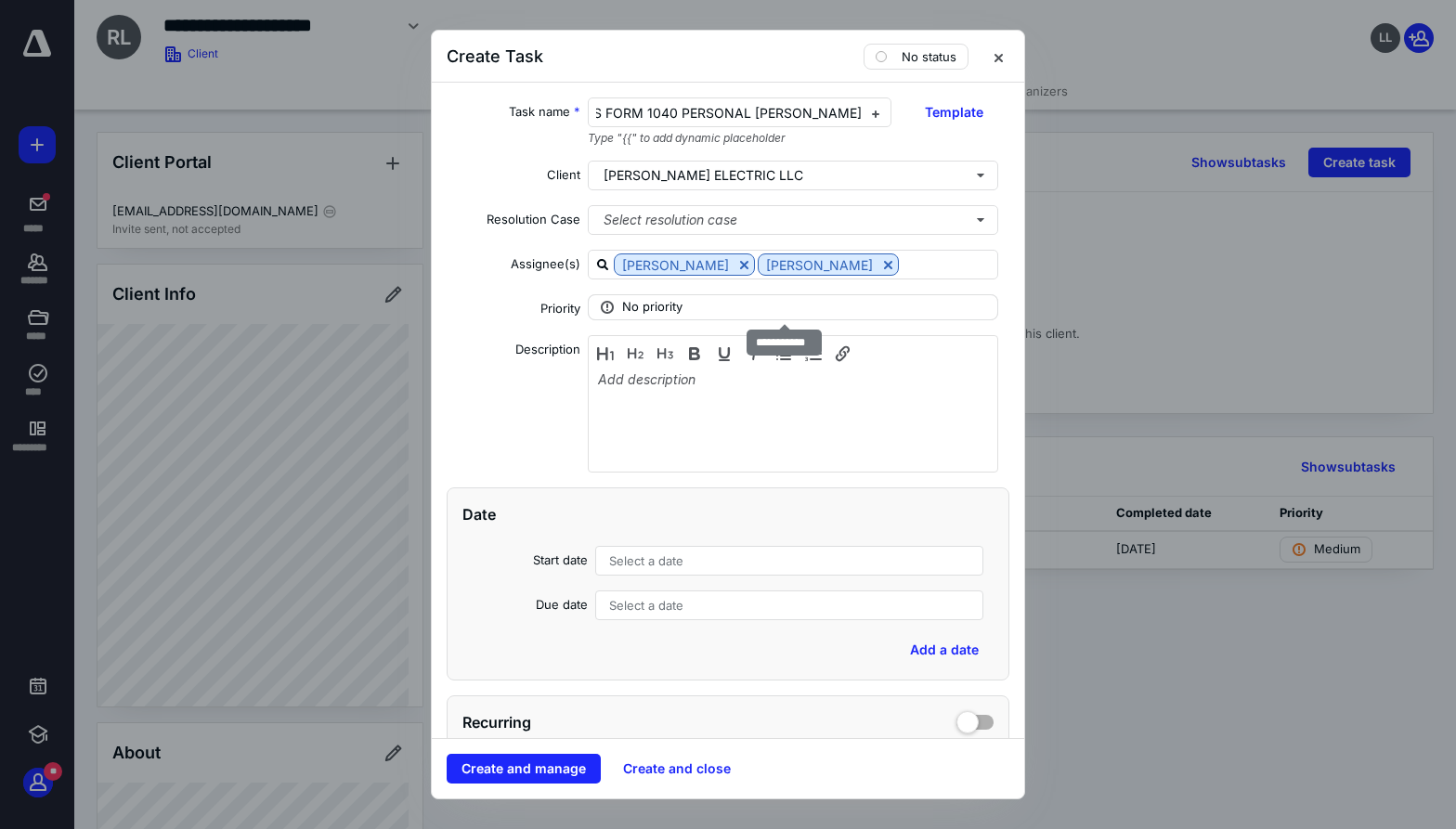click on "No priority" at bounding box center (793, 307) 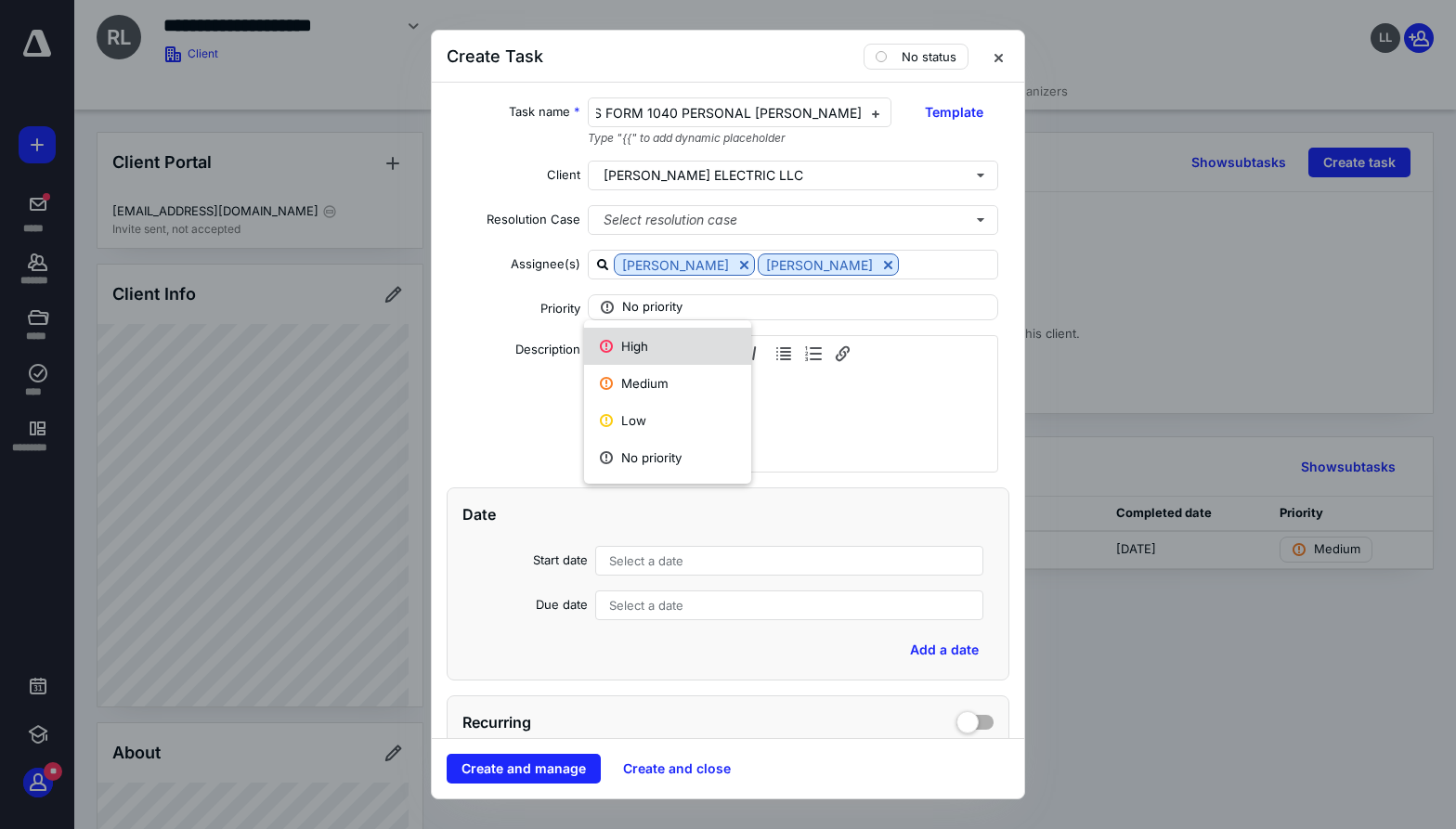 click on "High" at bounding box center (668, 346) 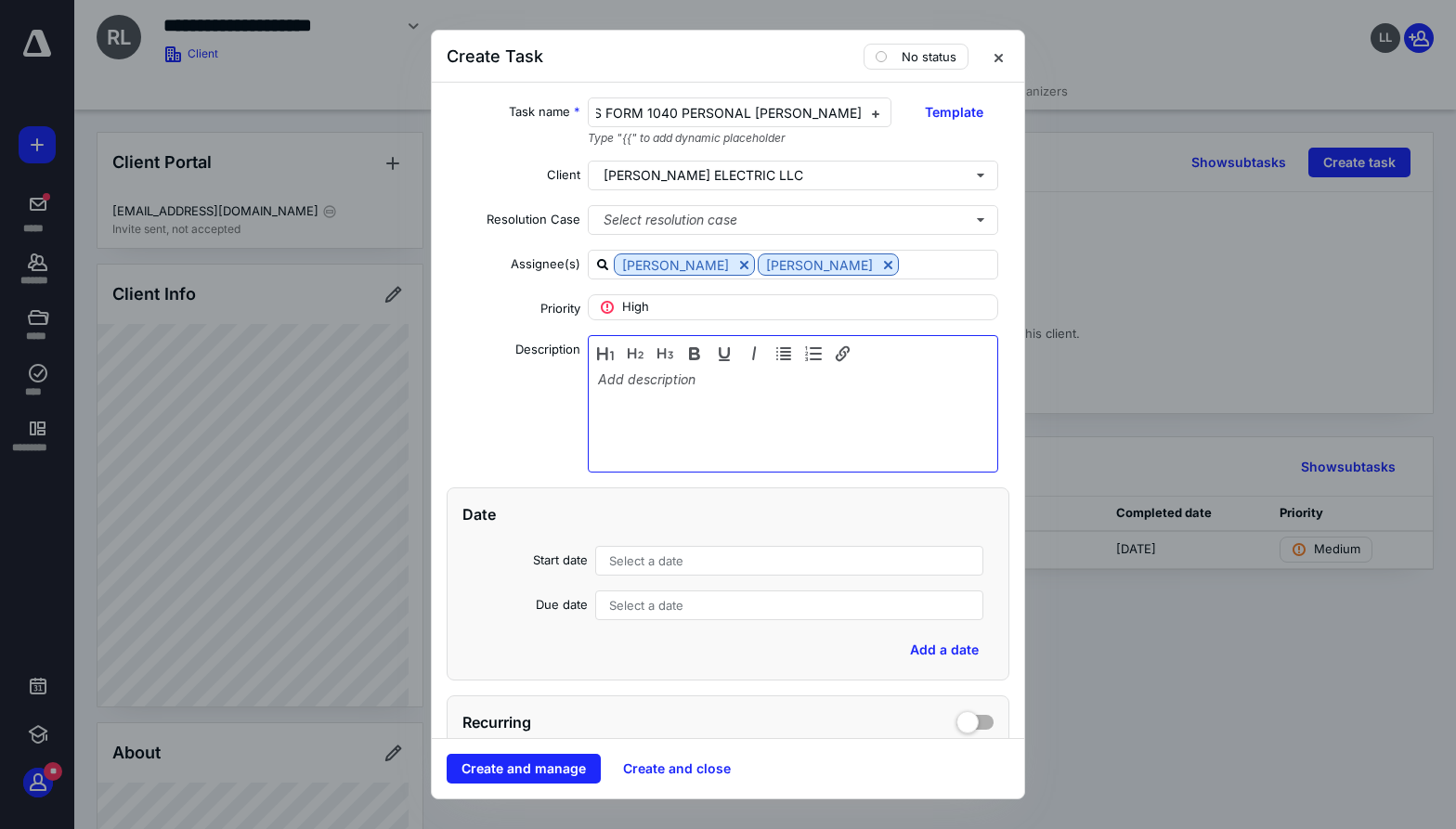 click at bounding box center (793, 418) 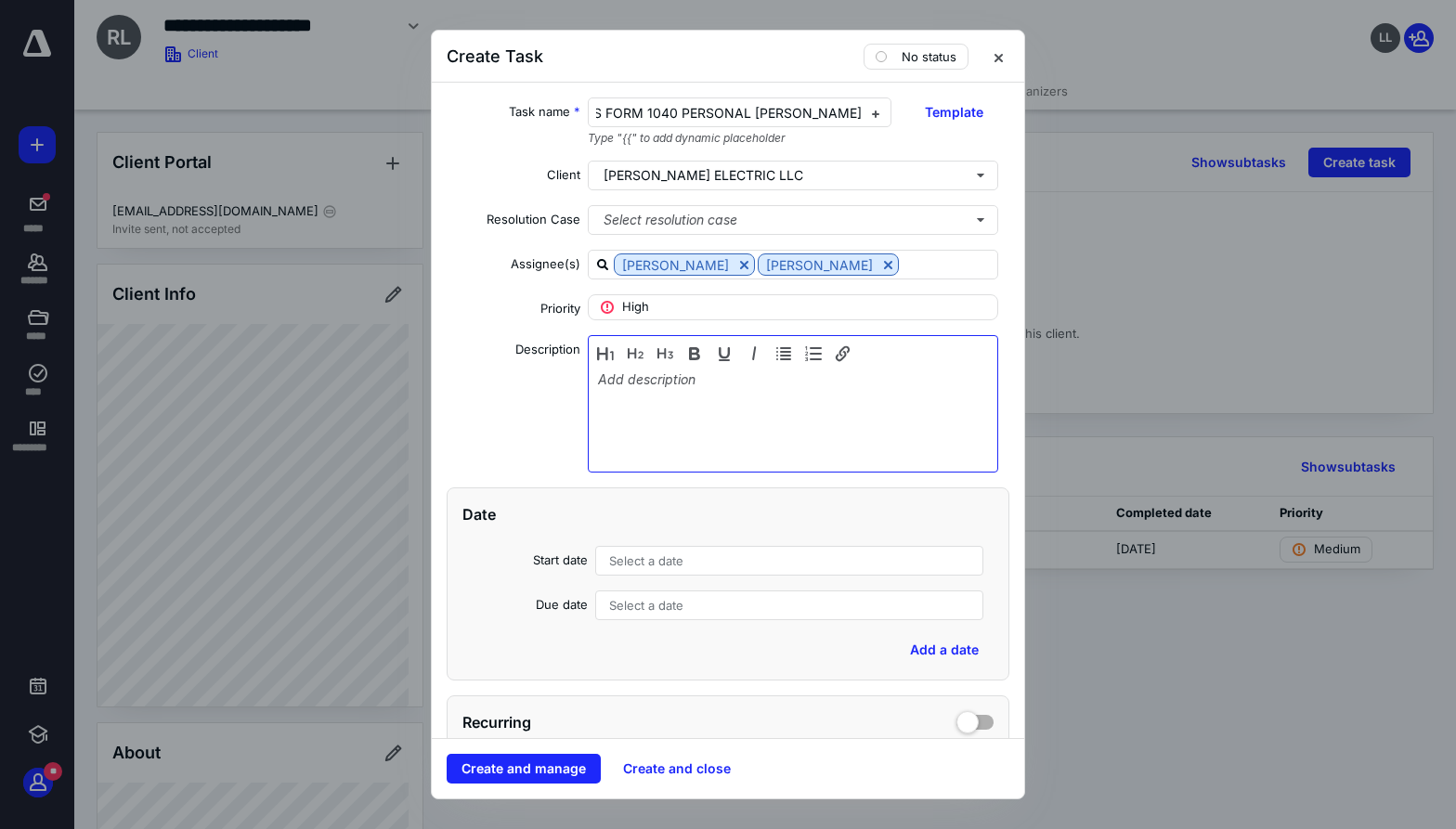 type 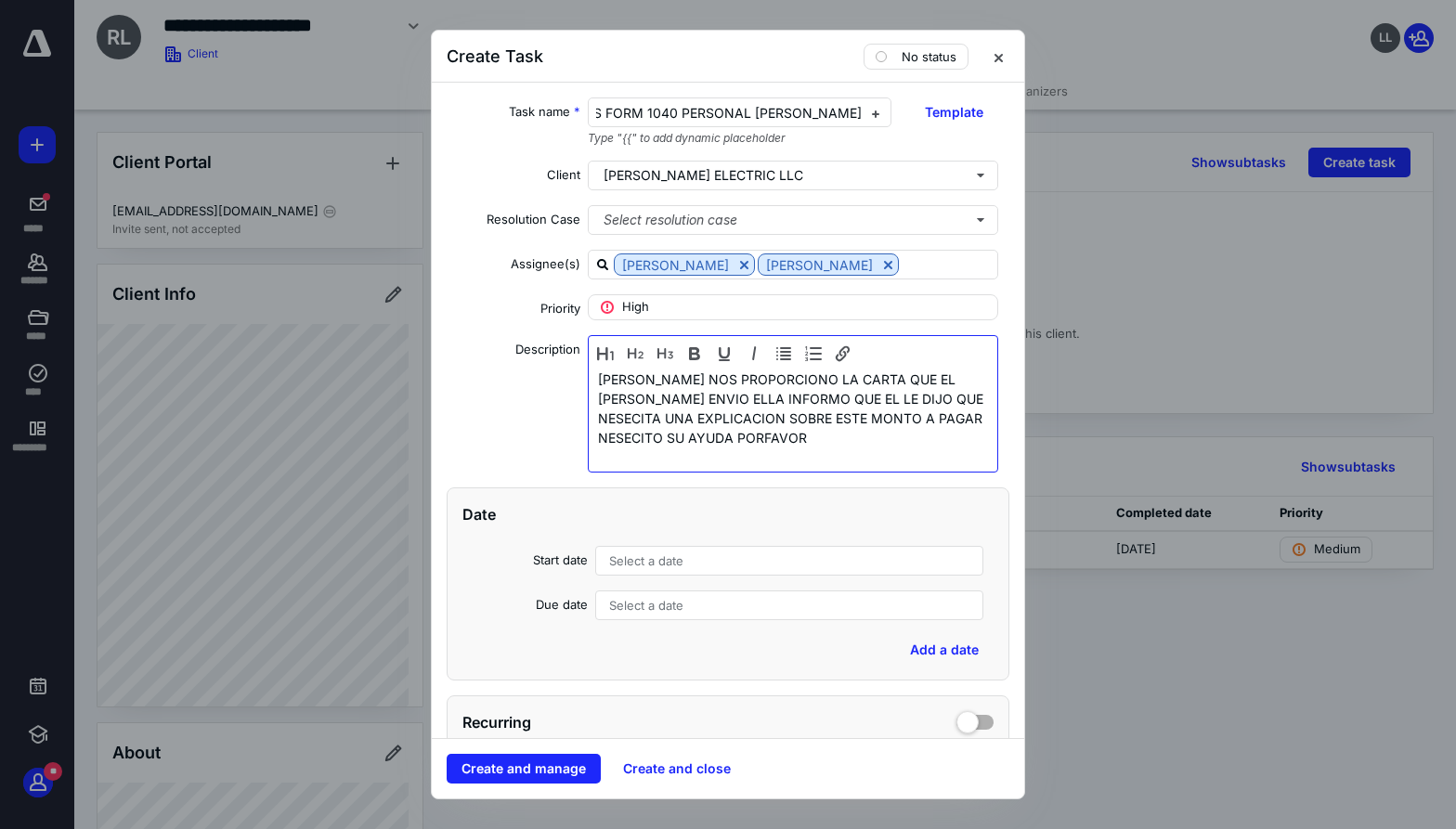 click on "[PERSON_NAME] NOS PROPORCIONO LA CARTA QUE EL [PERSON_NAME] ENVIO ELLA INFORMO QUE EL LE DIJO QUE NESECITA UNA EXPLICACION SOBRE ESTE MONTO A PAGAR NESECITO SU AYUDA PORFAVOR" at bounding box center (793, 418) 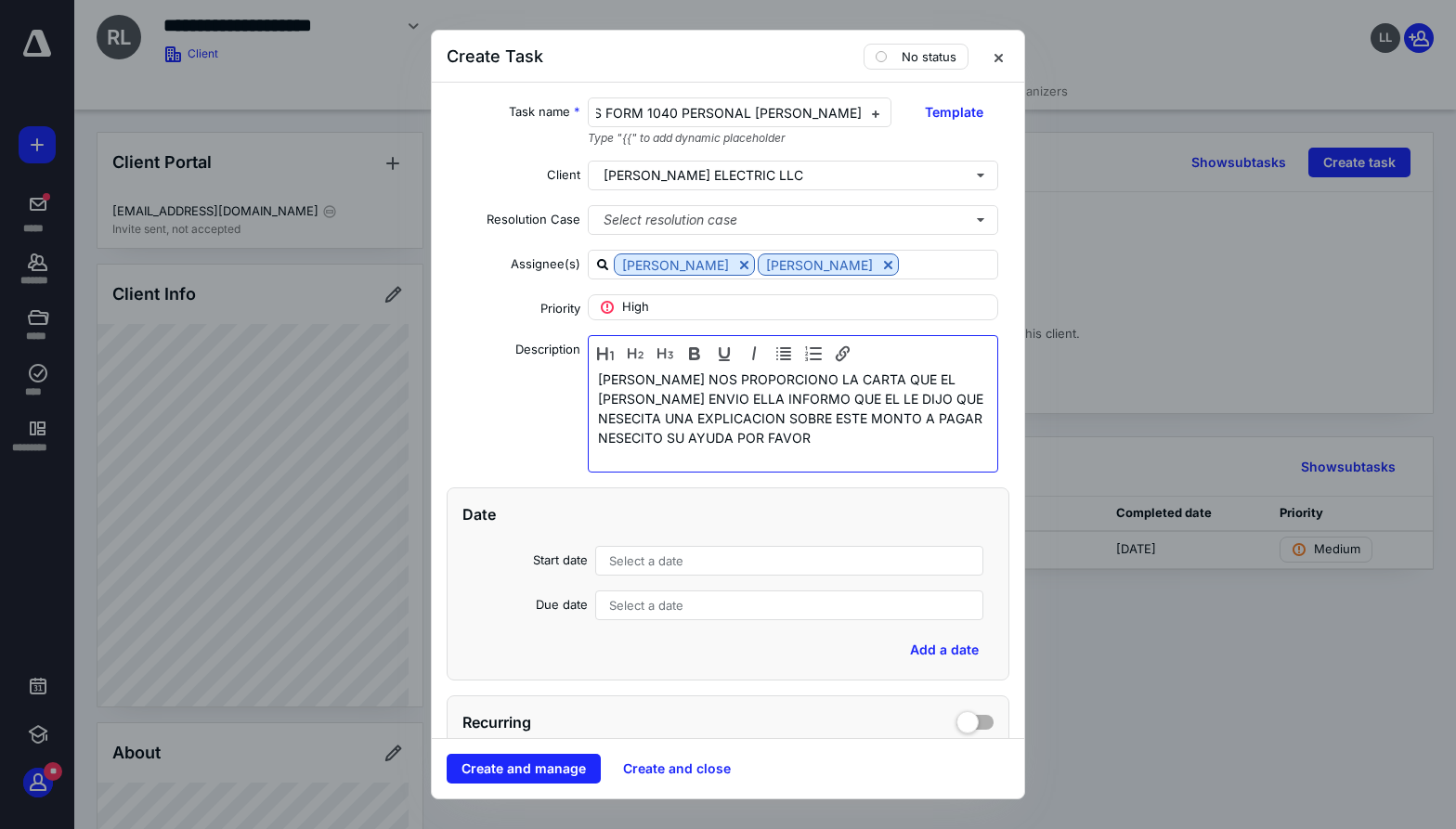 click on "[PERSON_NAME] NOS PROPORCIONO LA CARTA QUE EL [PERSON_NAME] ENVIO ELLA INFORMO QUE EL LE DIJO QUE NESECITA UNA EXPLICACION SOBRE ESTE MONTO A PAGAR NESECITO SU AYUDA POR FAVOR" at bounding box center (793, 418) 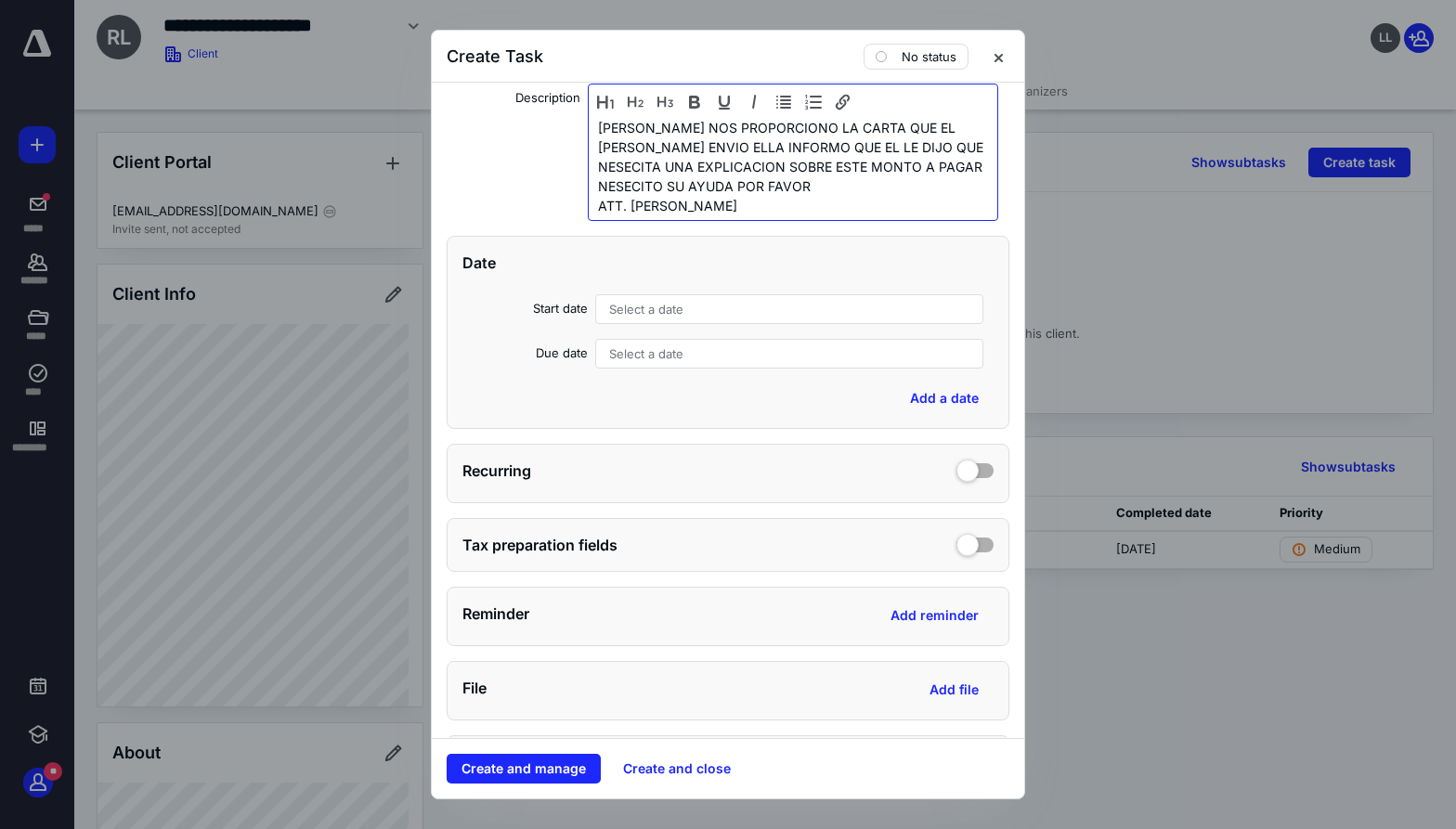 scroll, scrollTop: 278, scrollLeft: 0, axis: vertical 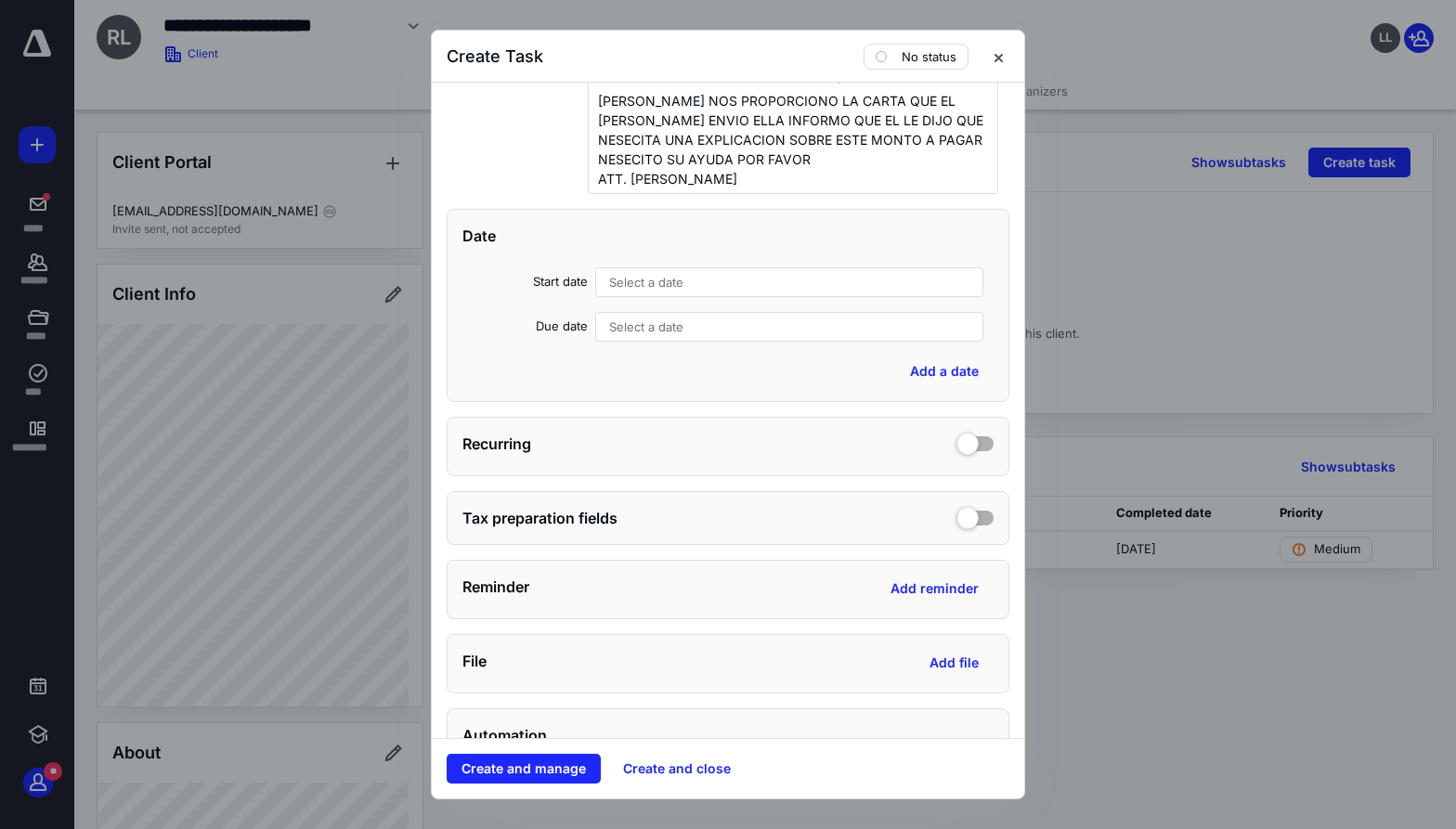 click on "Select a date" at bounding box center [646, 282] 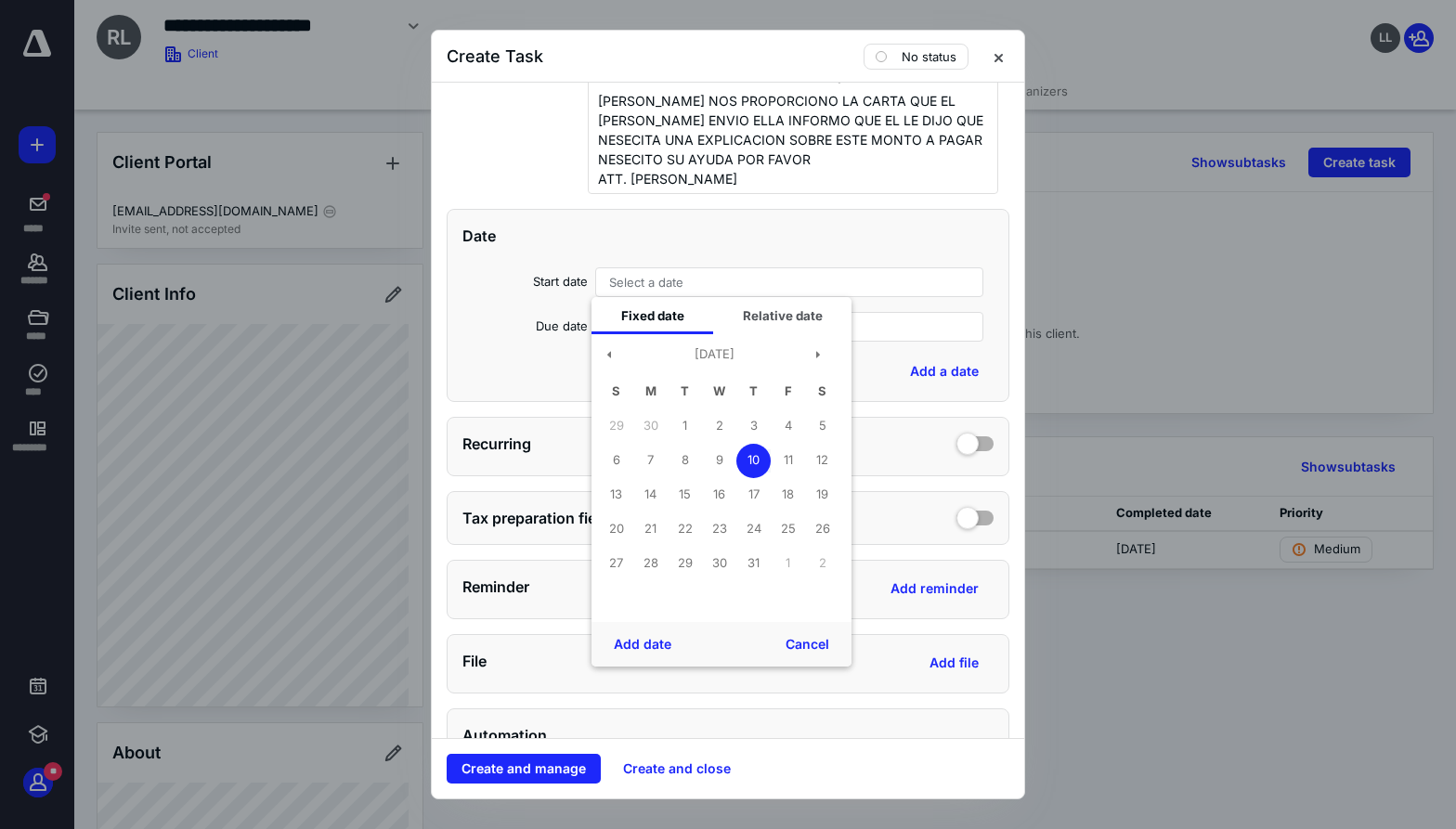 click on "Due date" at bounding box center [525, 330] 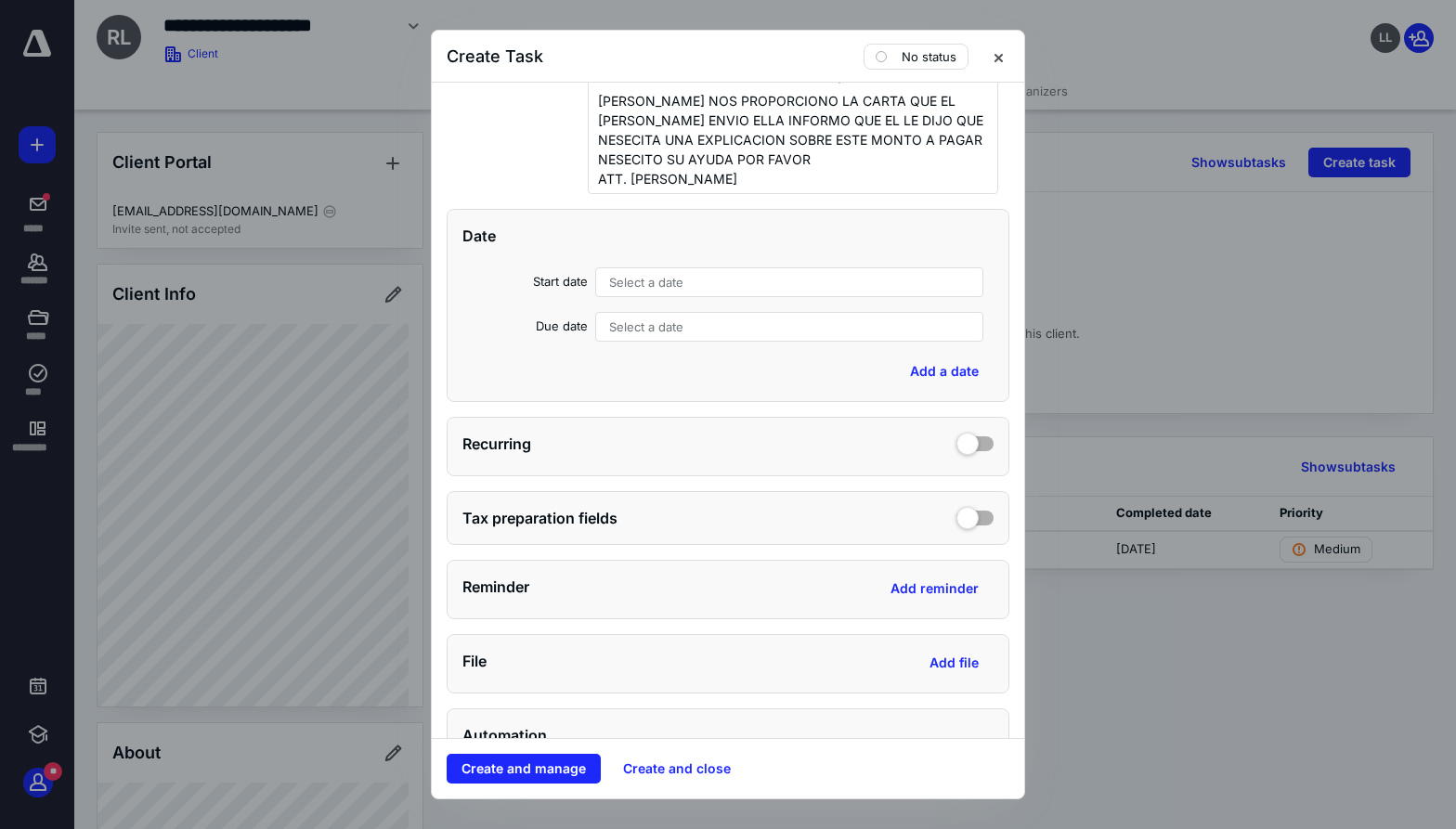 click on "Select a date" at bounding box center [646, 327] 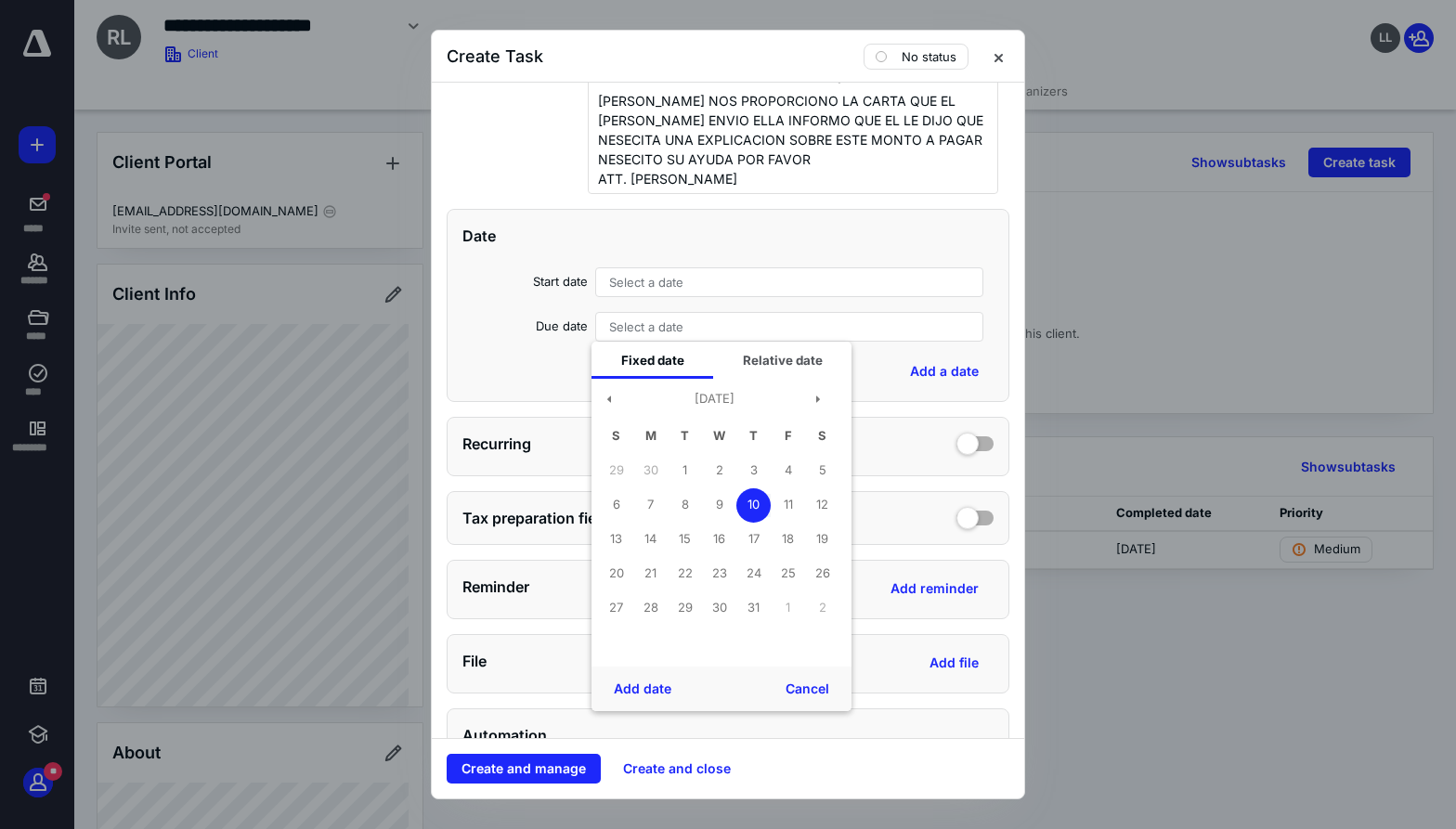 click on "Select a date" at bounding box center [646, 282] 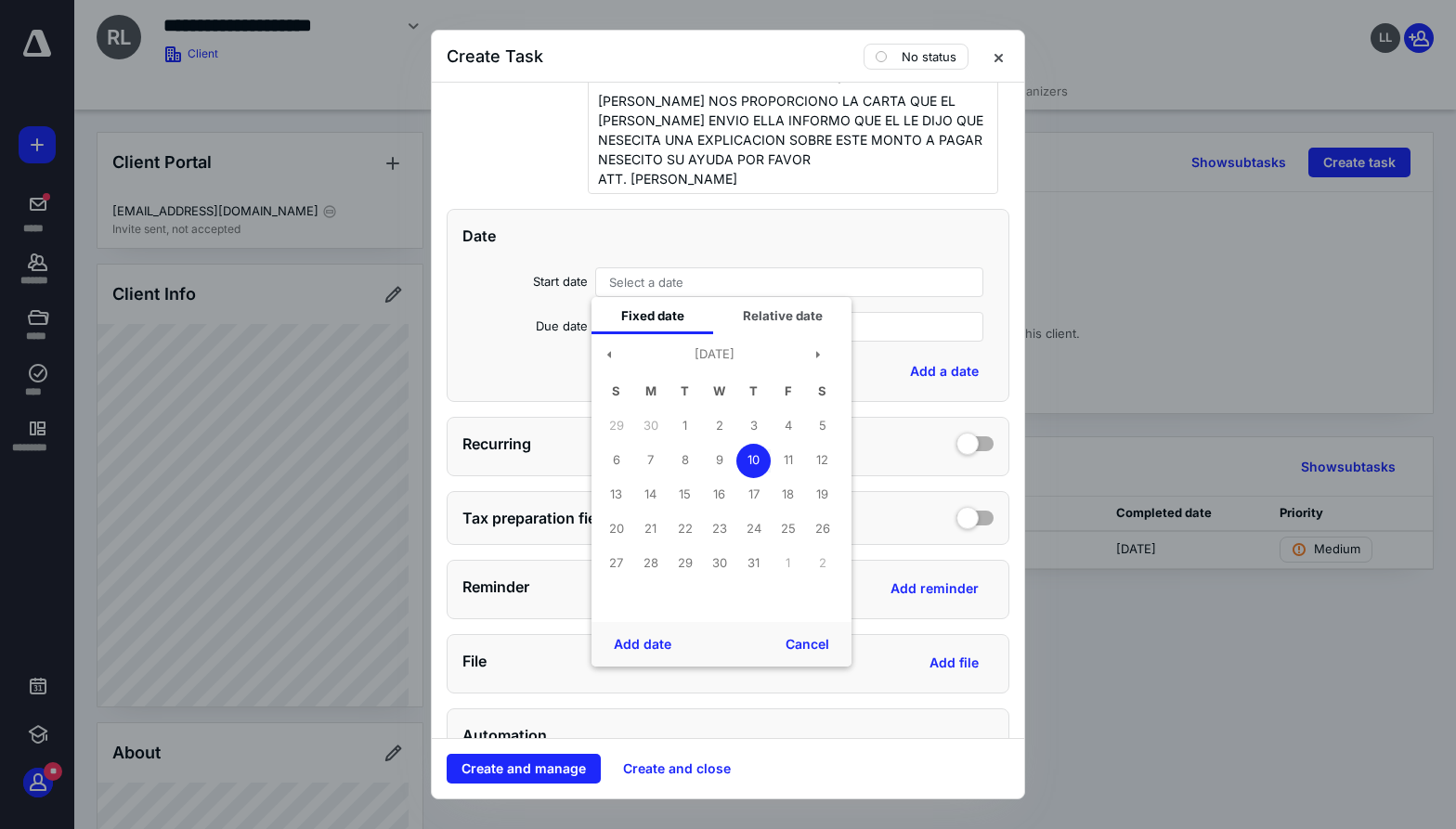 click on "10" at bounding box center [753, 460] 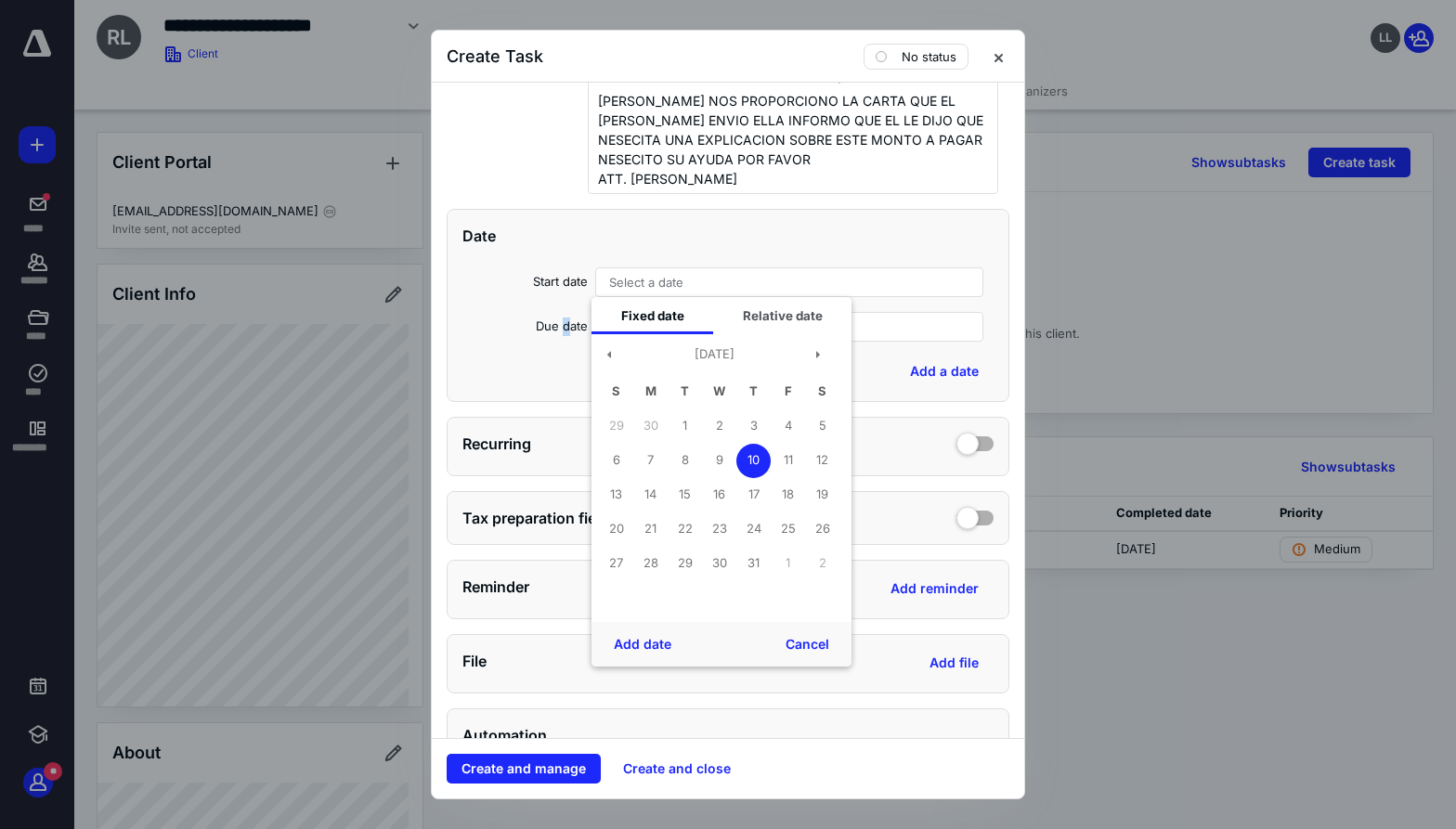 click on "Due date" at bounding box center [525, 330] 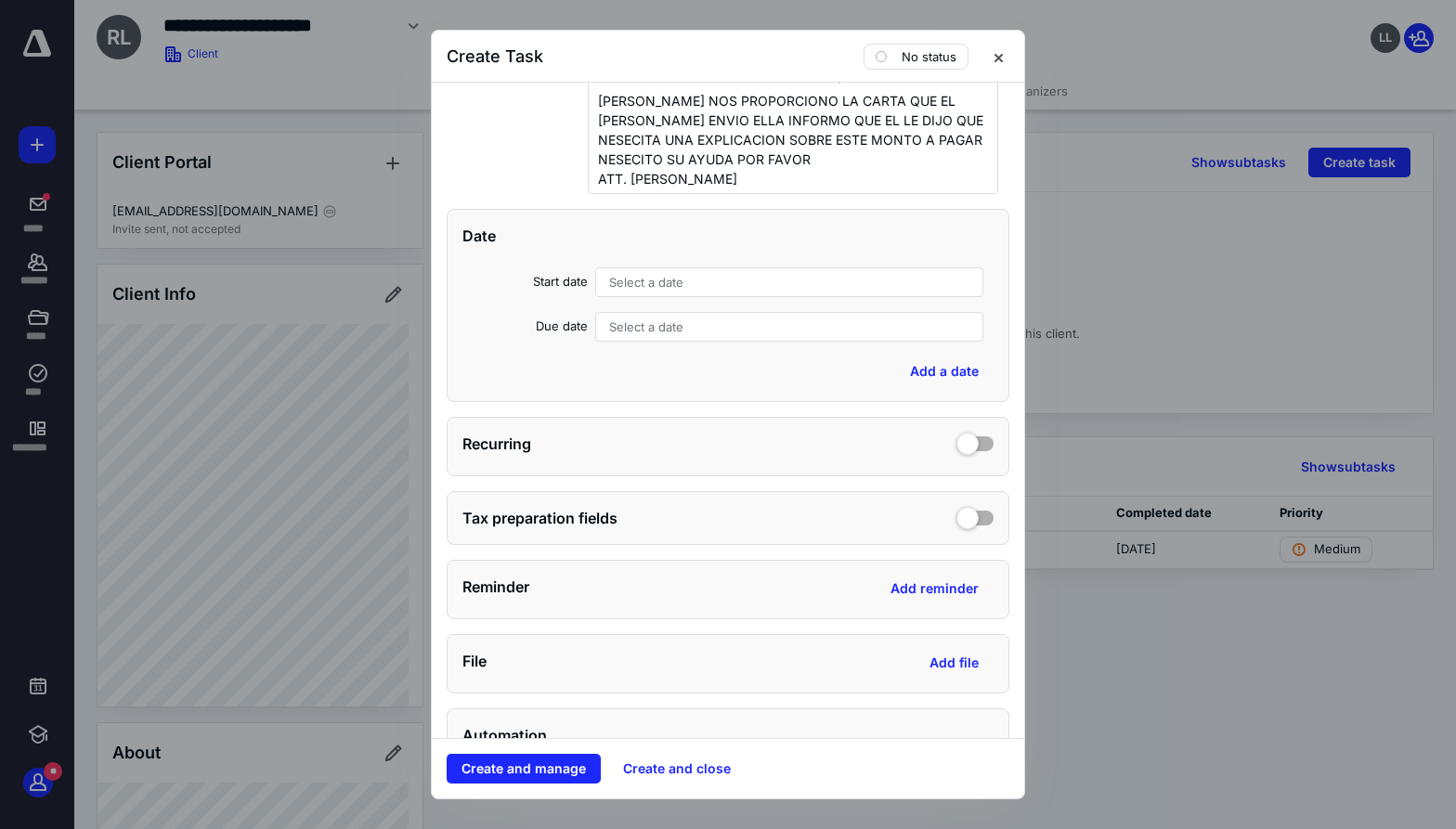 drag, startPoint x: 563, startPoint y: 323, endPoint x: 674, endPoint y: 329, distance: 111.16204 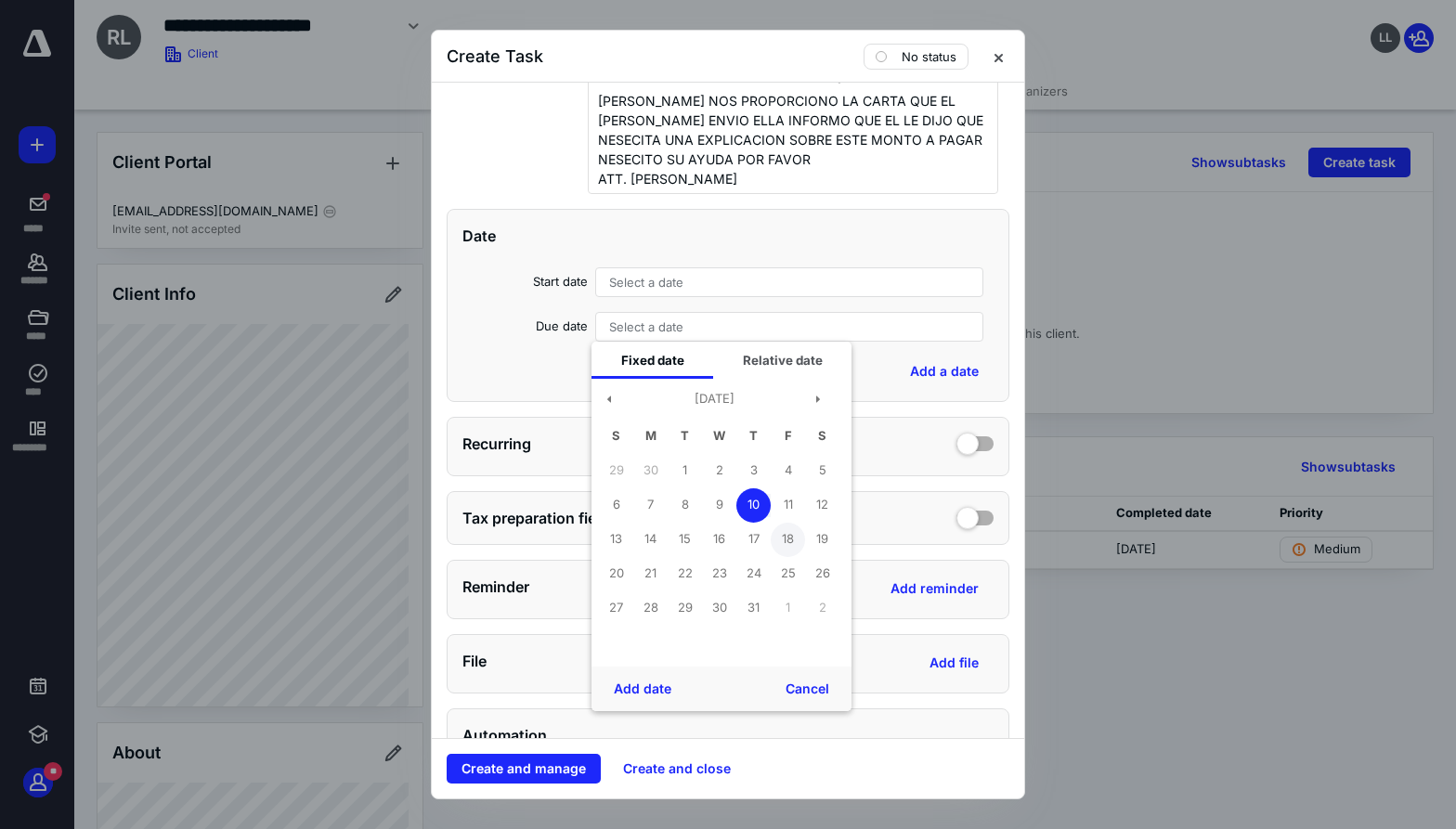 click on "18" at bounding box center (787, 539) 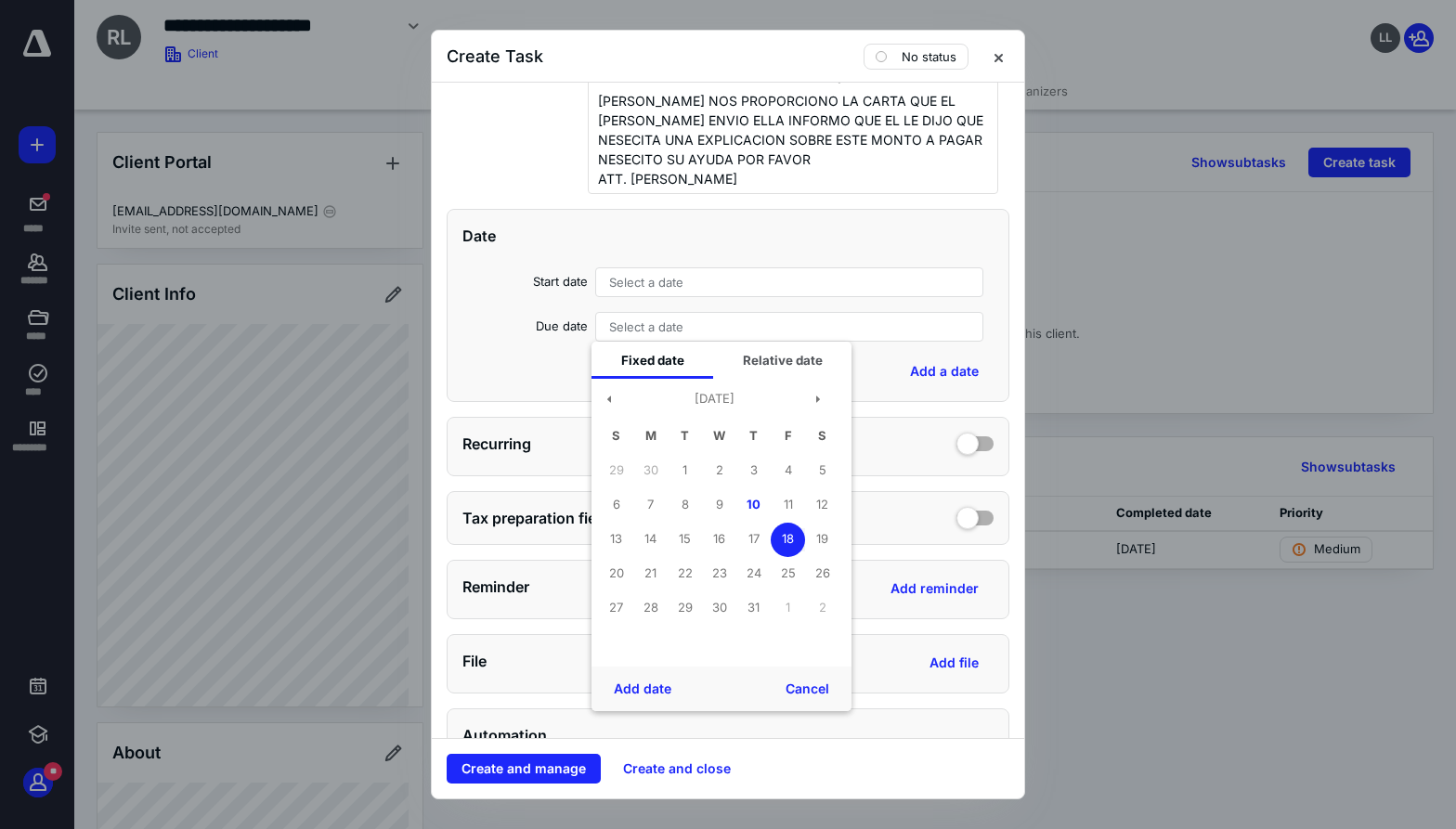 click on "Select a date" at bounding box center (646, 282) 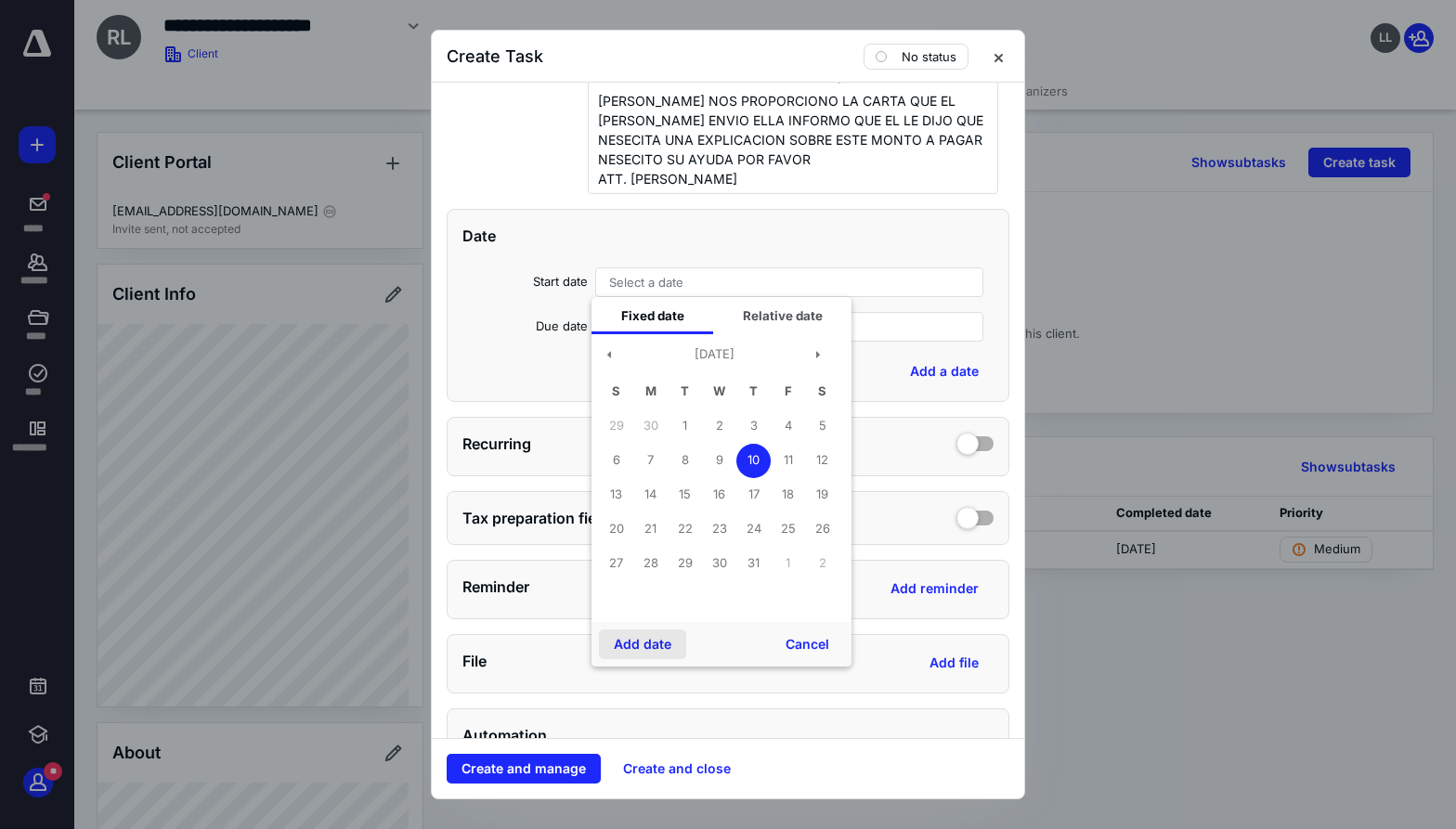 click on "Add date" at bounding box center [643, 644] 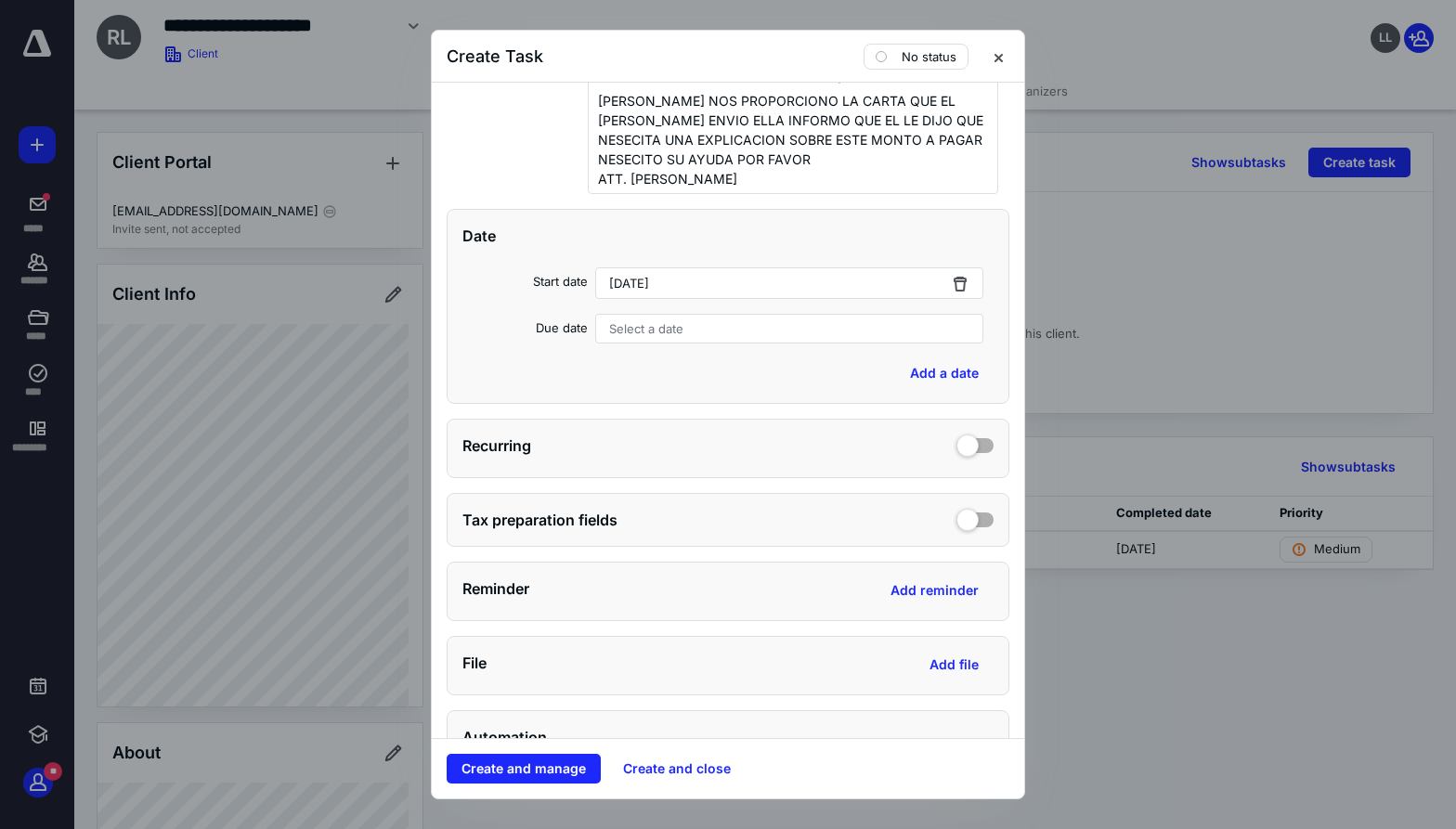 click on "Select a date" at bounding box center [646, 329] 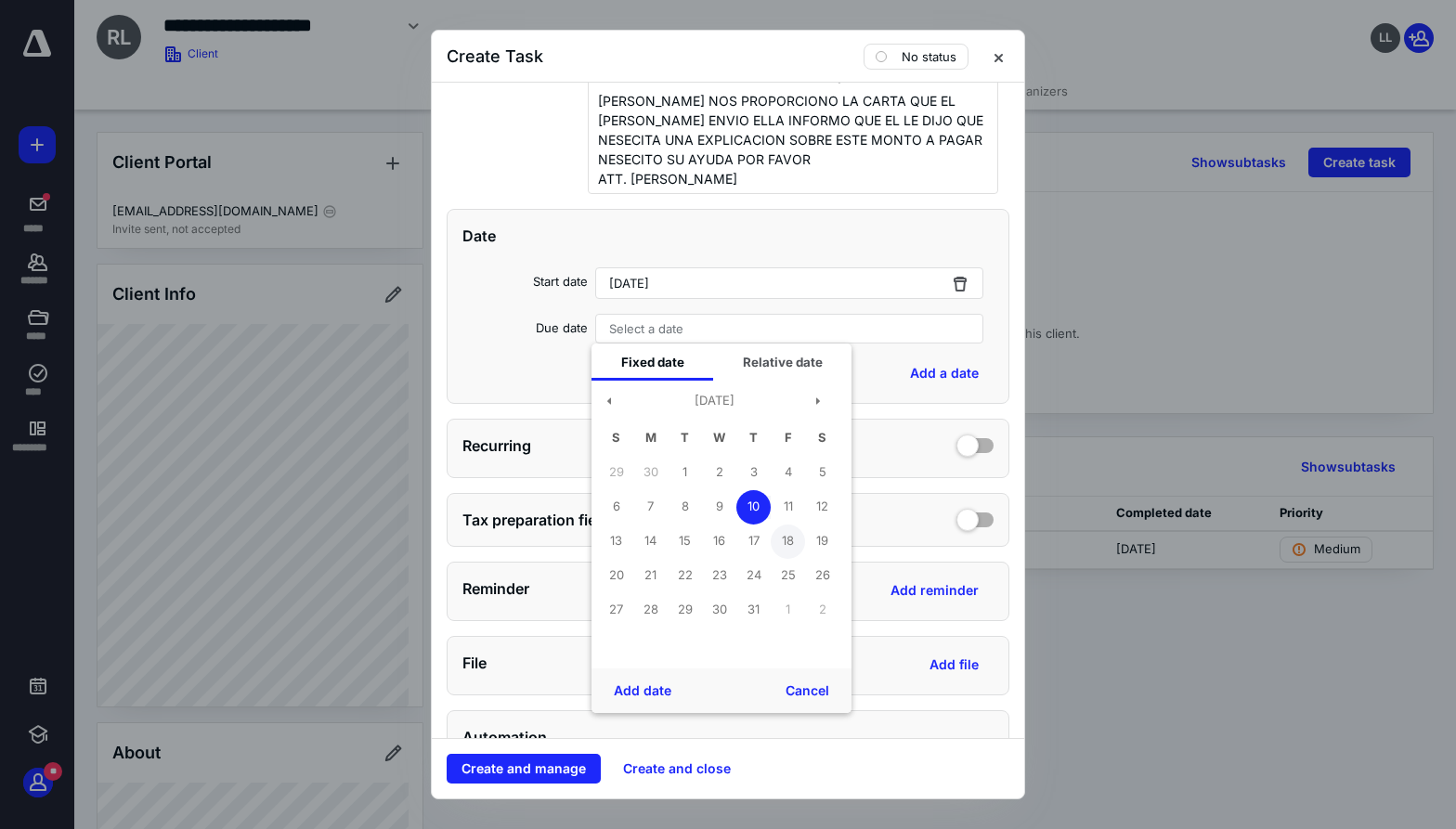 click on "18" at bounding box center (787, 541) 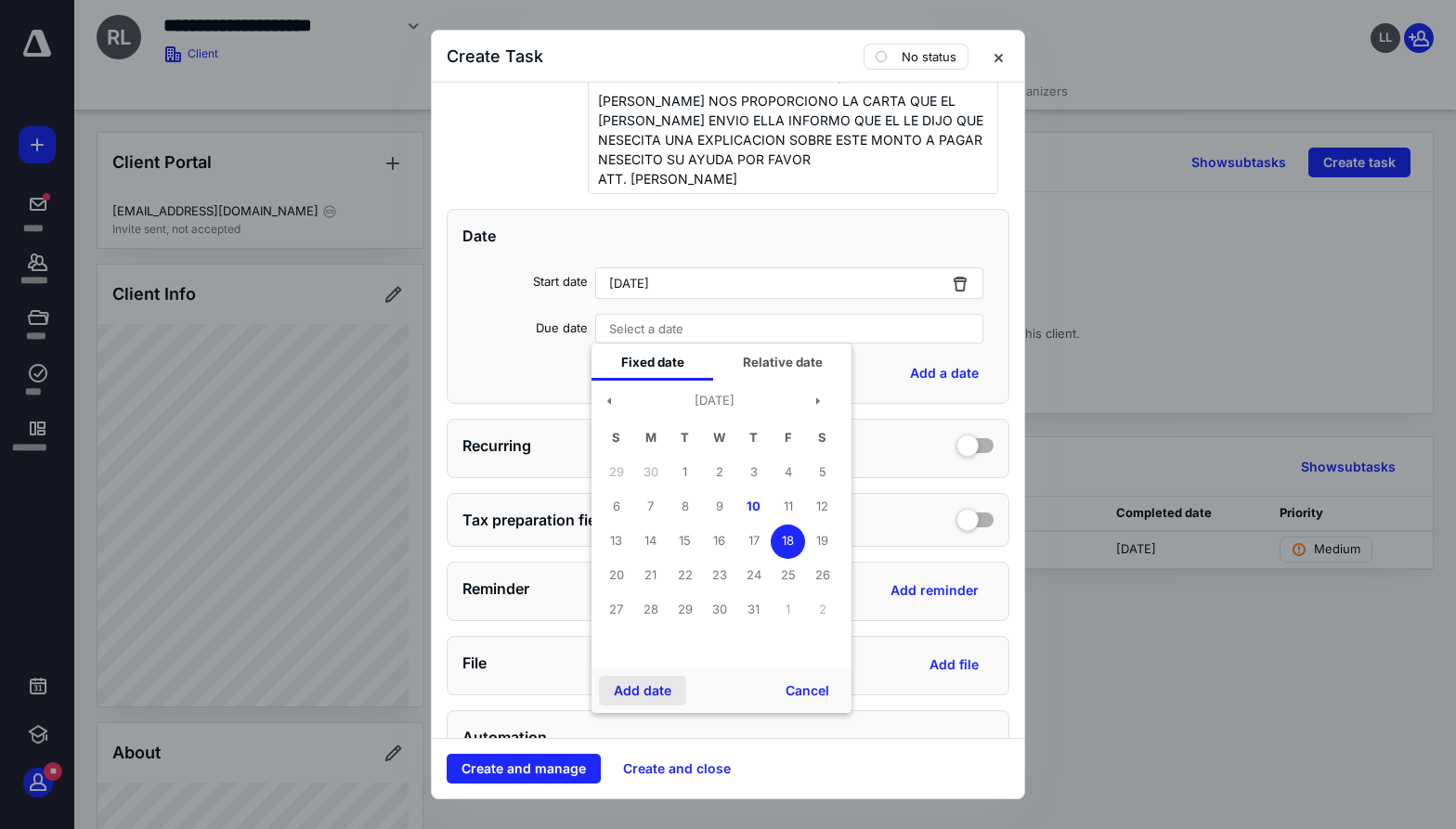 click on "Add date" at bounding box center [643, 691] 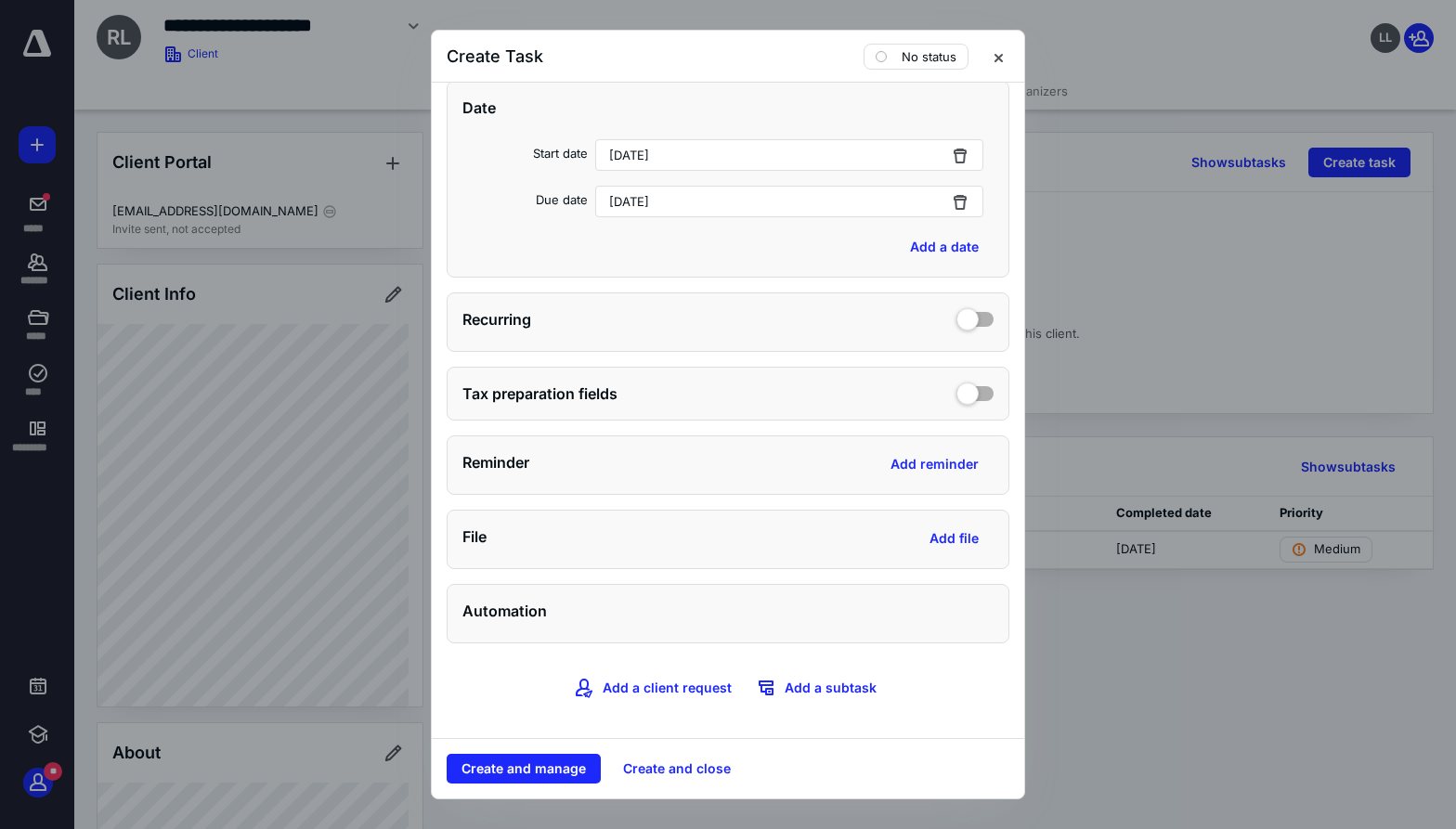 scroll, scrollTop: 416, scrollLeft: 0, axis: vertical 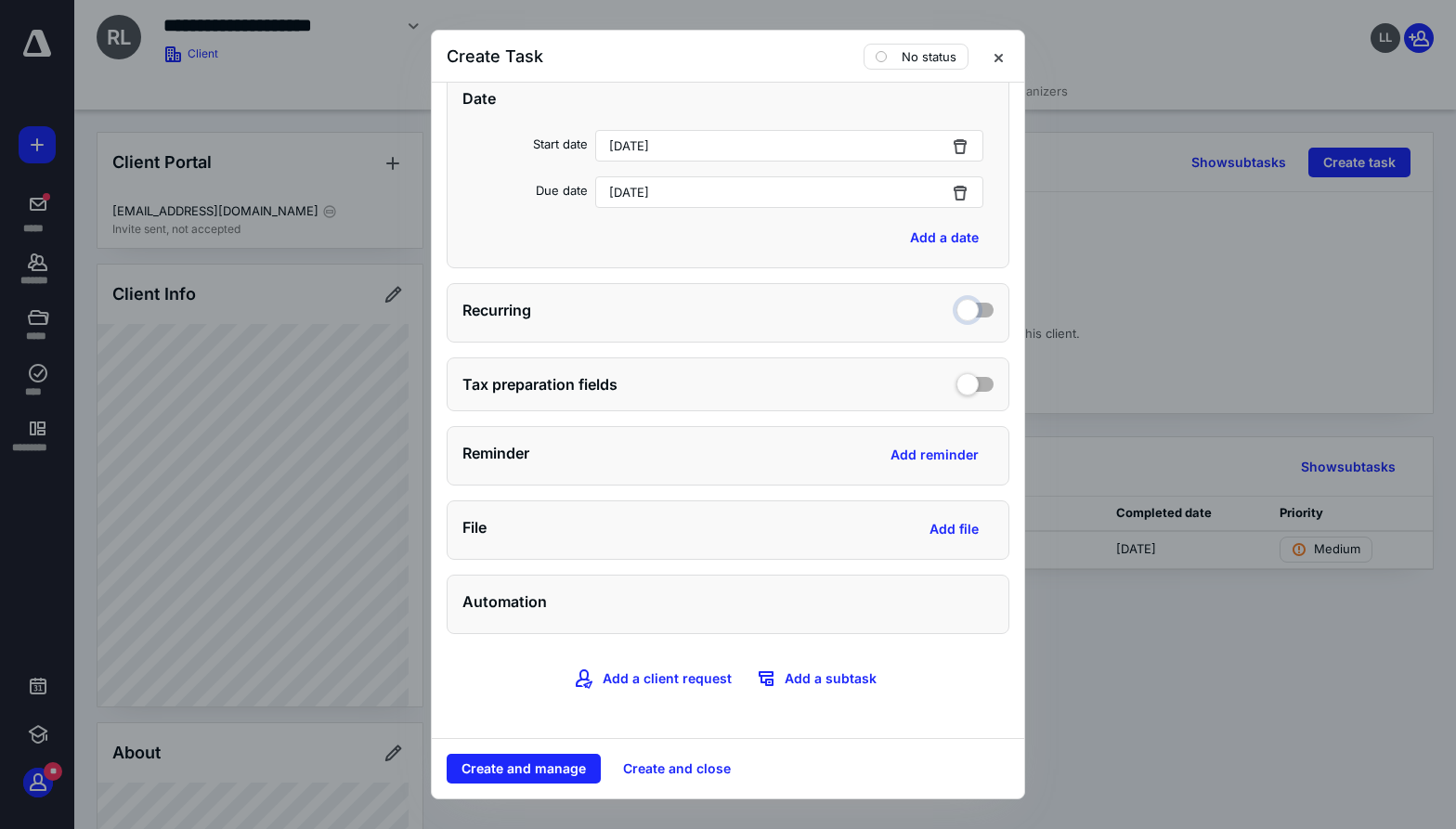 click at bounding box center (975, 307) 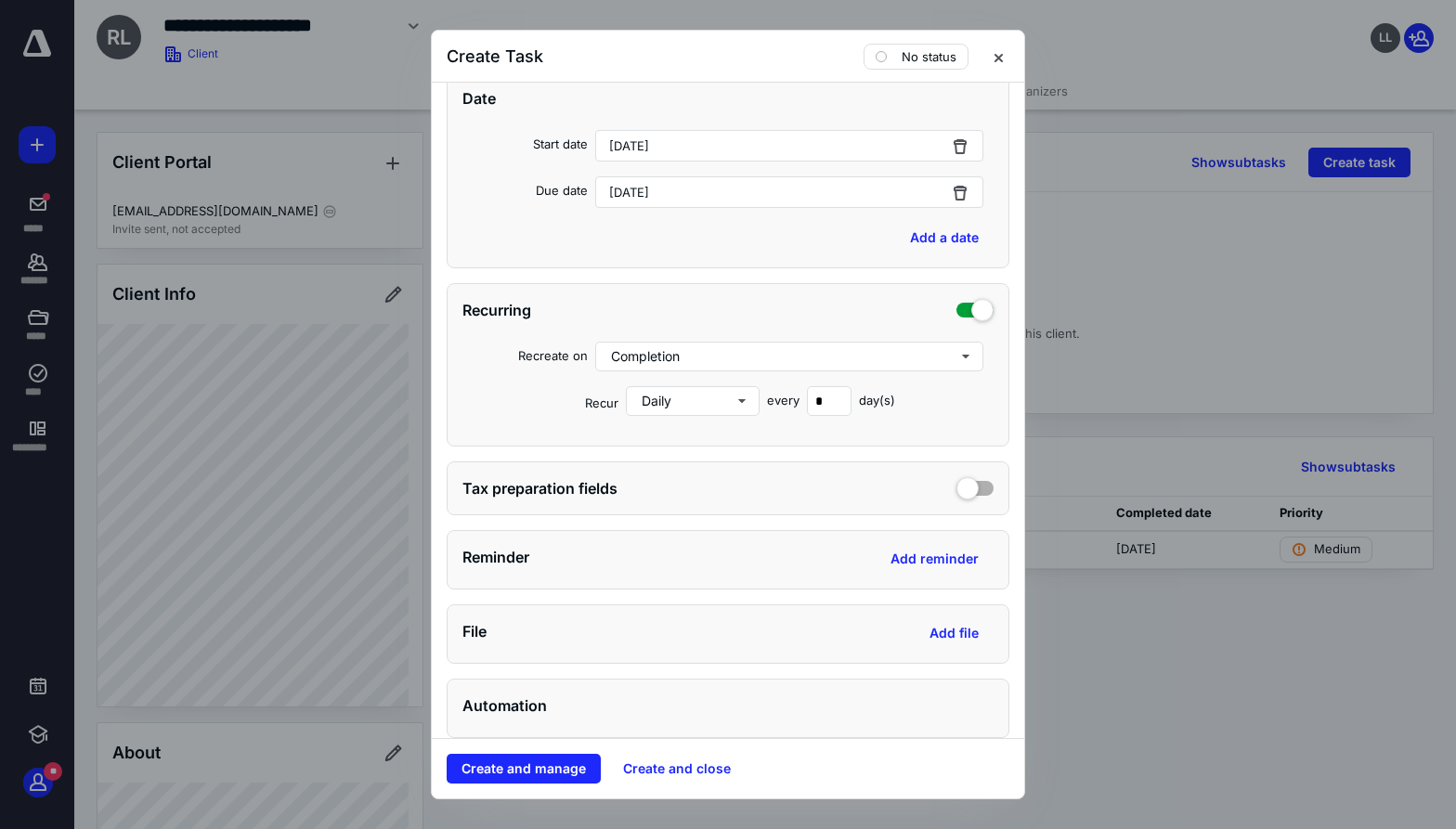 click at bounding box center [975, 310] 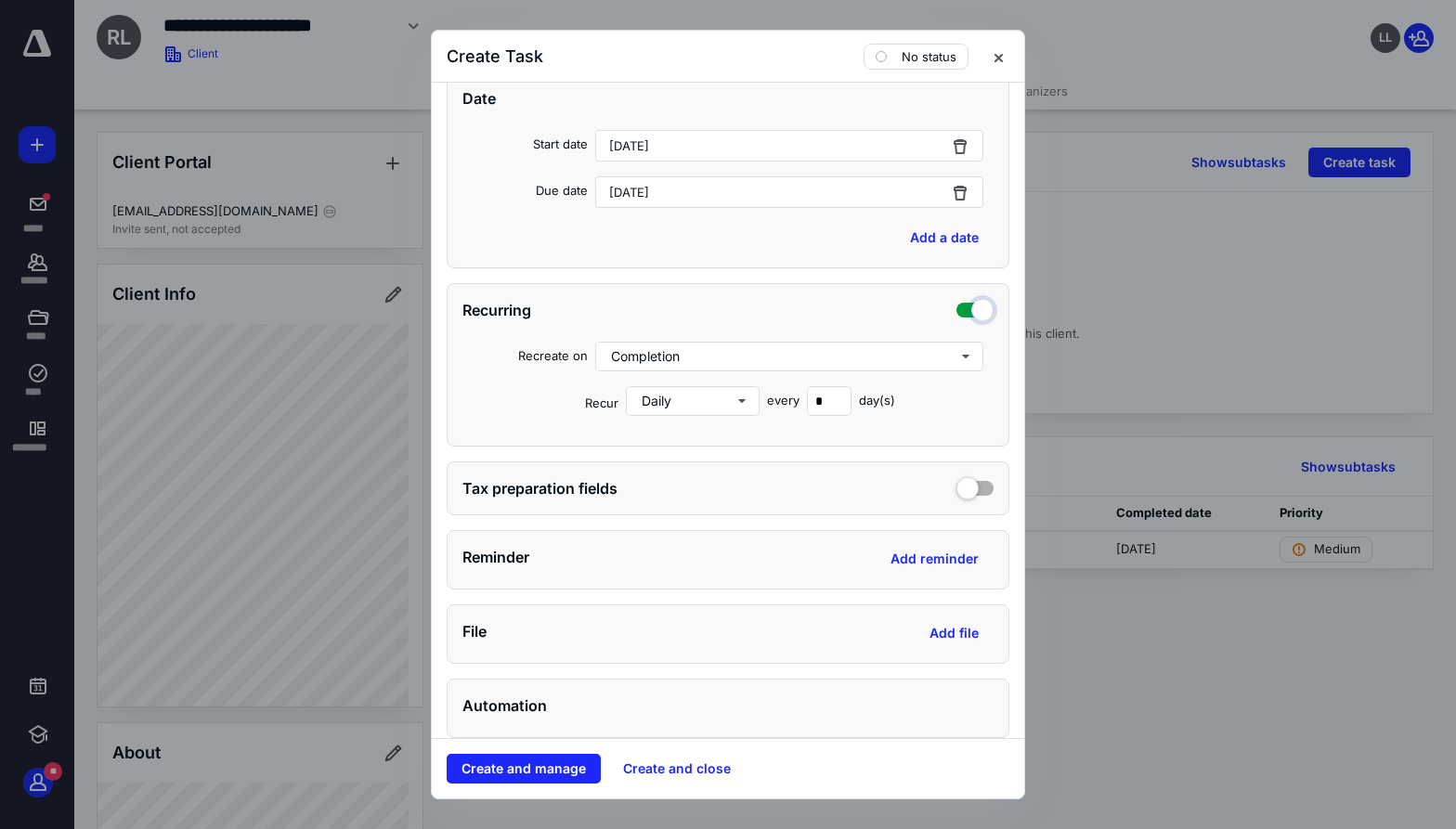 click at bounding box center [975, 307] 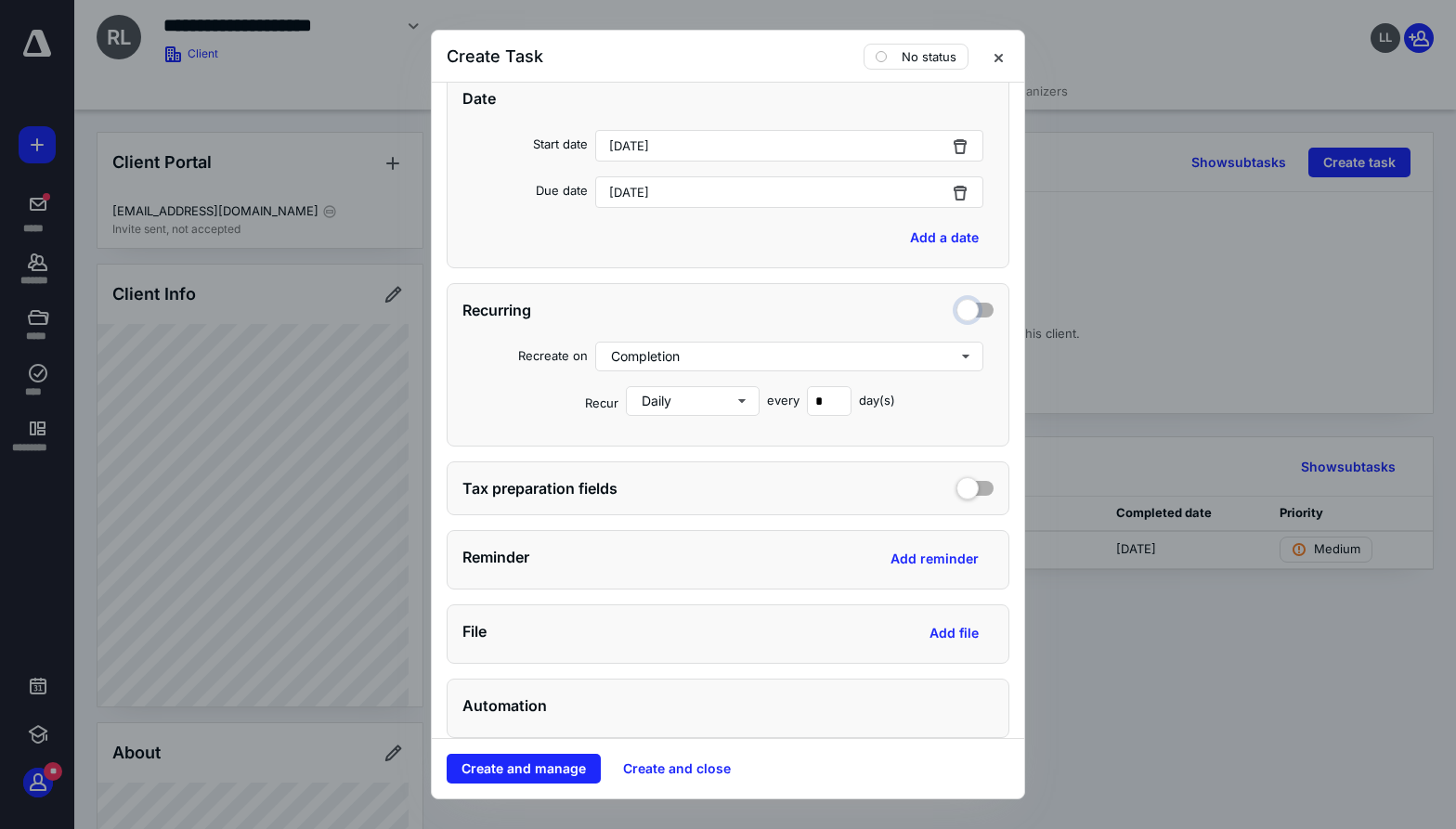 checkbox on "false" 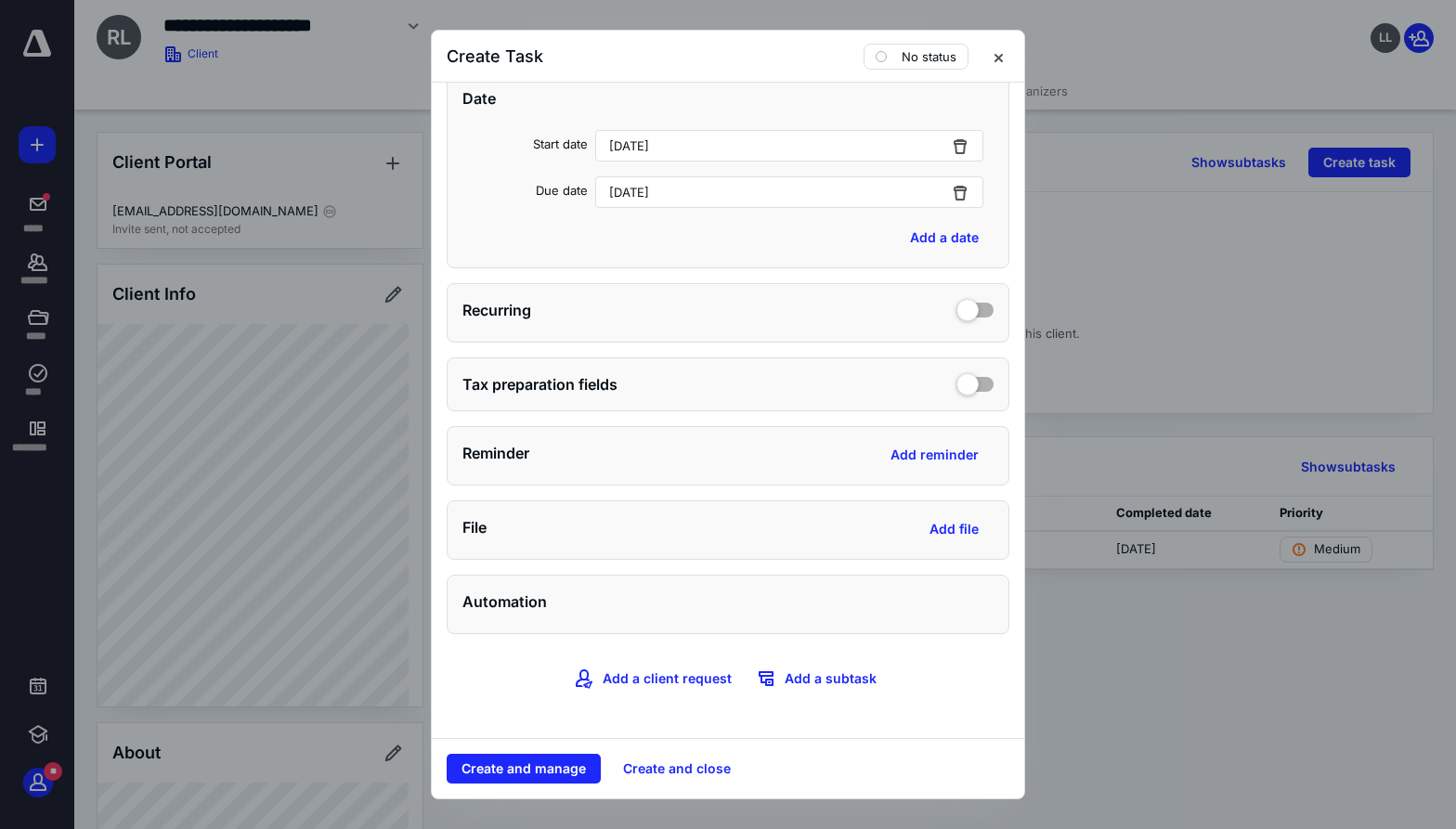 click on "Tax preparation fields" at bounding box center [728, 384] 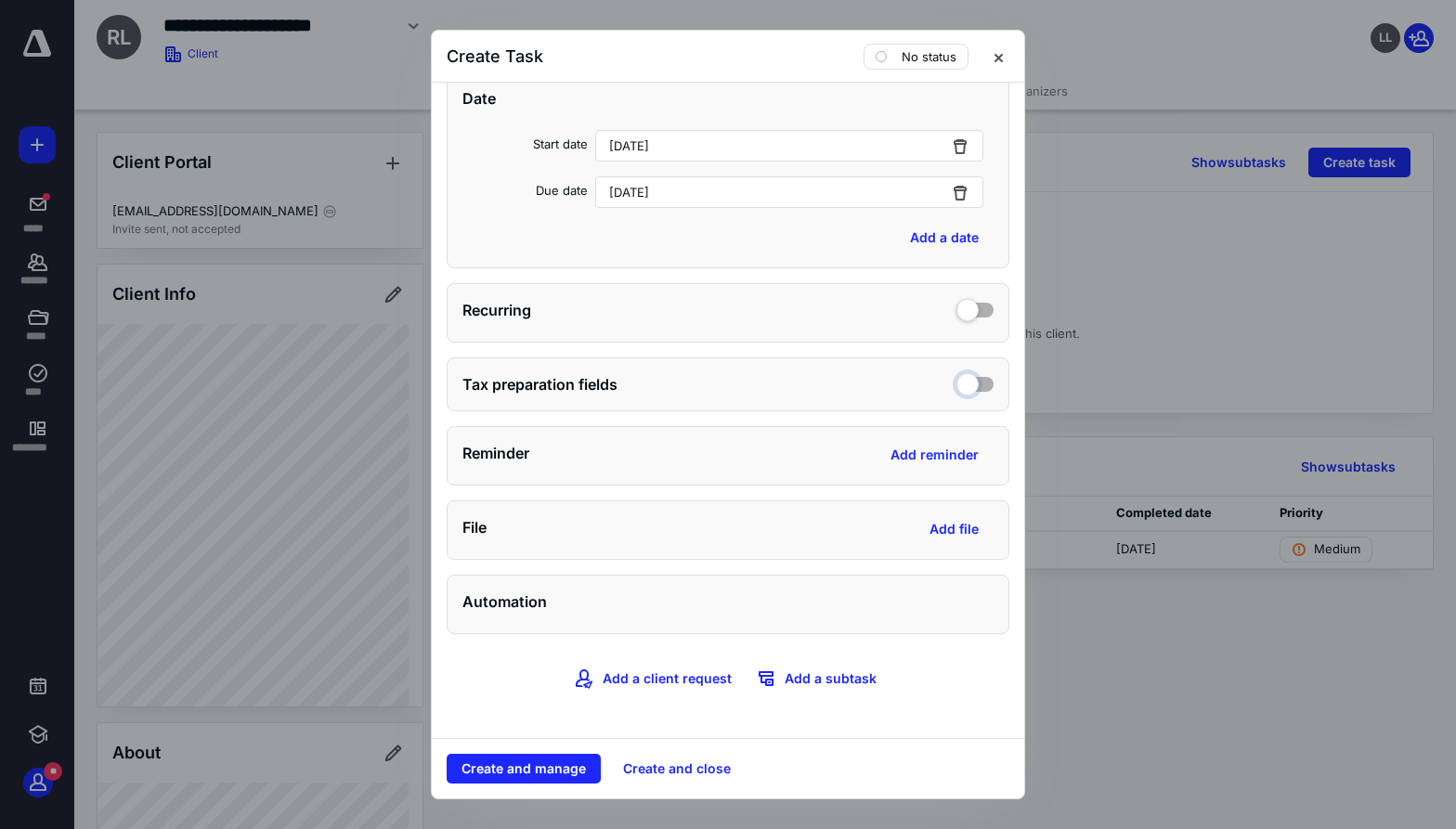 click at bounding box center (975, 382) 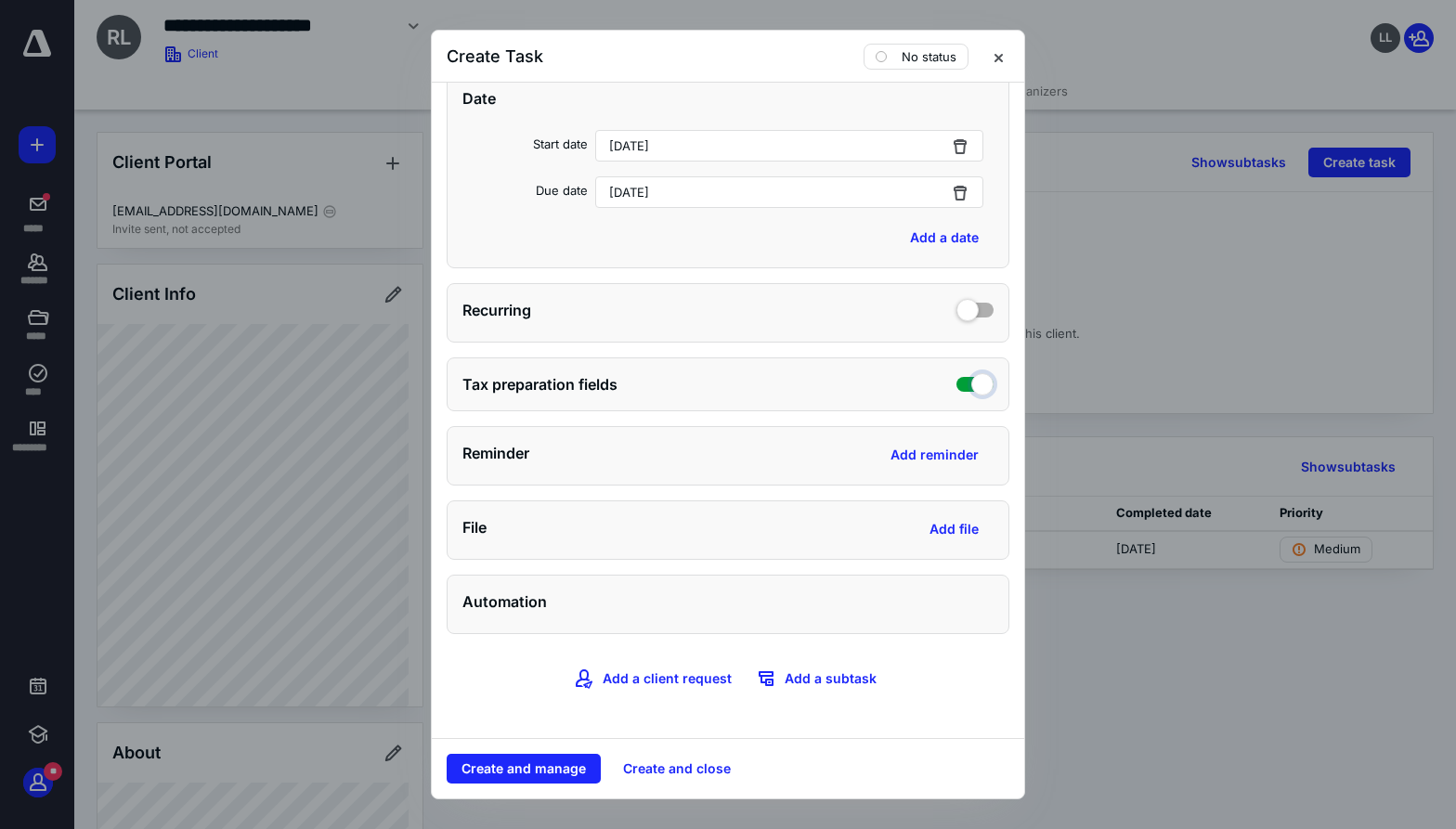 checkbox on "true" 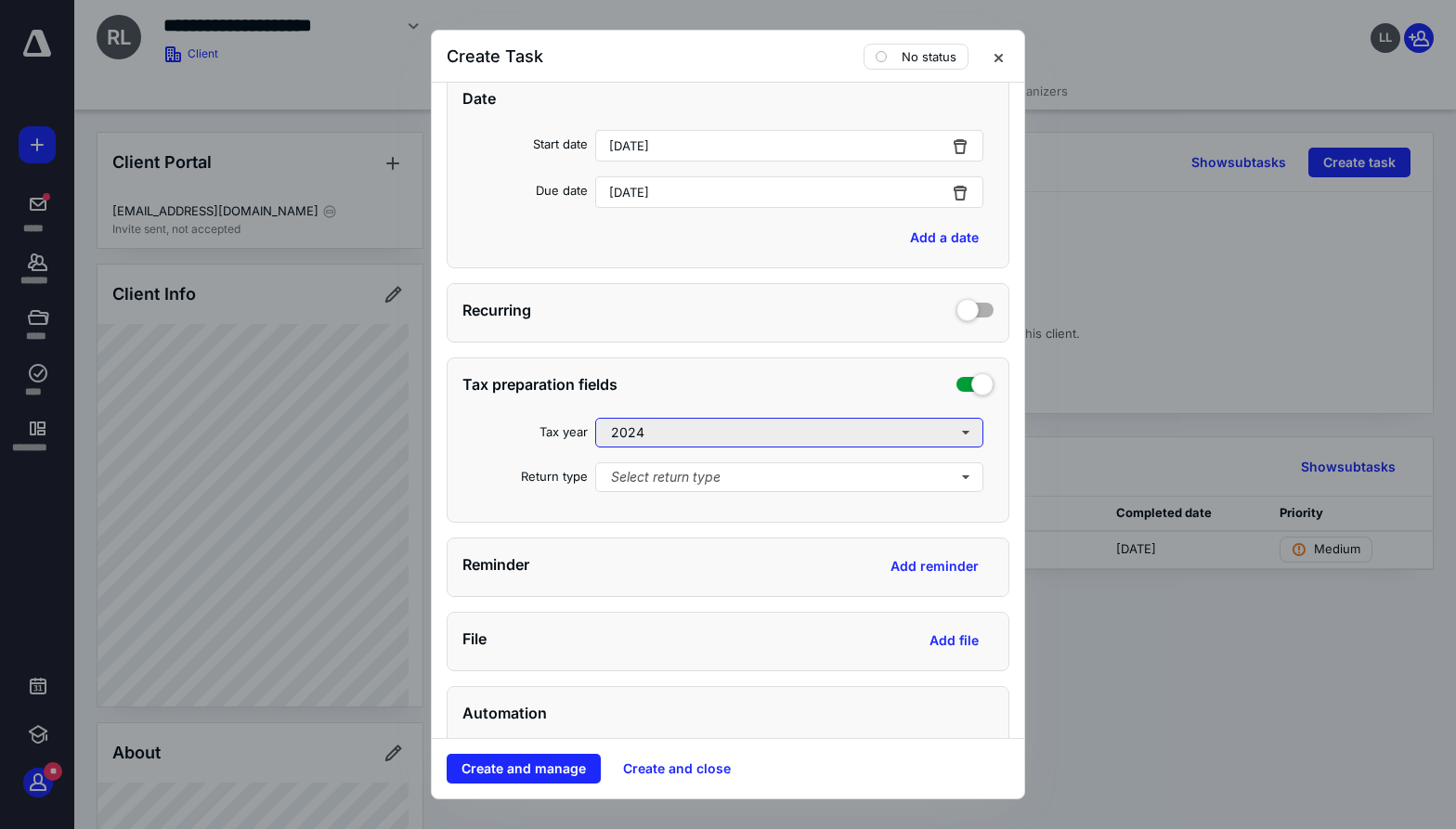 click on "2024" at bounding box center (789, 433) 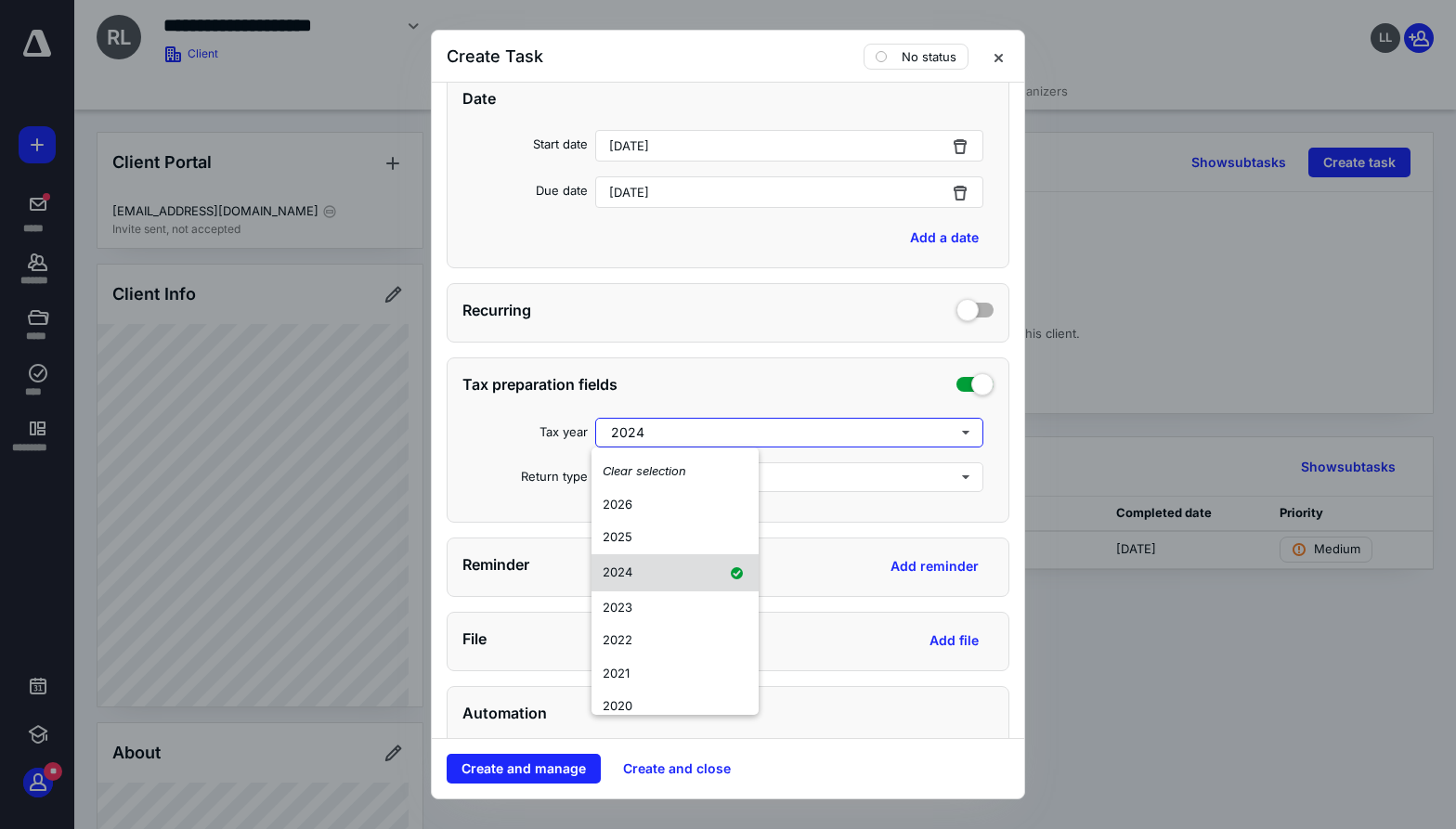 click on "2024" at bounding box center [618, 572] 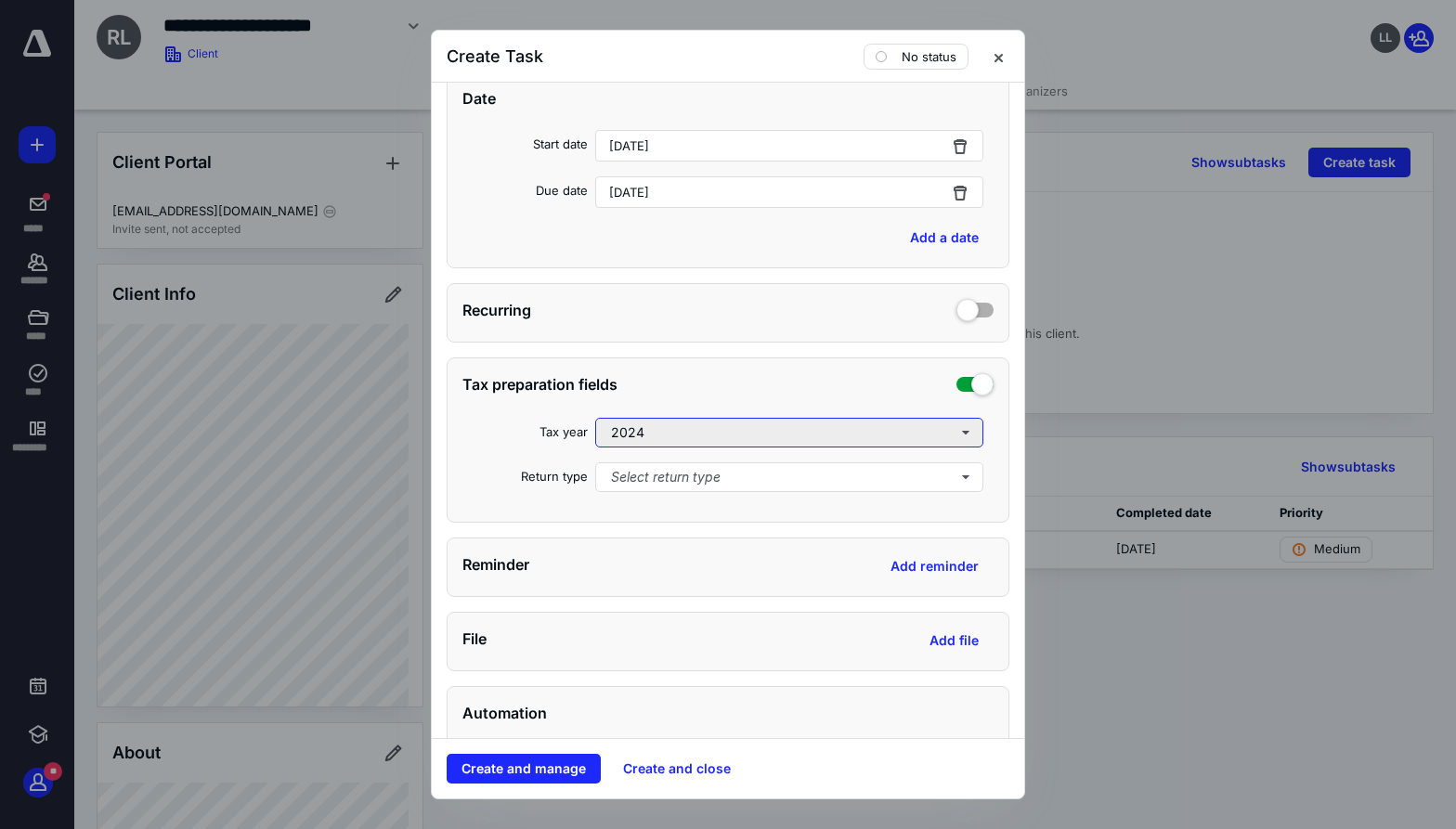 click on "2024" at bounding box center (789, 433) 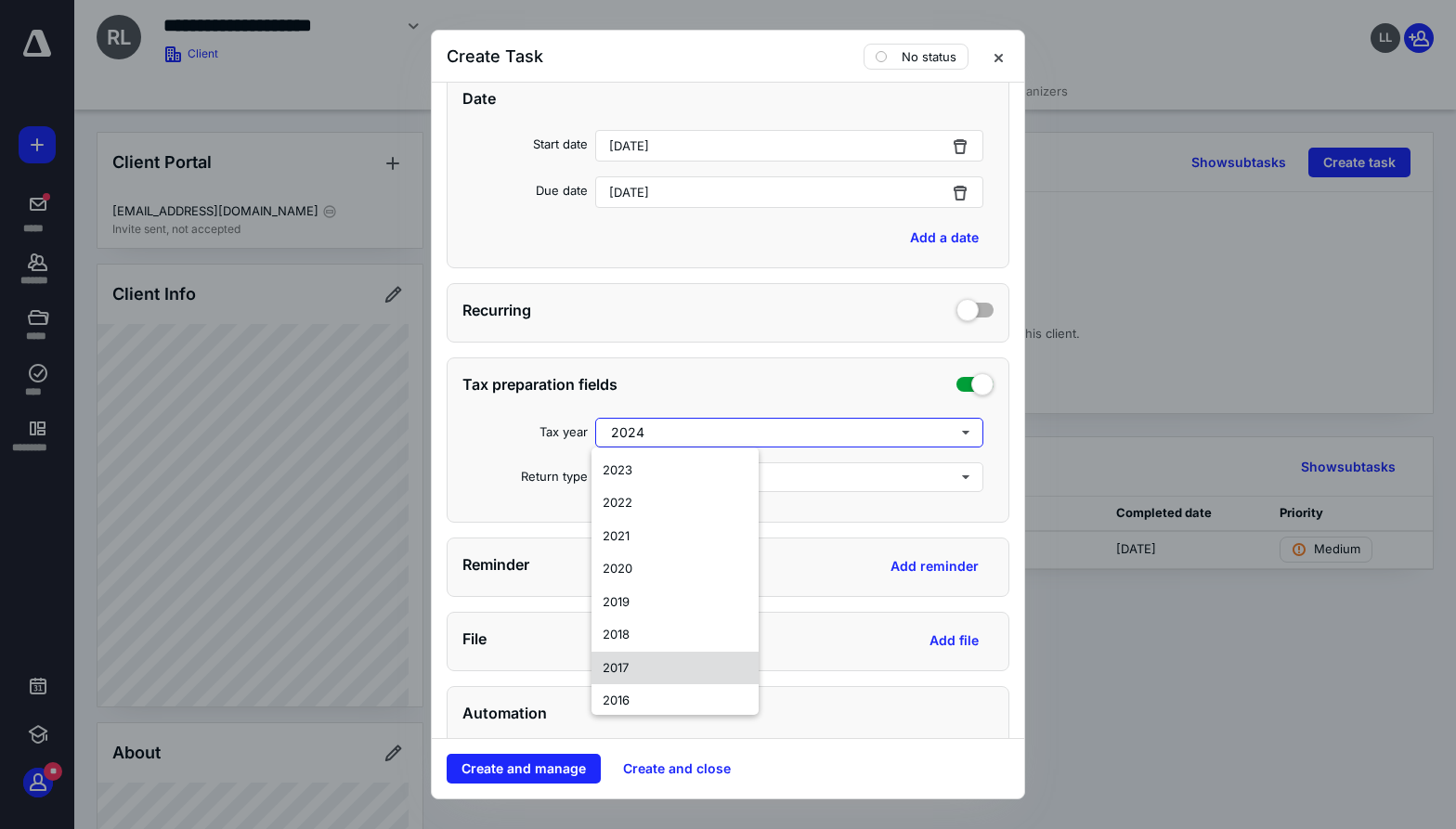 scroll, scrollTop: 180, scrollLeft: 0, axis: vertical 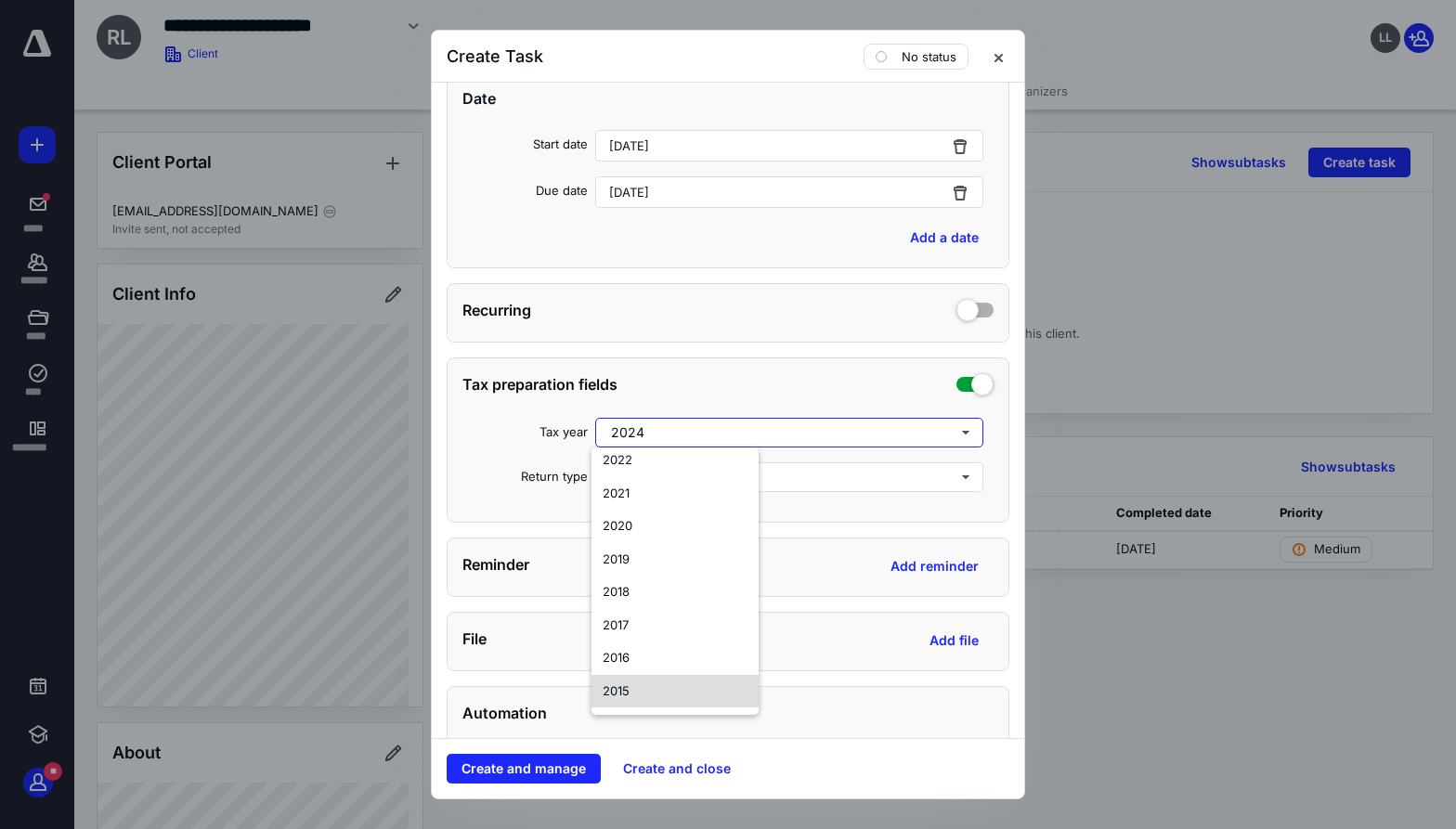 click on "2015" at bounding box center [616, 691] 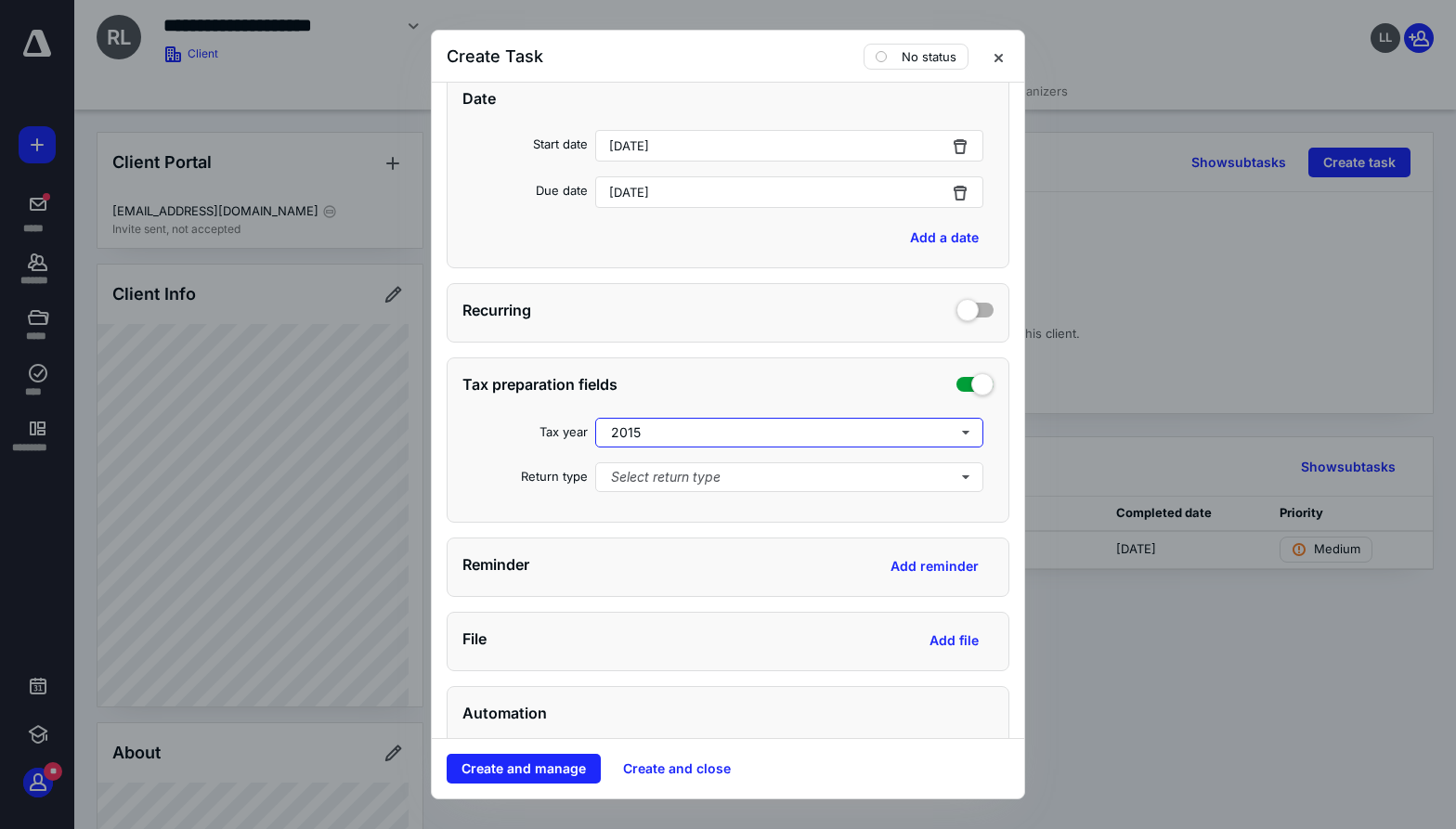 scroll, scrollTop: 0, scrollLeft: 0, axis: both 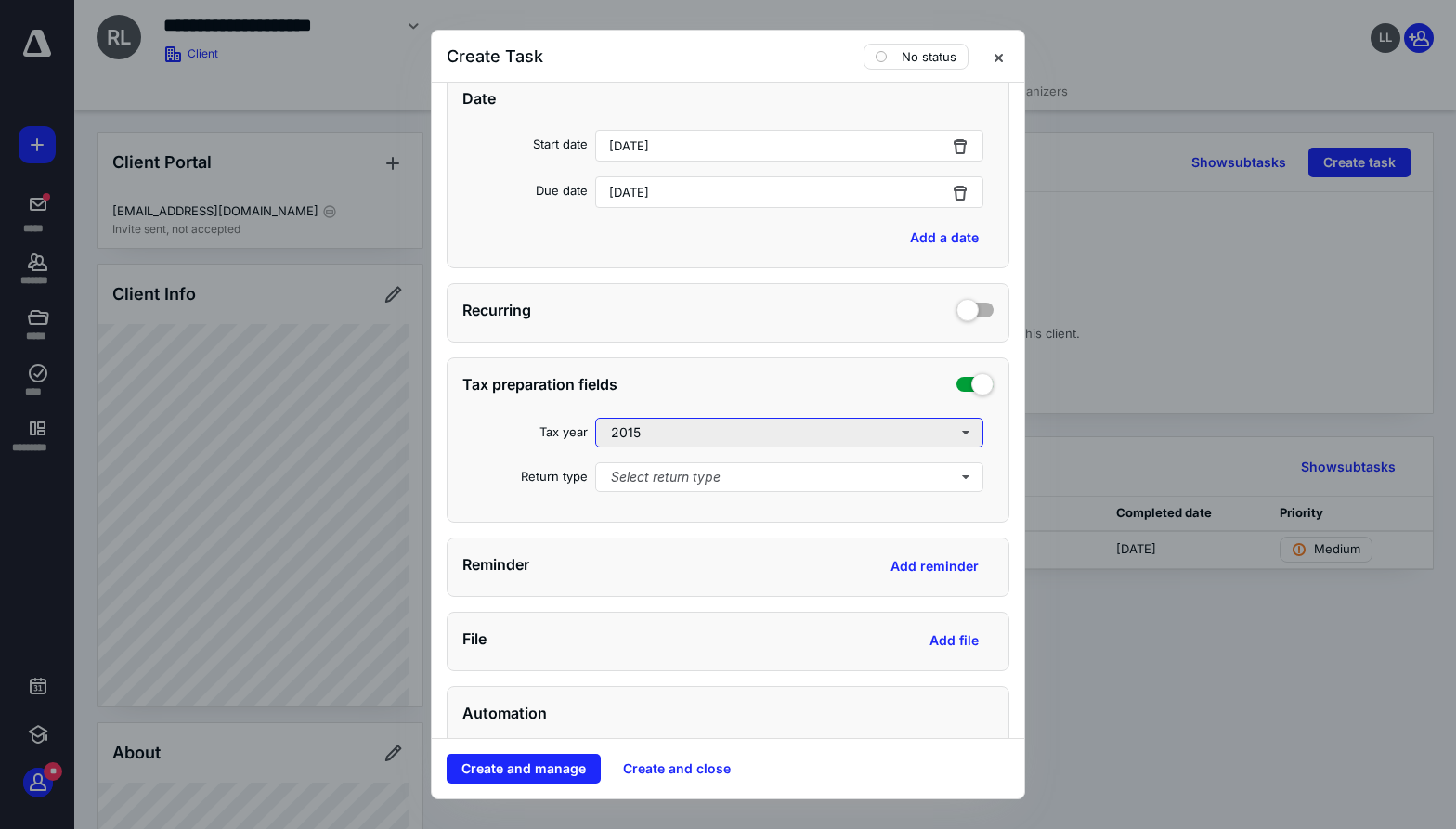 click on "2015" at bounding box center [789, 433] 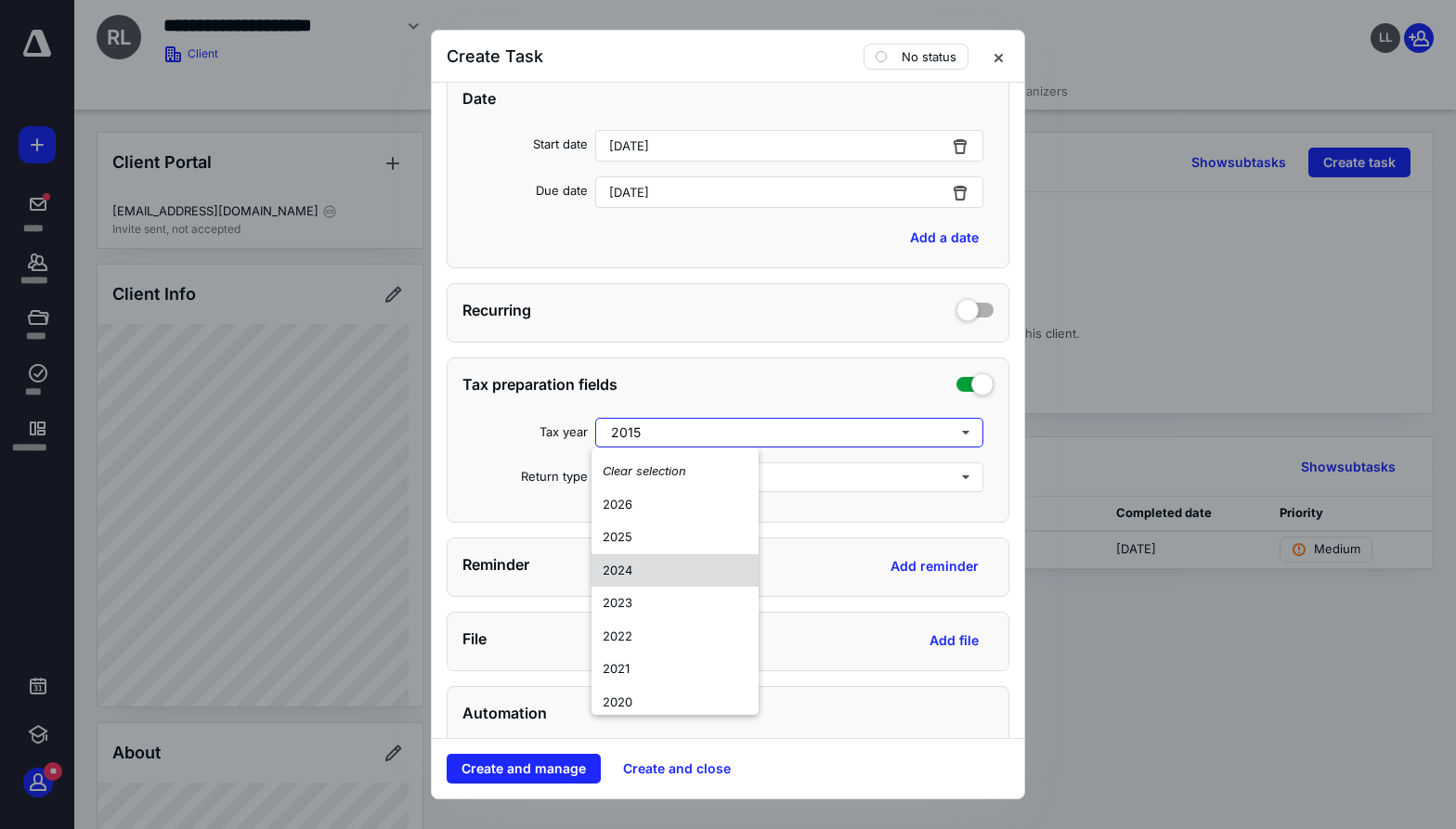 click on "2024" at bounding box center [675, 571] 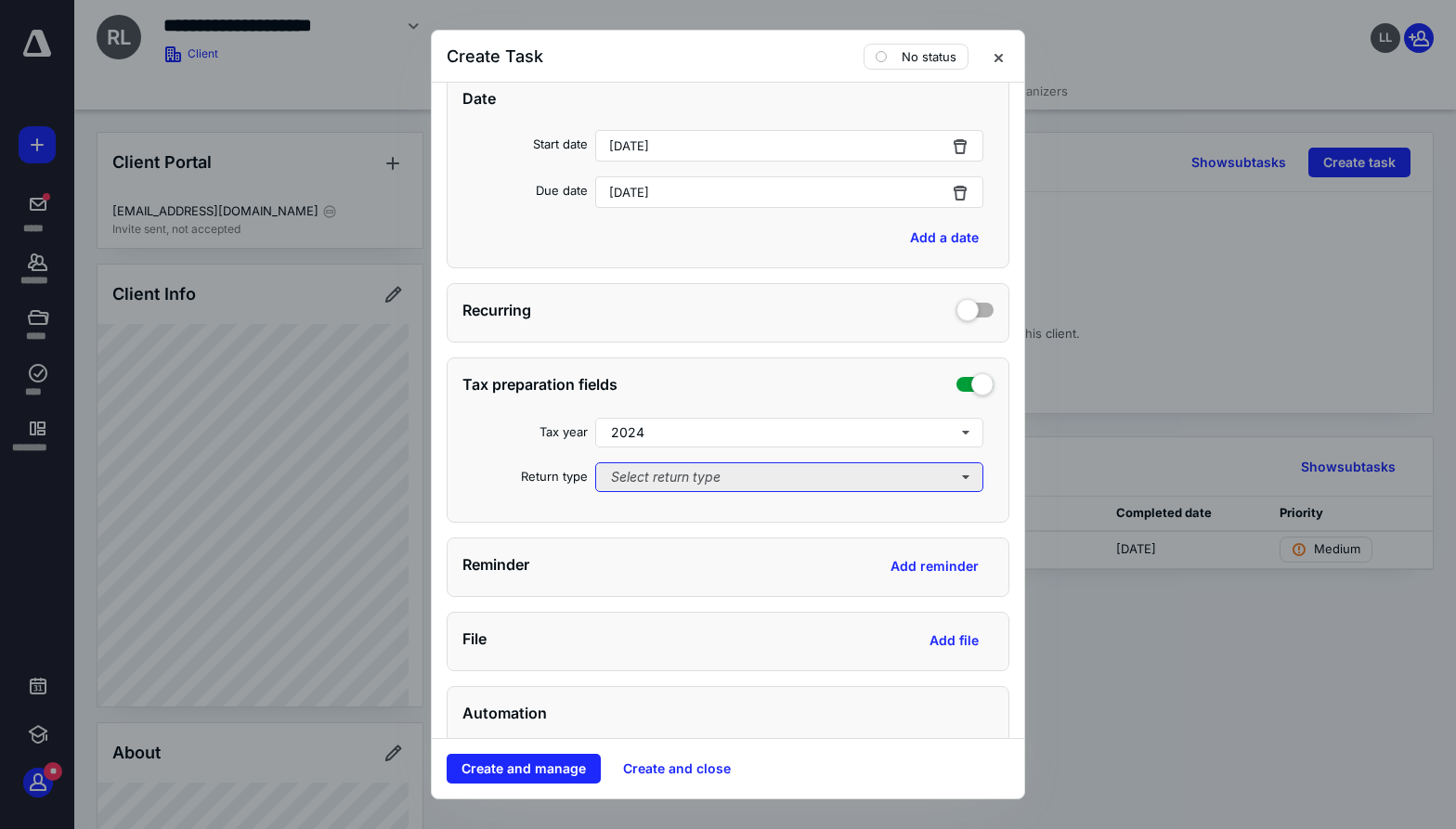 click on "Select return type" at bounding box center [789, 477] 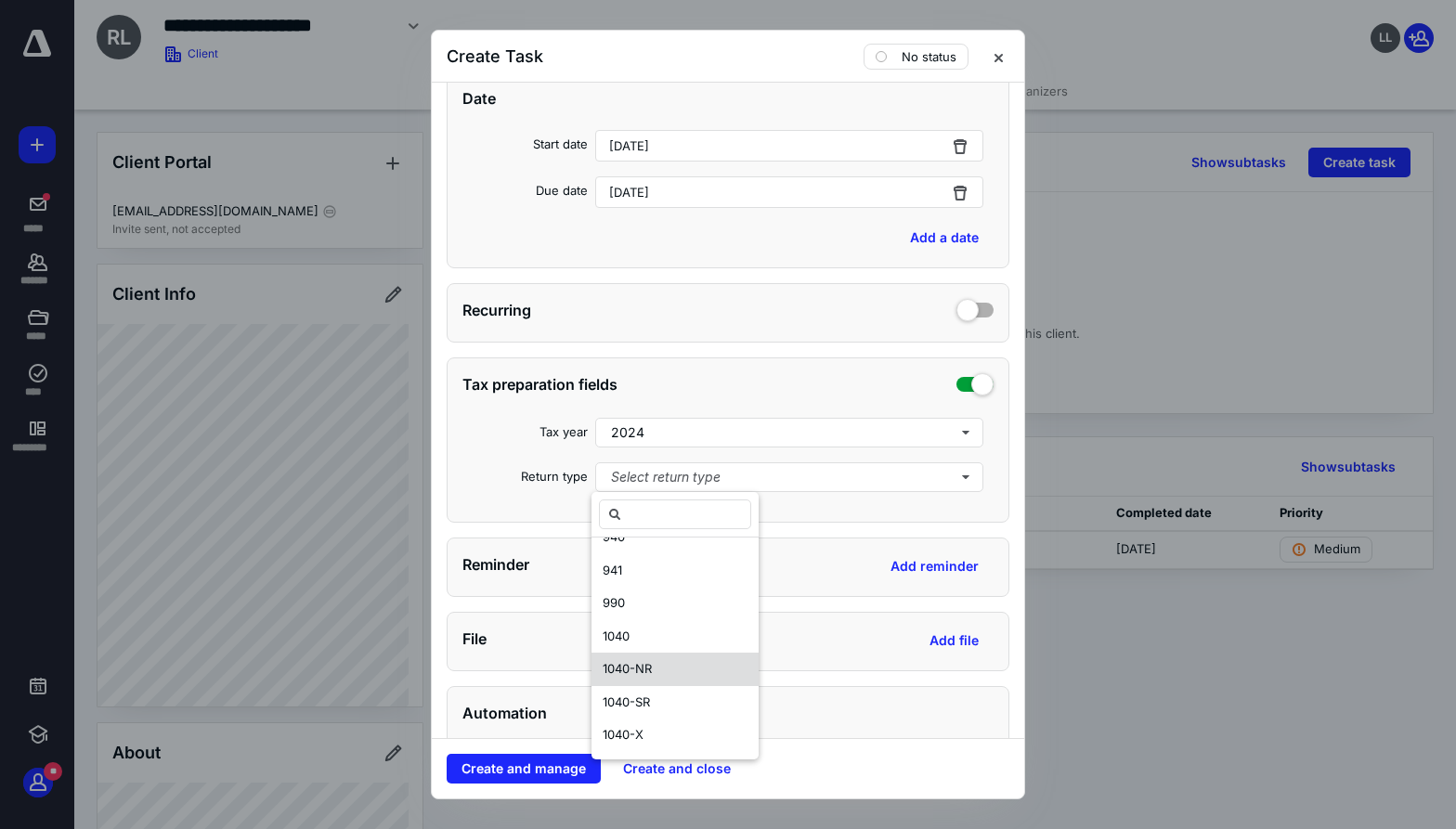 scroll, scrollTop: 93, scrollLeft: 0, axis: vertical 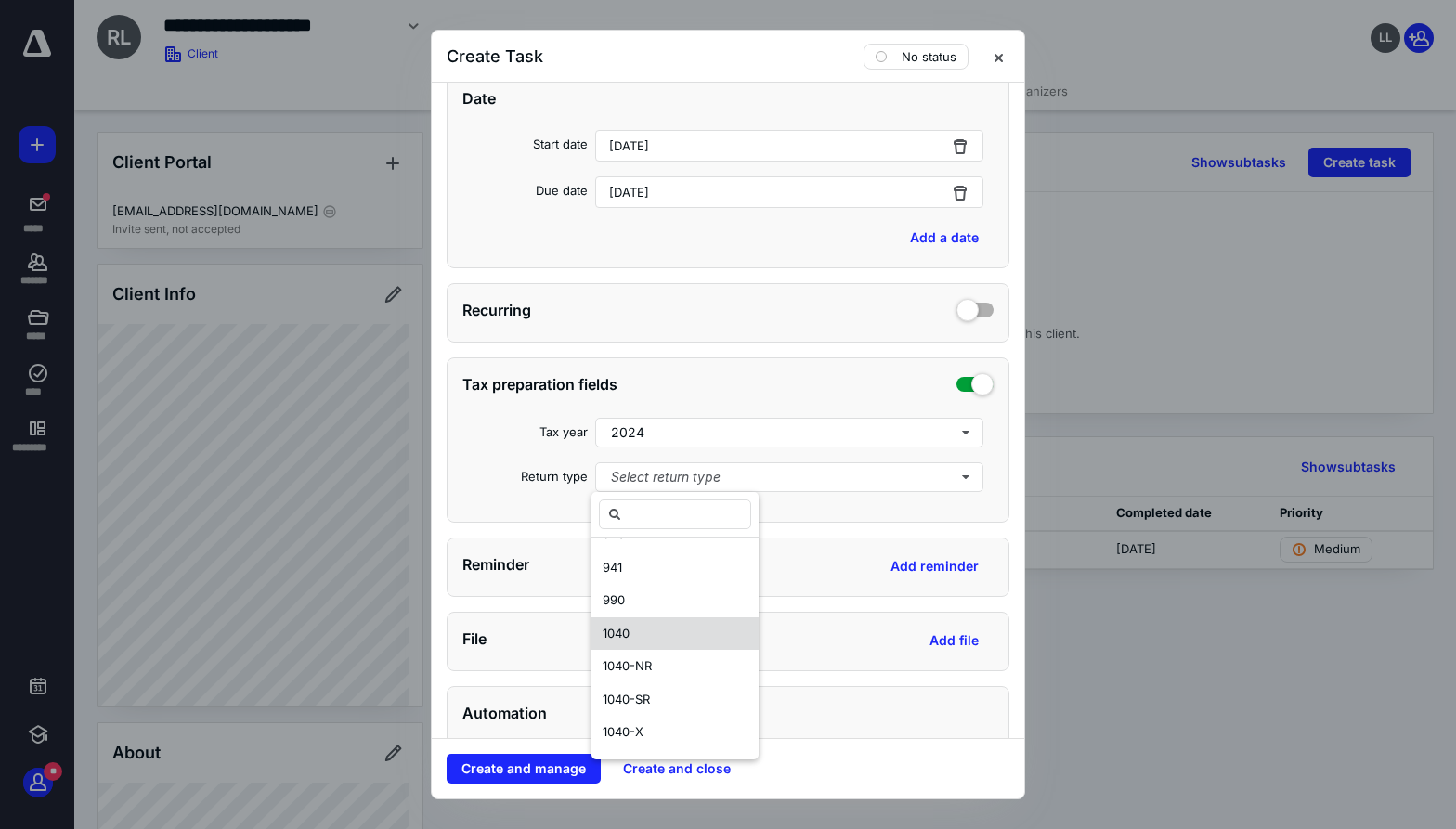click on "1040" at bounding box center [675, 634] 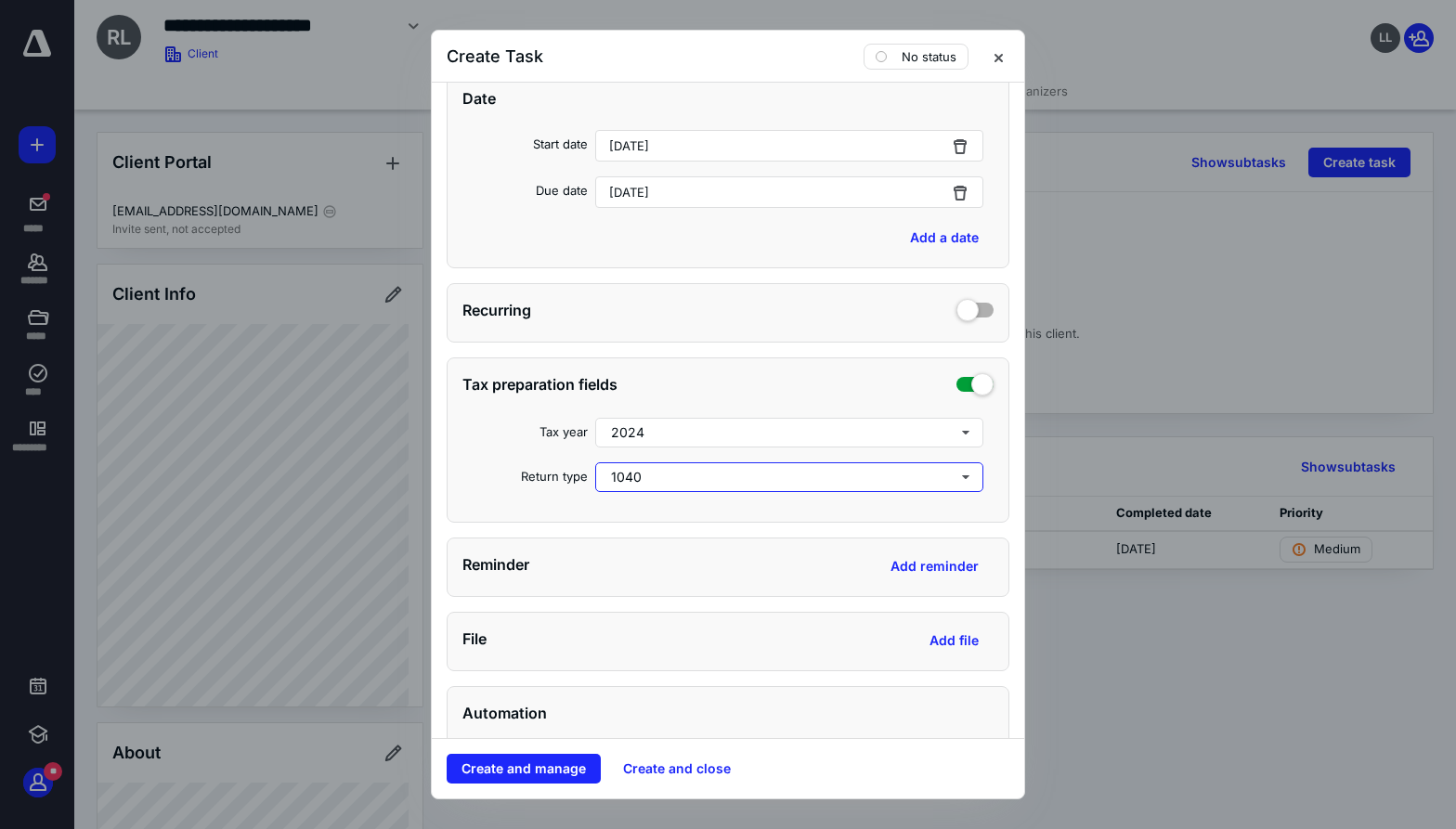 scroll, scrollTop: 0, scrollLeft: 0, axis: both 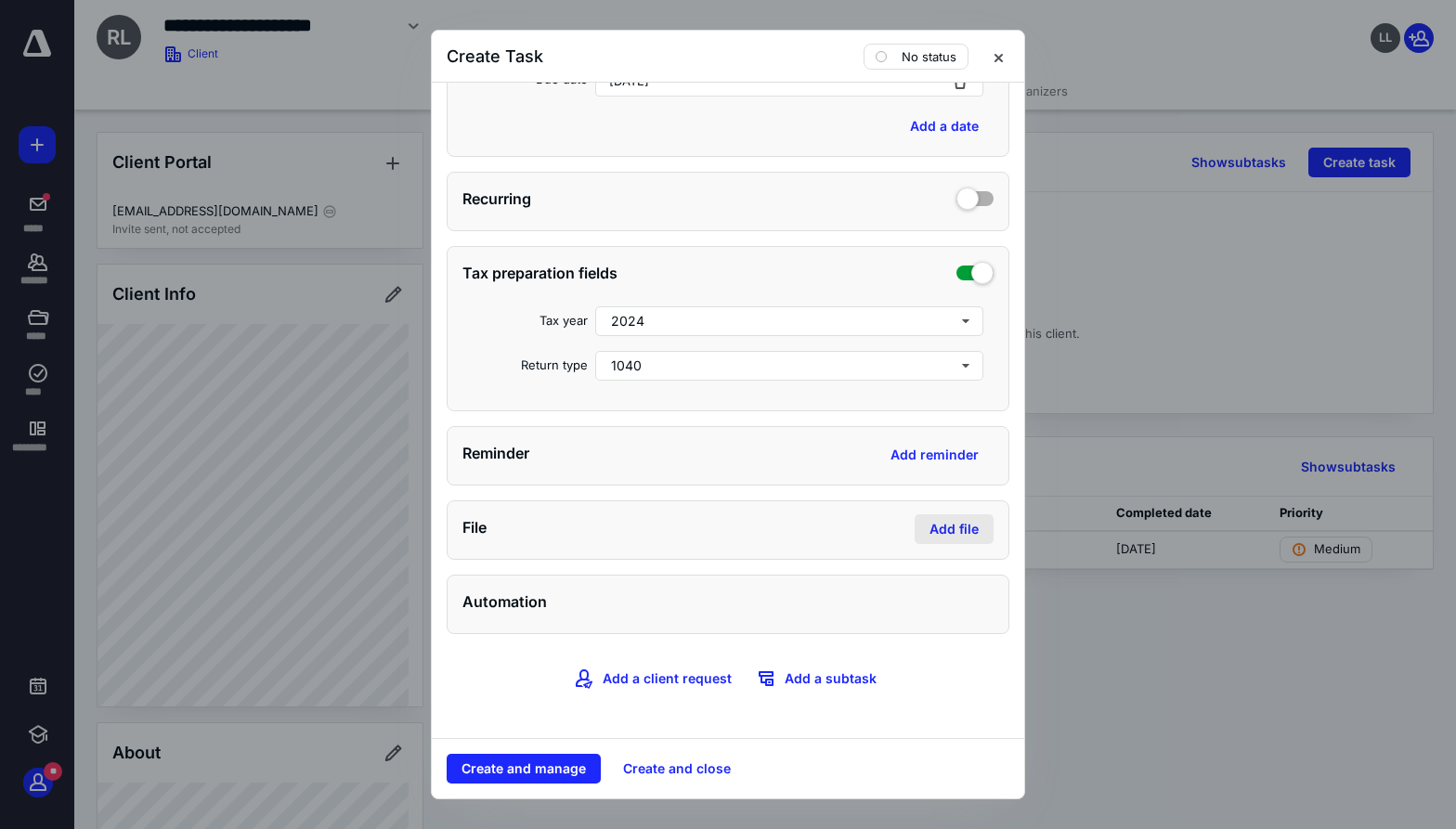 click on "Add file" at bounding box center [954, 529] 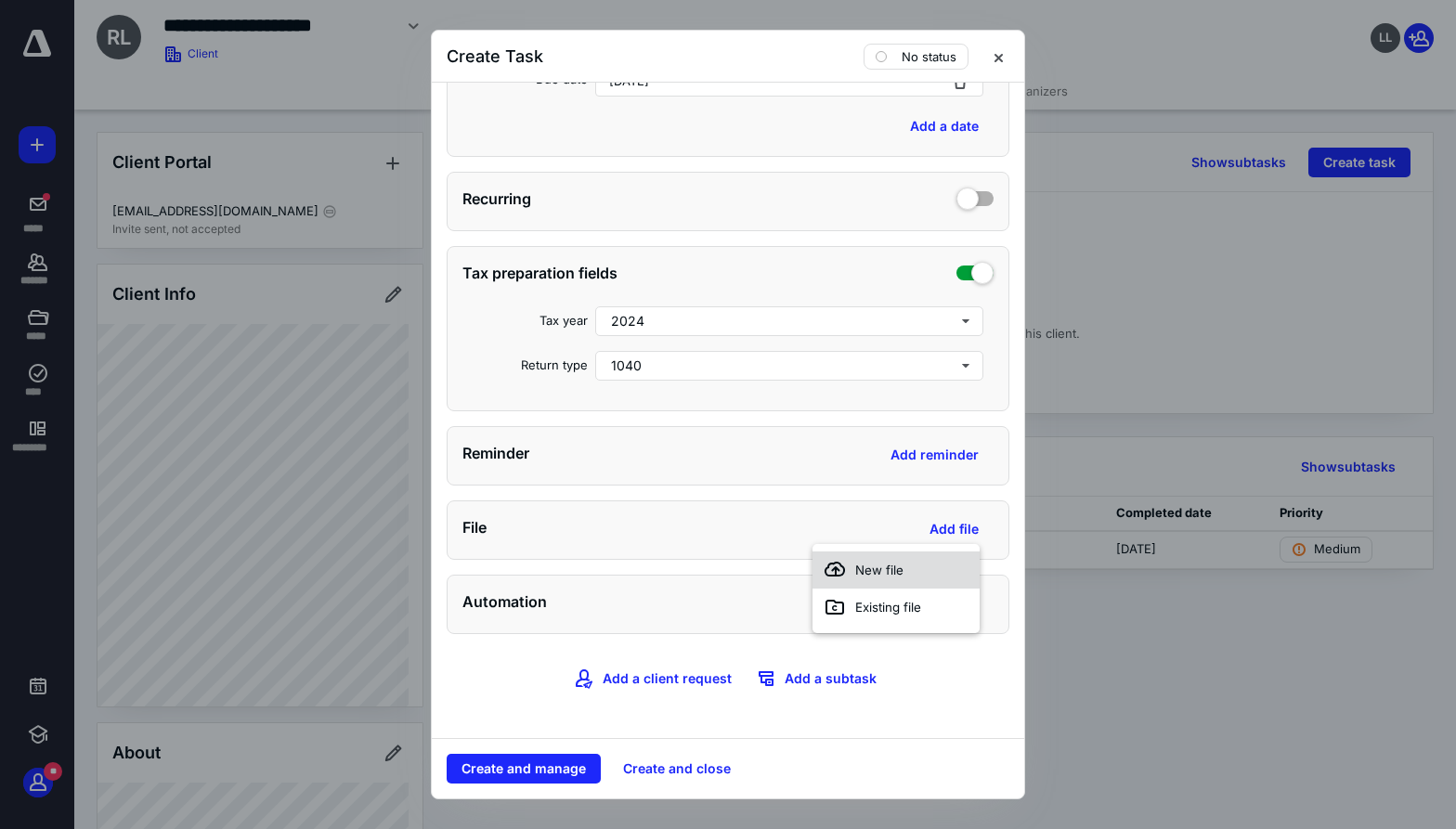 click on "New file" at bounding box center [896, 570] 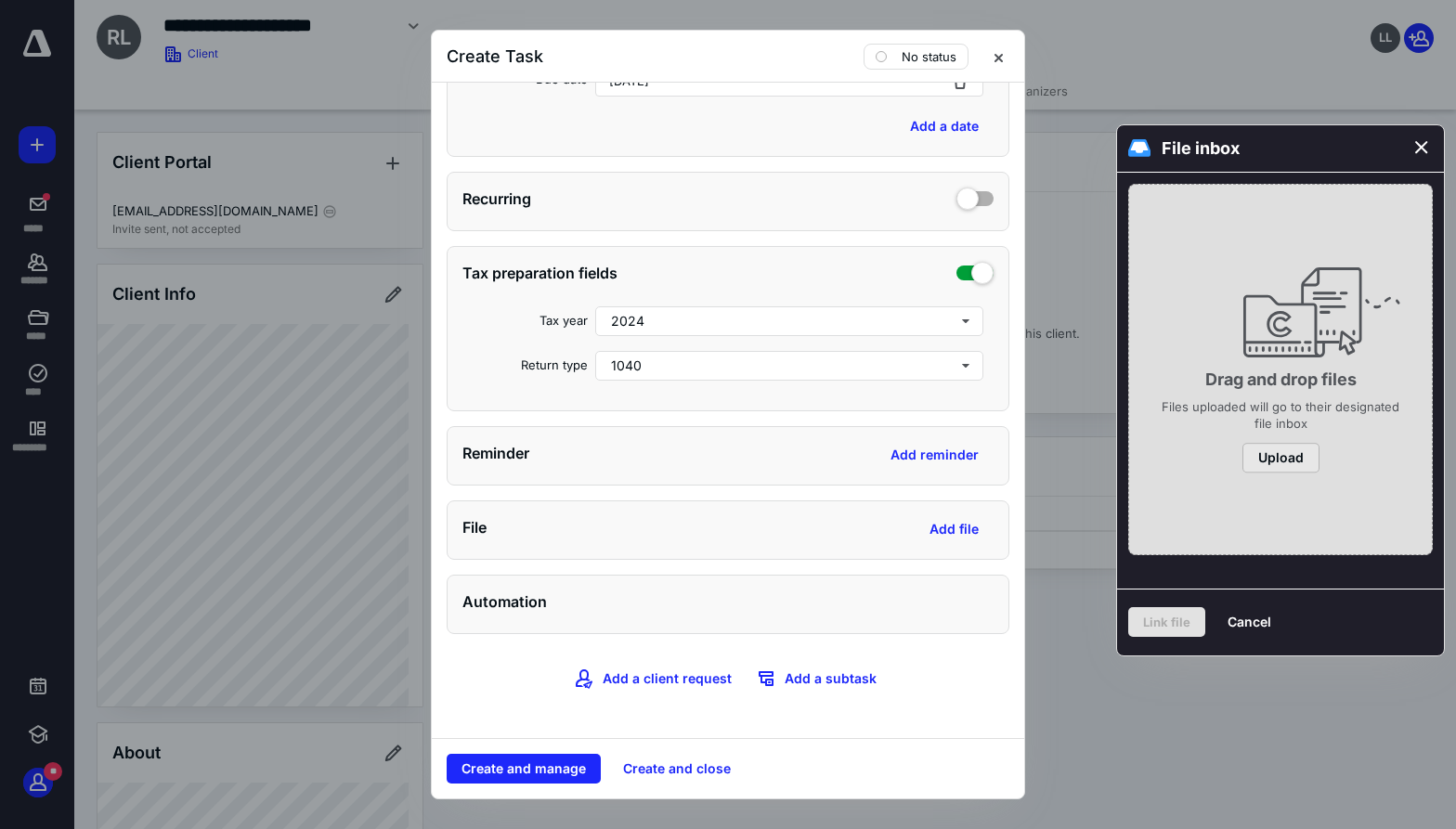 click on "Upload" at bounding box center (1280, 458) 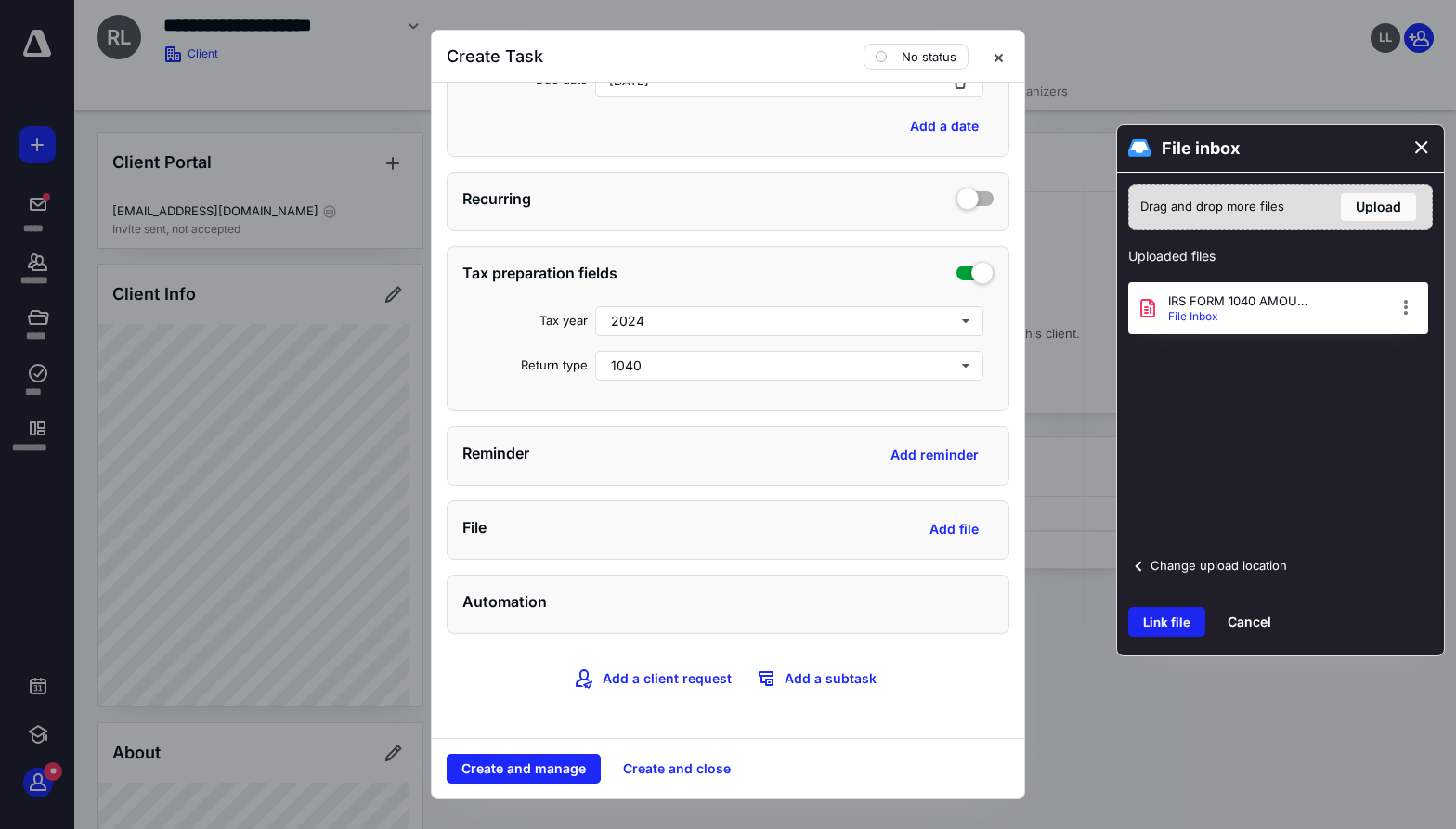 click on "Link file" at bounding box center (1166, 622) 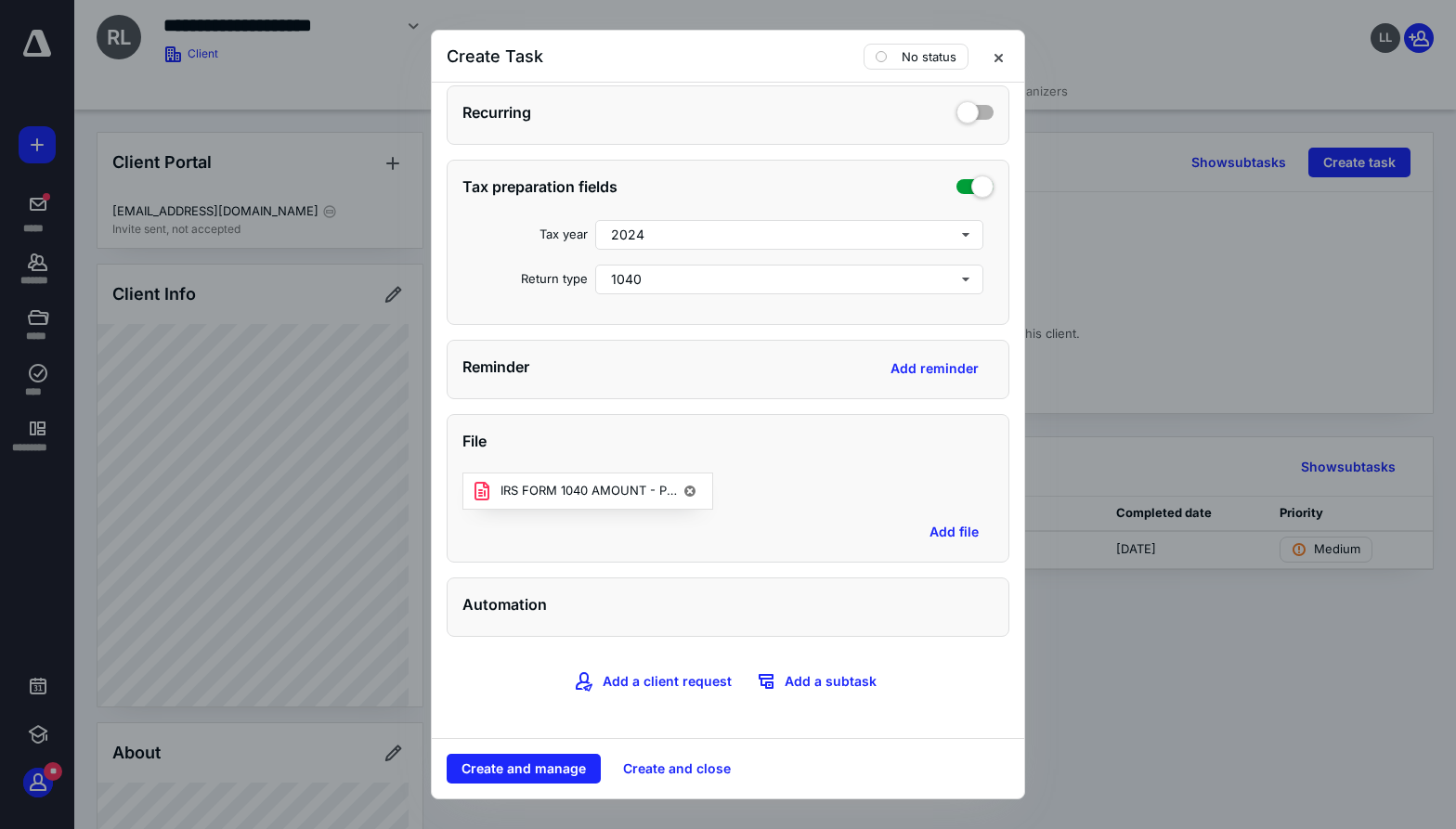 scroll, scrollTop: 616, scrollLeft: 0, axis: vertical 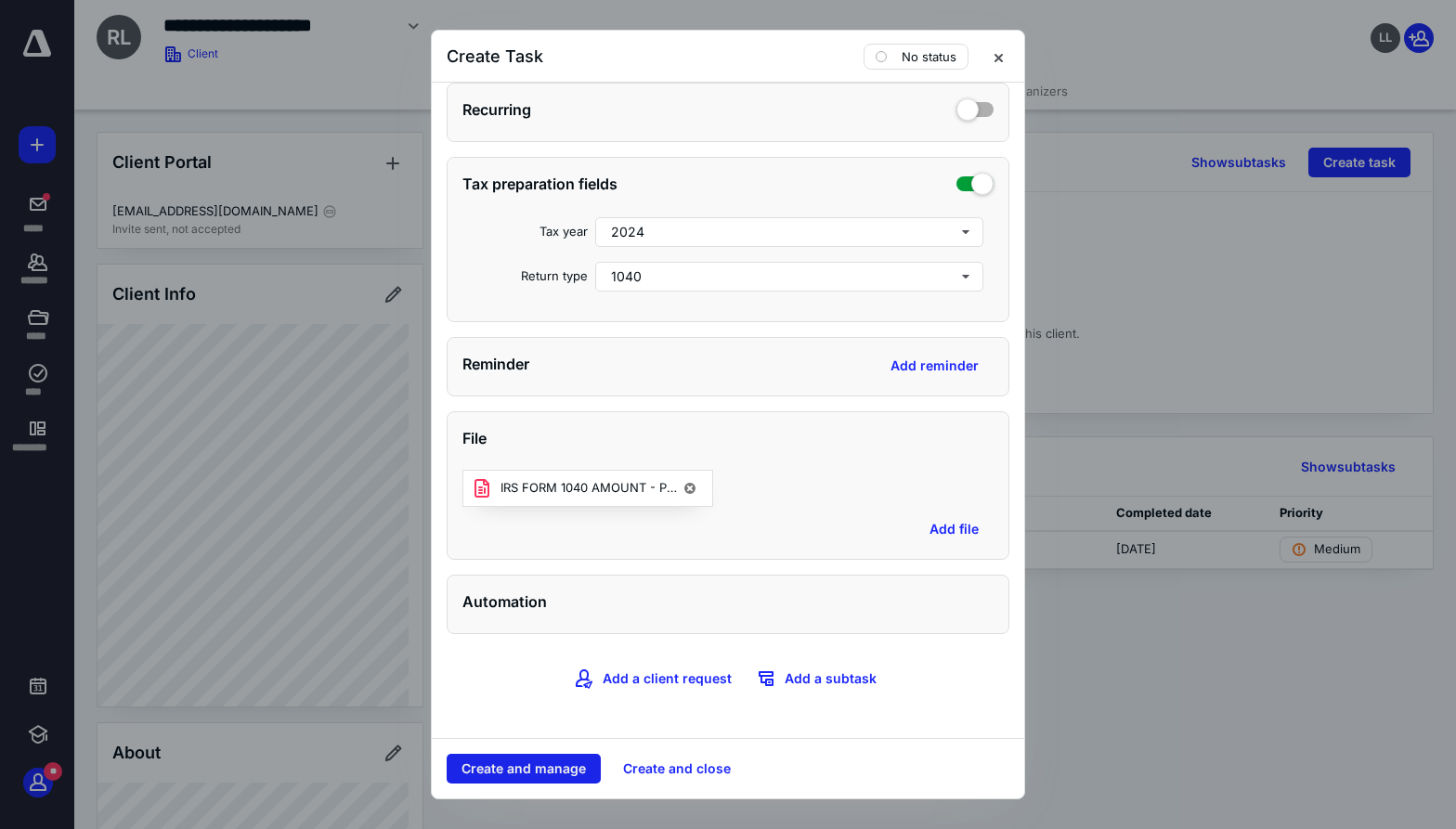 click on "Create and manage" at bounding box center (524, 769) 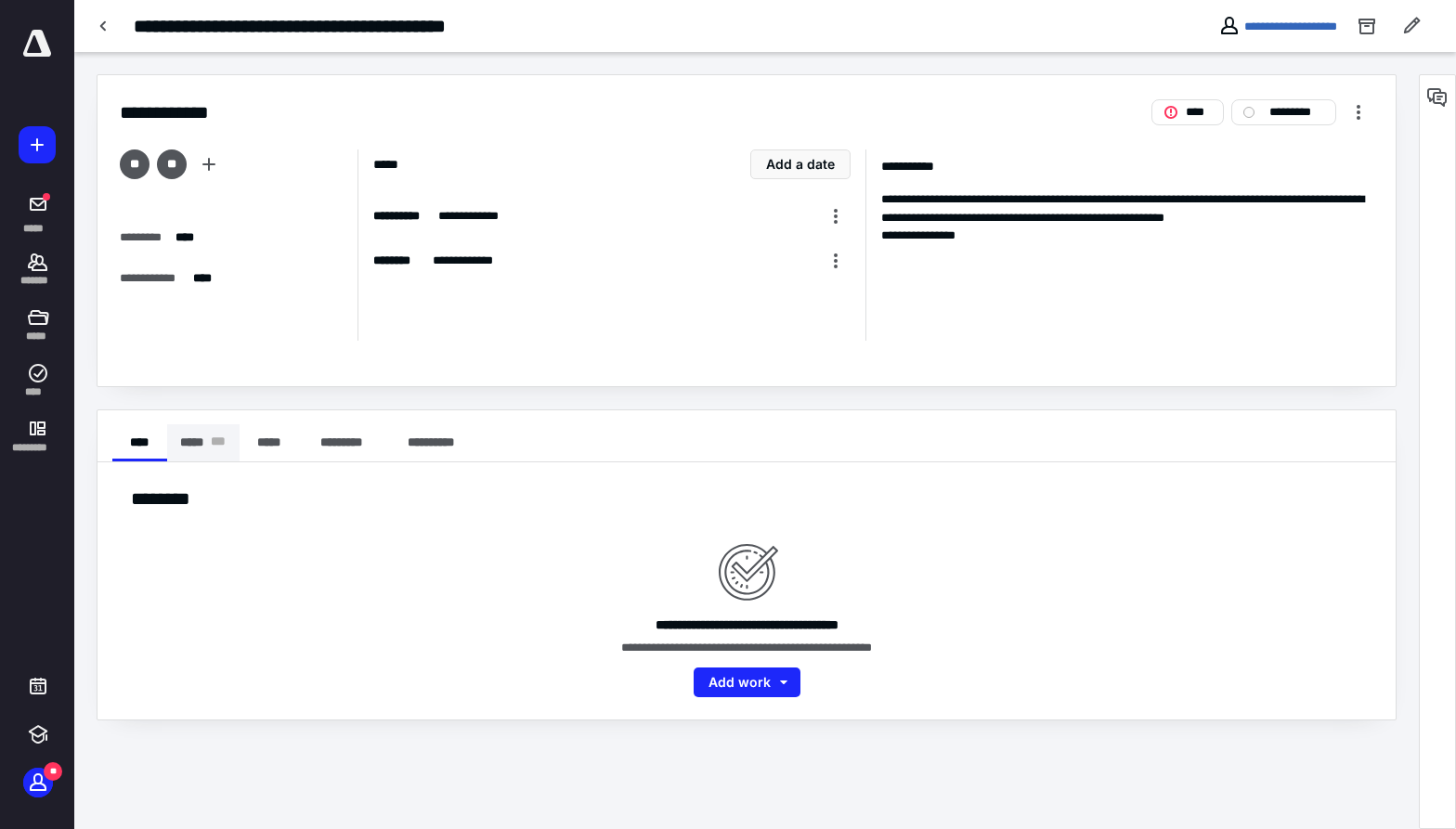 click on "* * *" at bounding box center (218, 443) 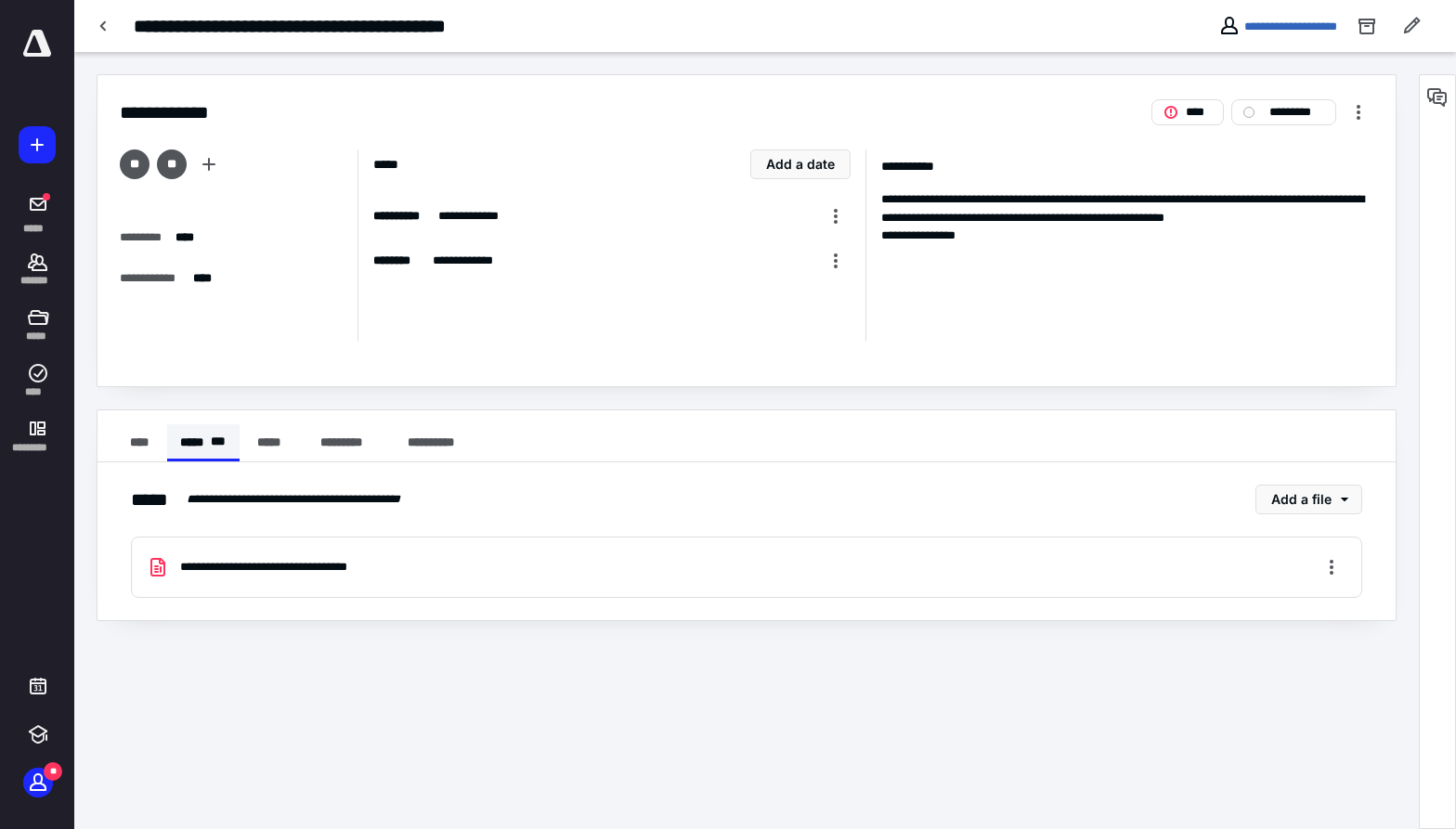 click on "***** * * *" at bounding box center (203, 443) 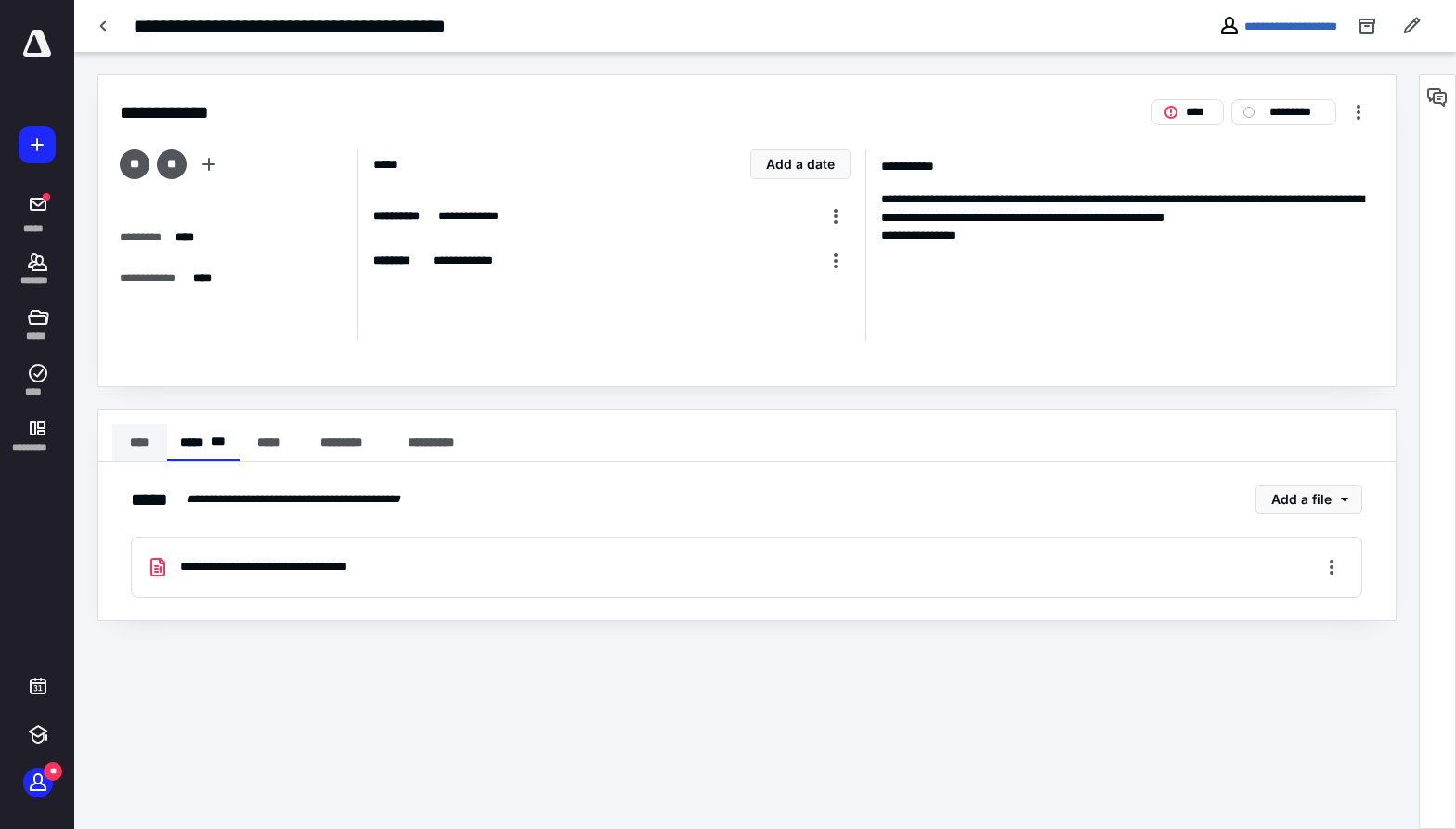 click on "****" at bounding box center (139, 443) 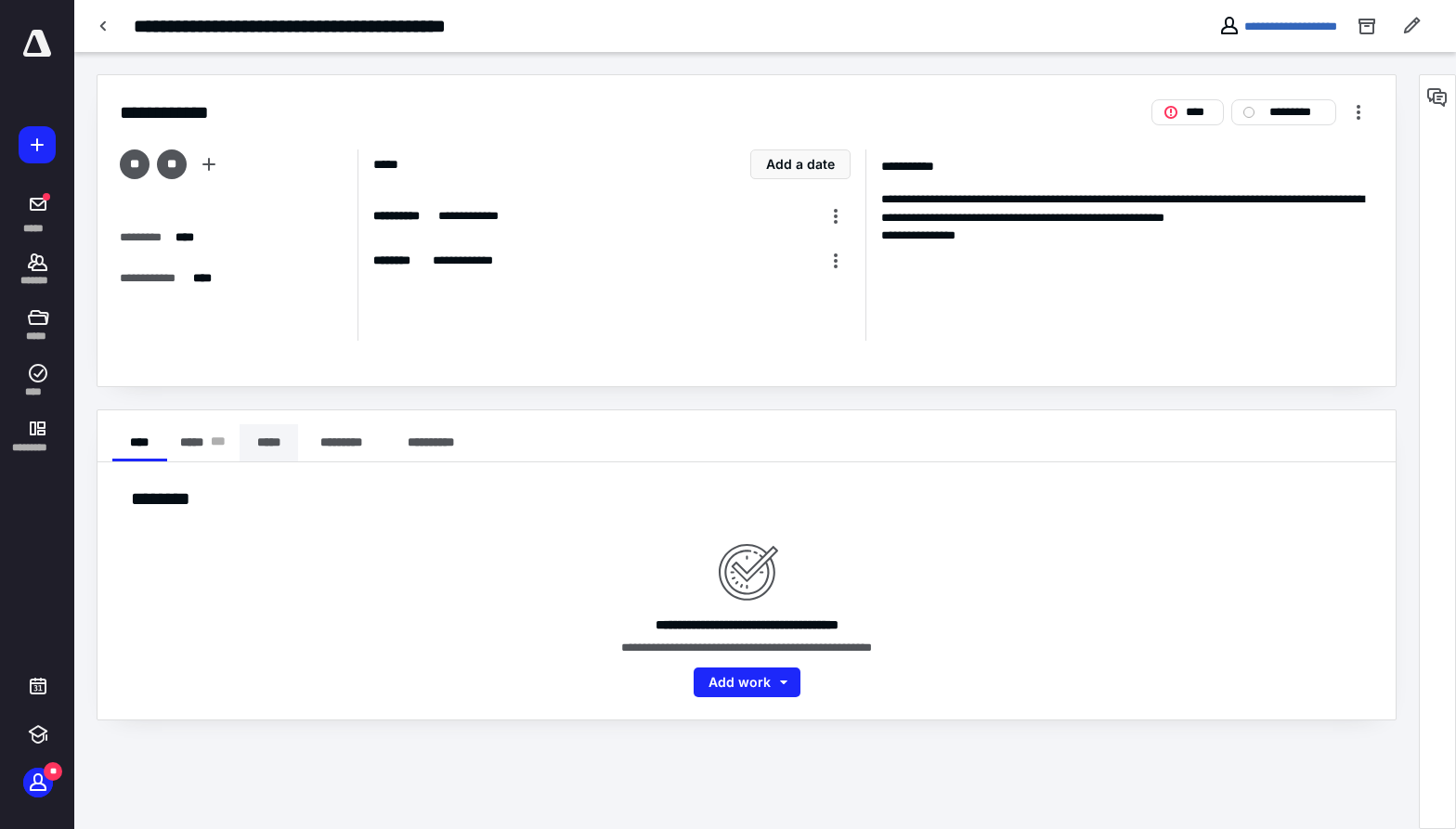 click on "*****" at bounding box center (268, 443) 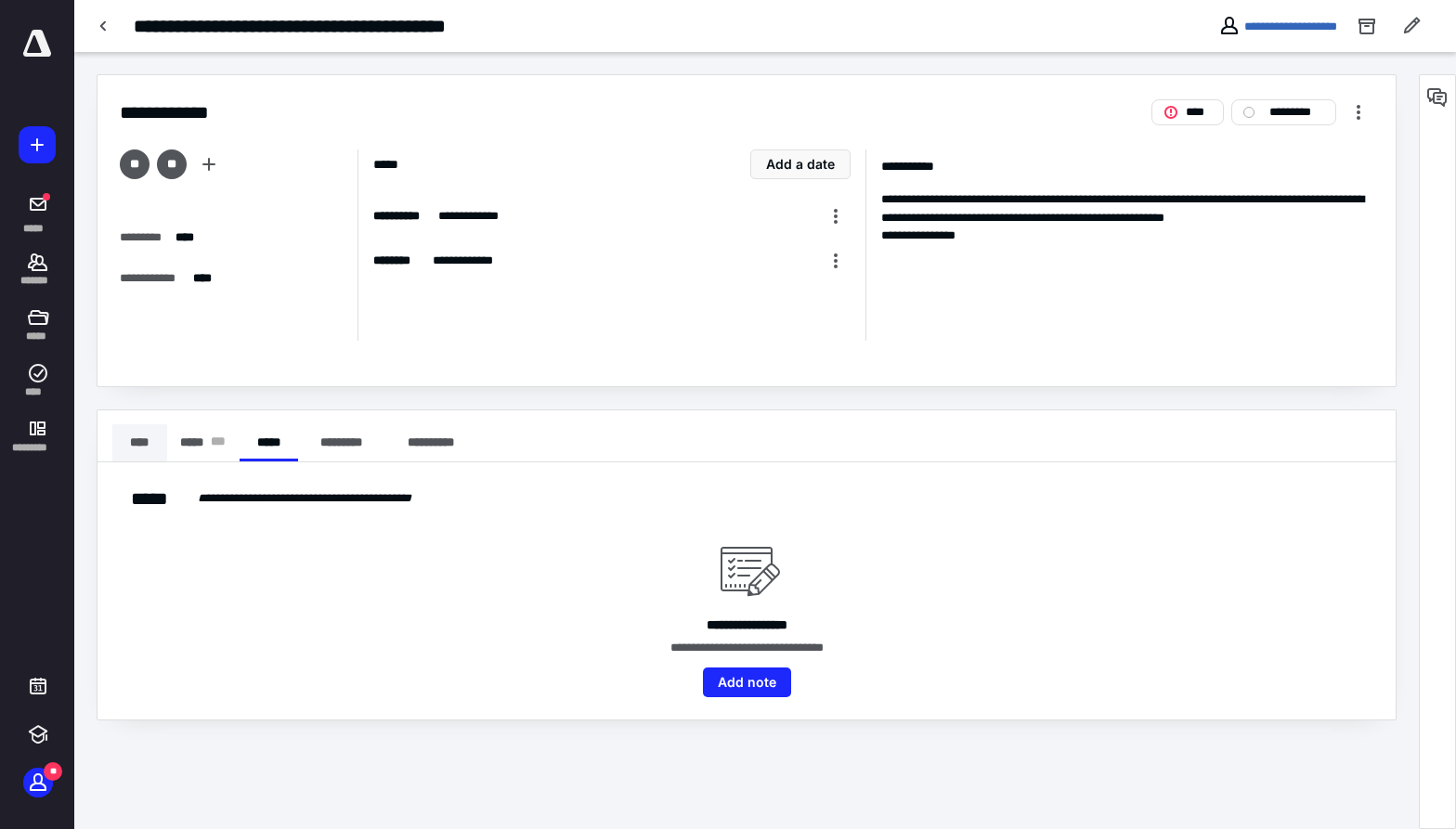 click on "****" at bounding box center (139, 443) 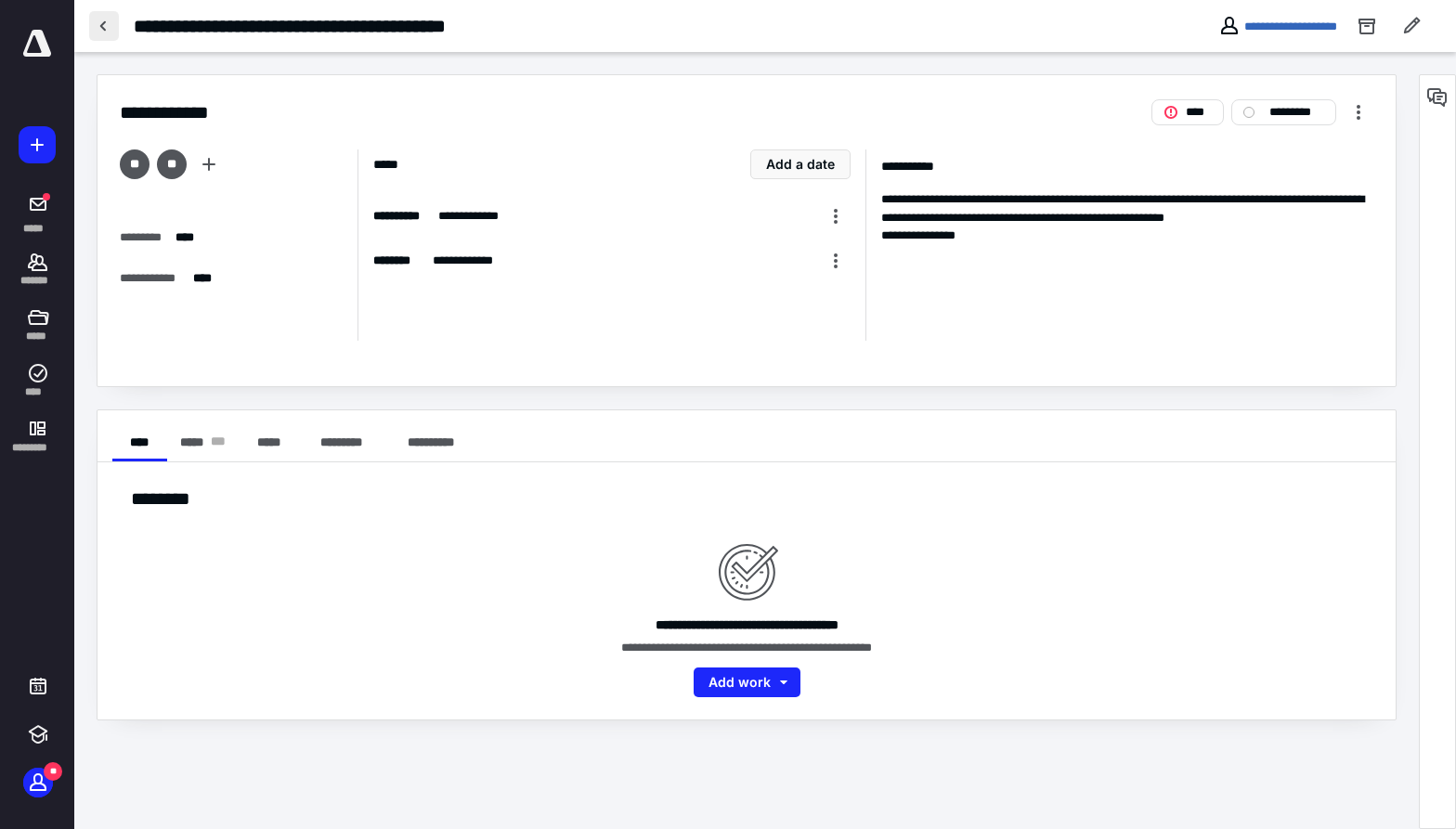 click at bounding box center (104, 26) 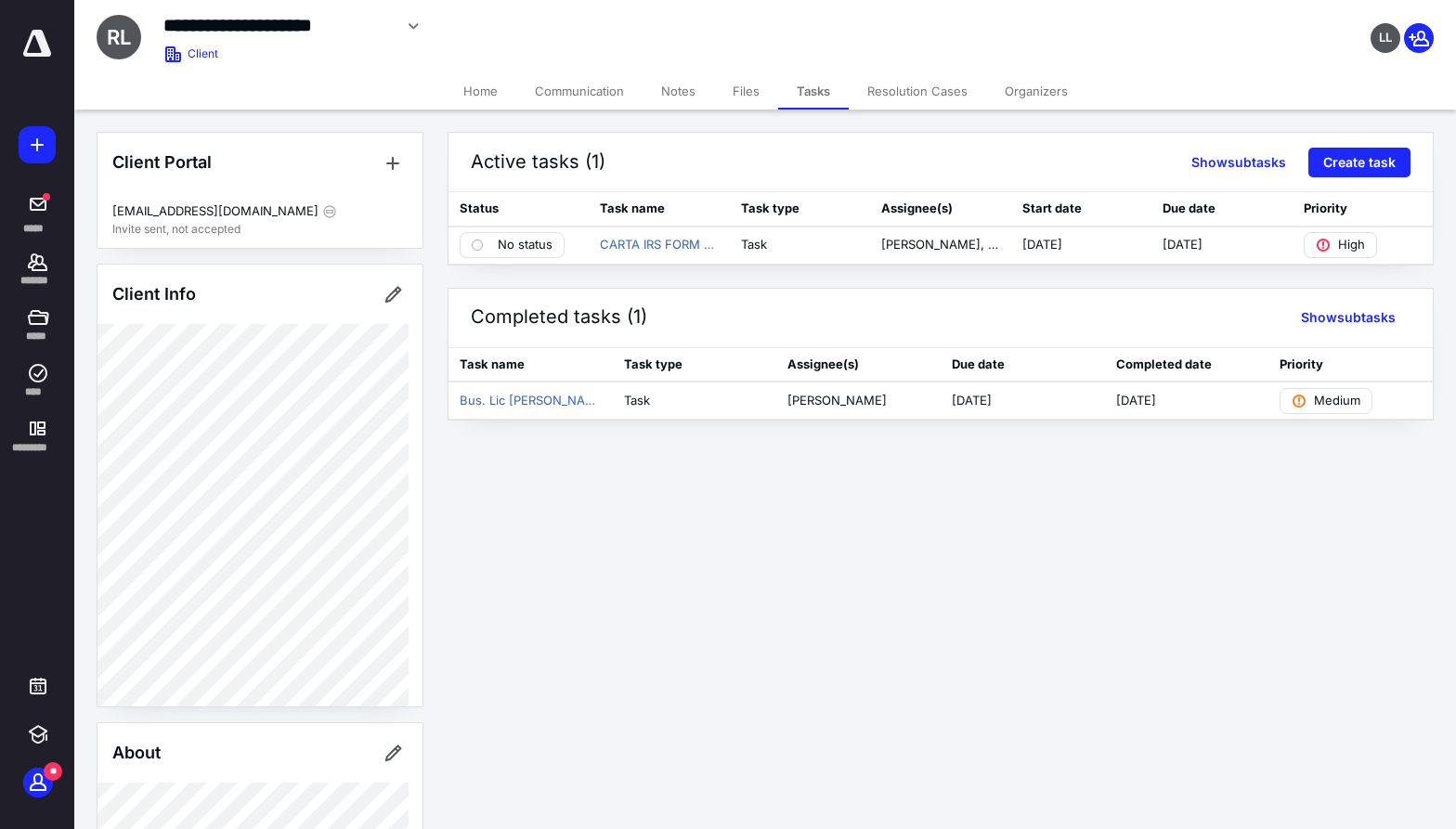 click on "Home" at bounding box center [480, 91] 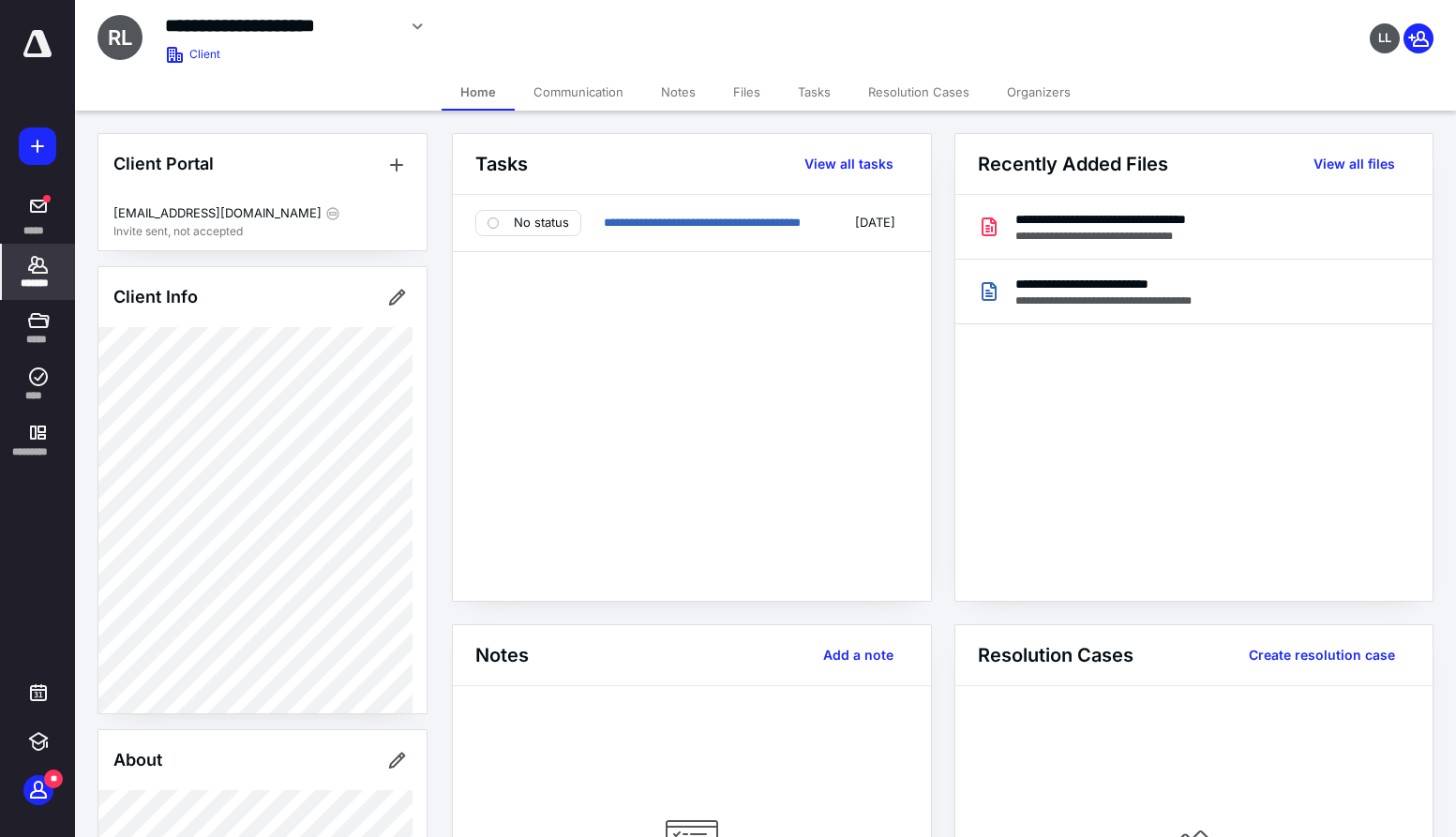 click on "Tasks" at bounding box center (814, 92) 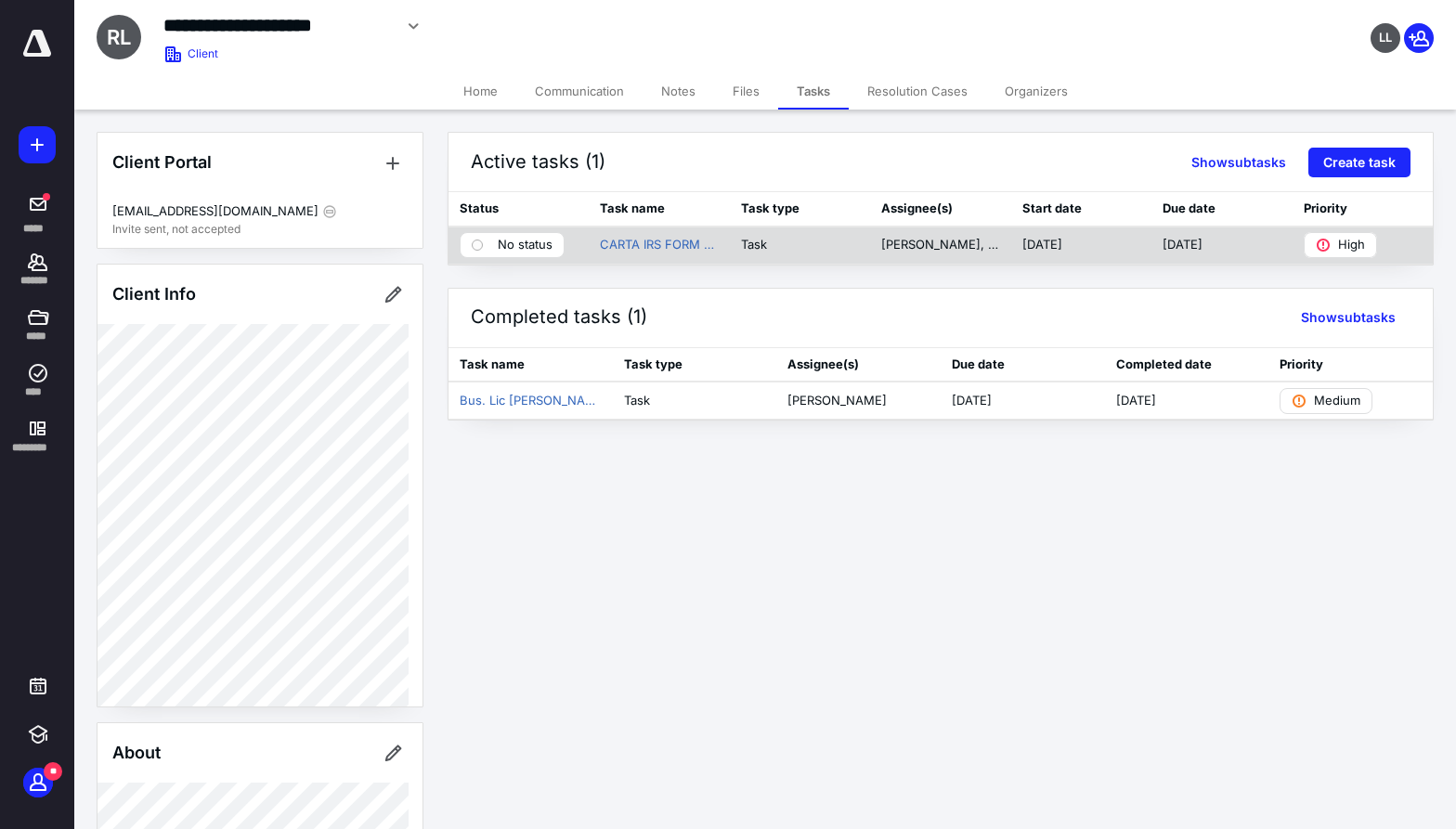 click on "Task" at bounding box center (754, 245) 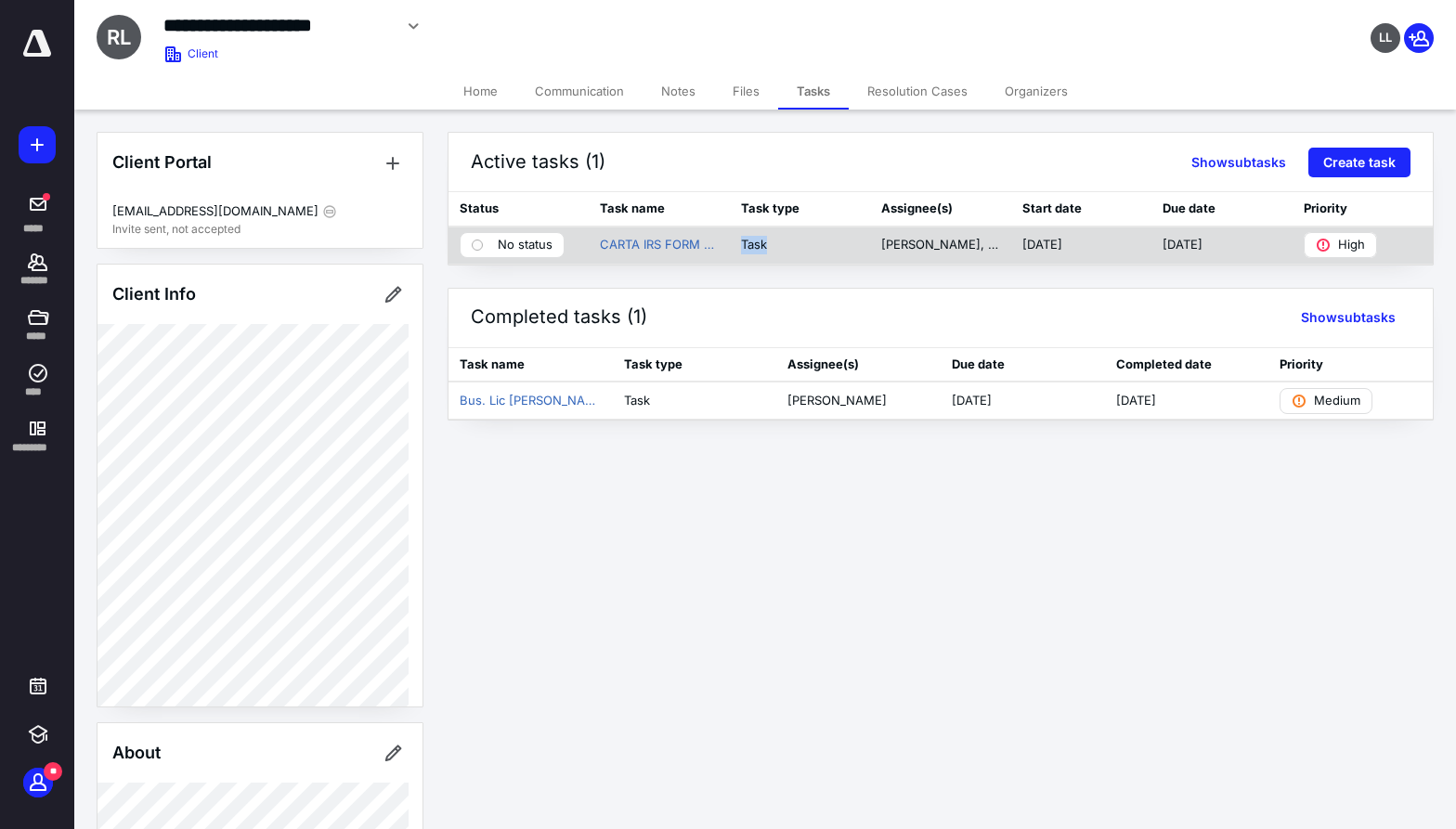 click on "Task" at bounding box center [754, 245] 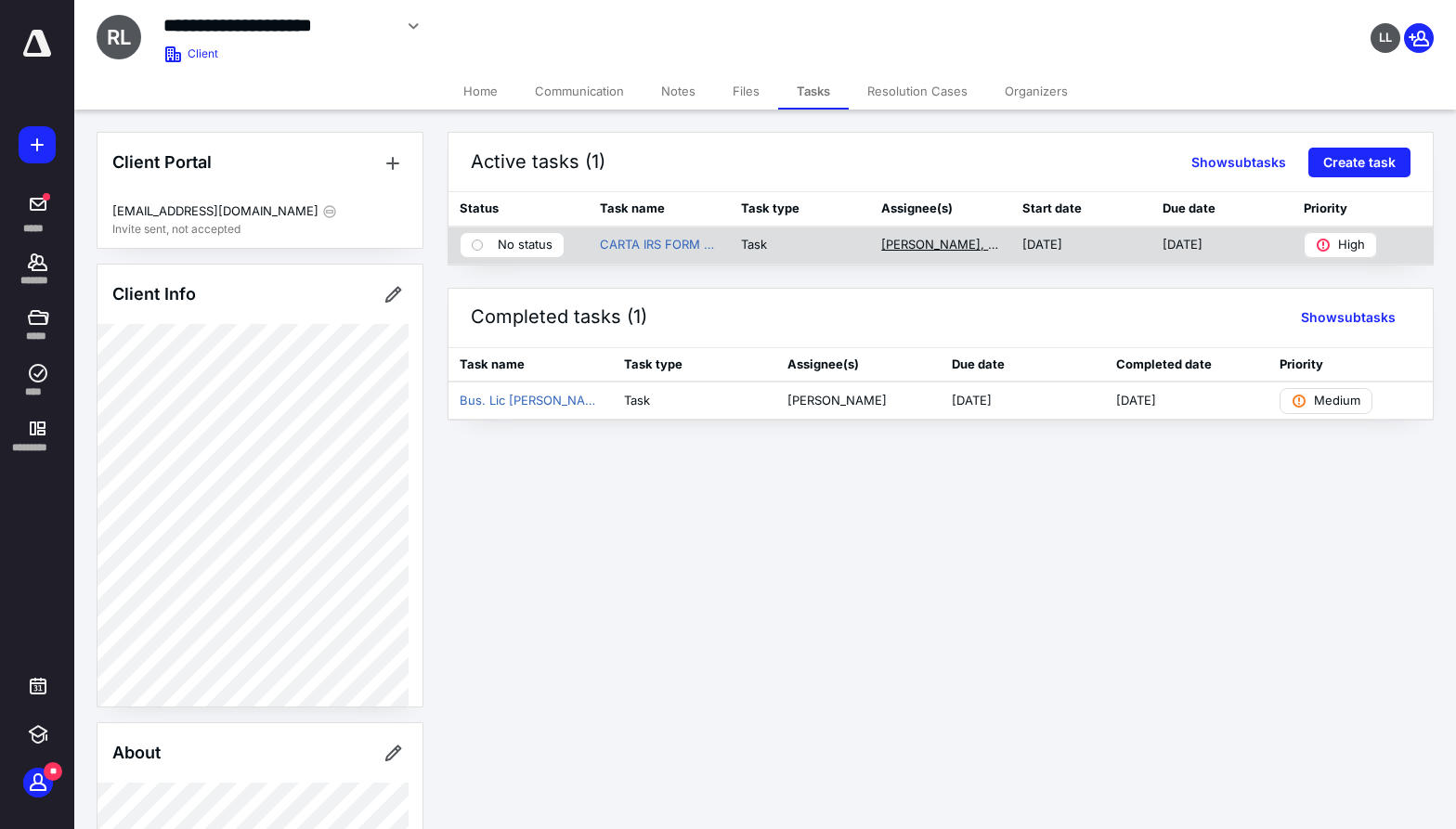 click on "[PERSON_NAME], [PERSON_NAME]" at bounding box center (940, 245) 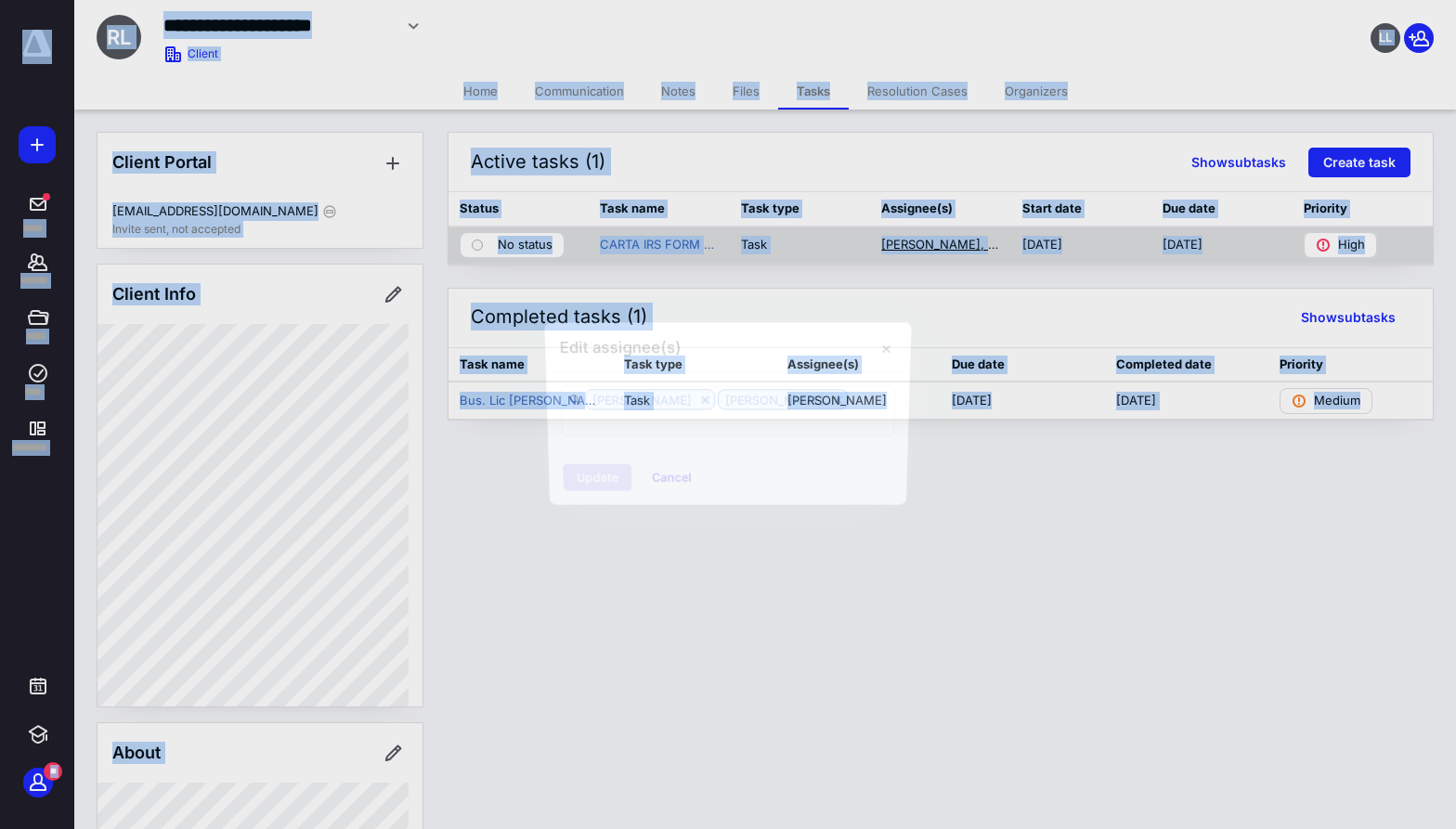 click at bounding box center (728, 414) 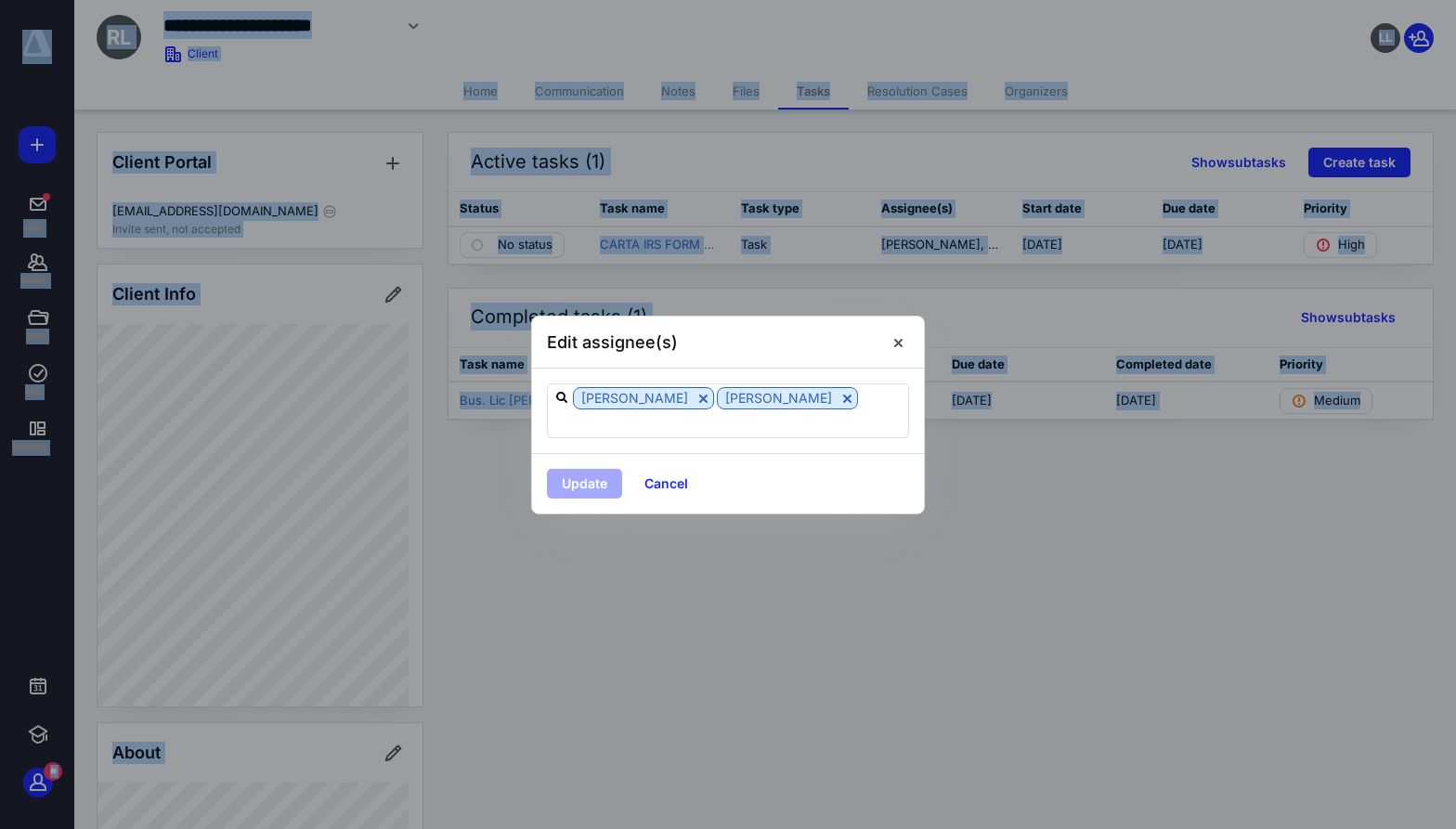 click at bounding box center [728, 414] 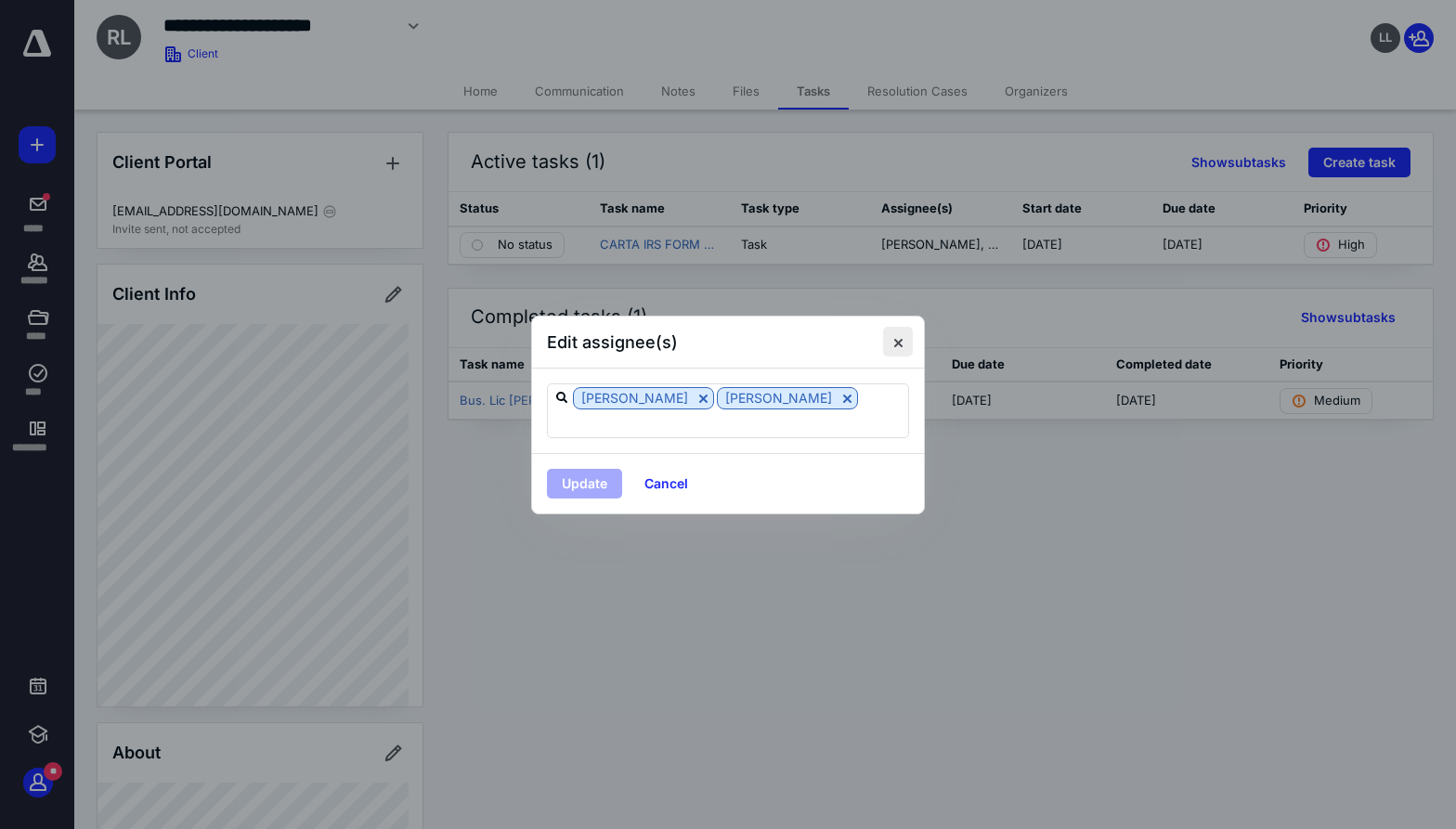 click at bounding box center [898, 342] 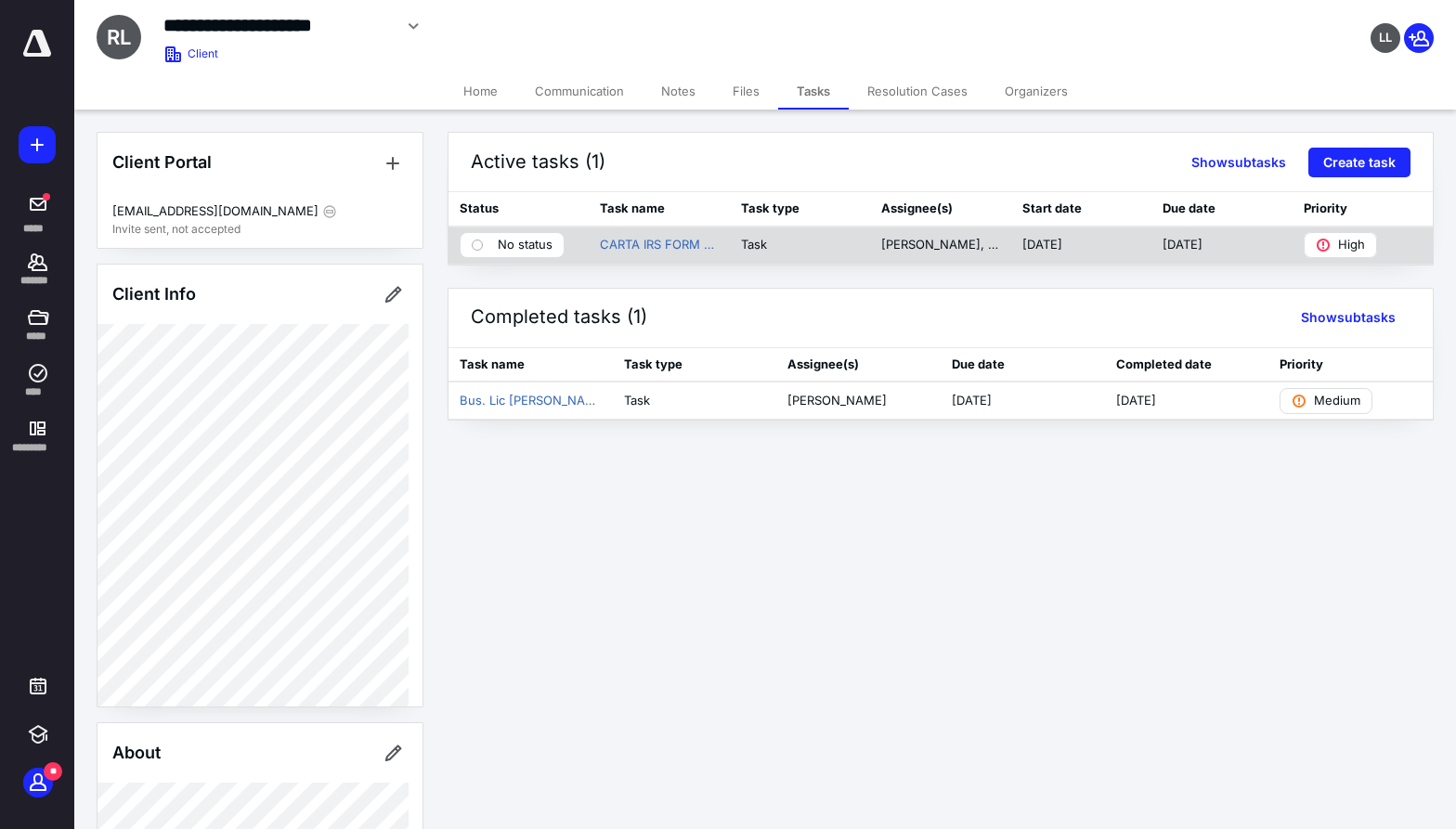 click on "[DATE]" at bounding box center [1221, 245] 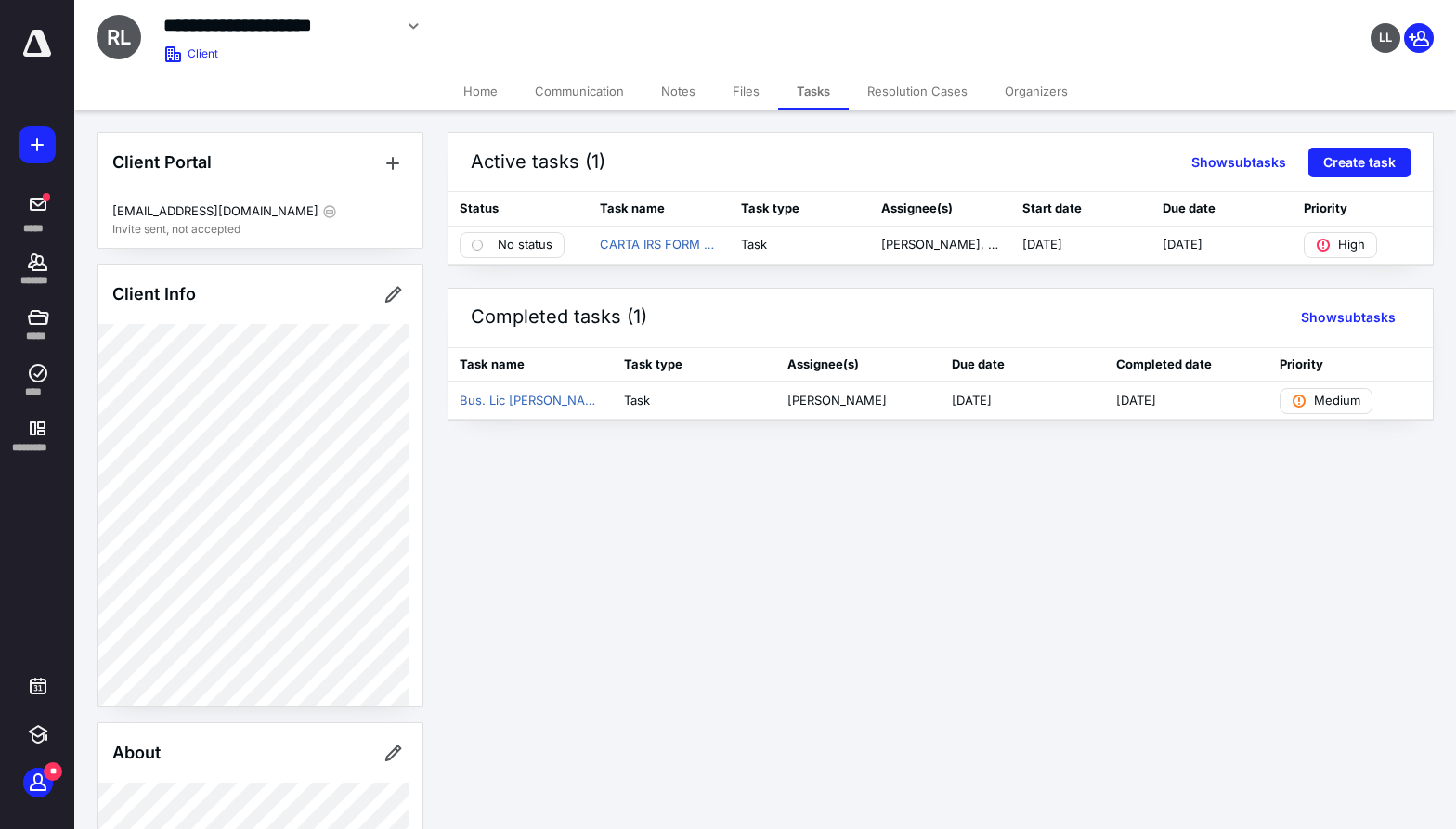 click on "Active   tasks   (1)" at bounding box center (538, 162) 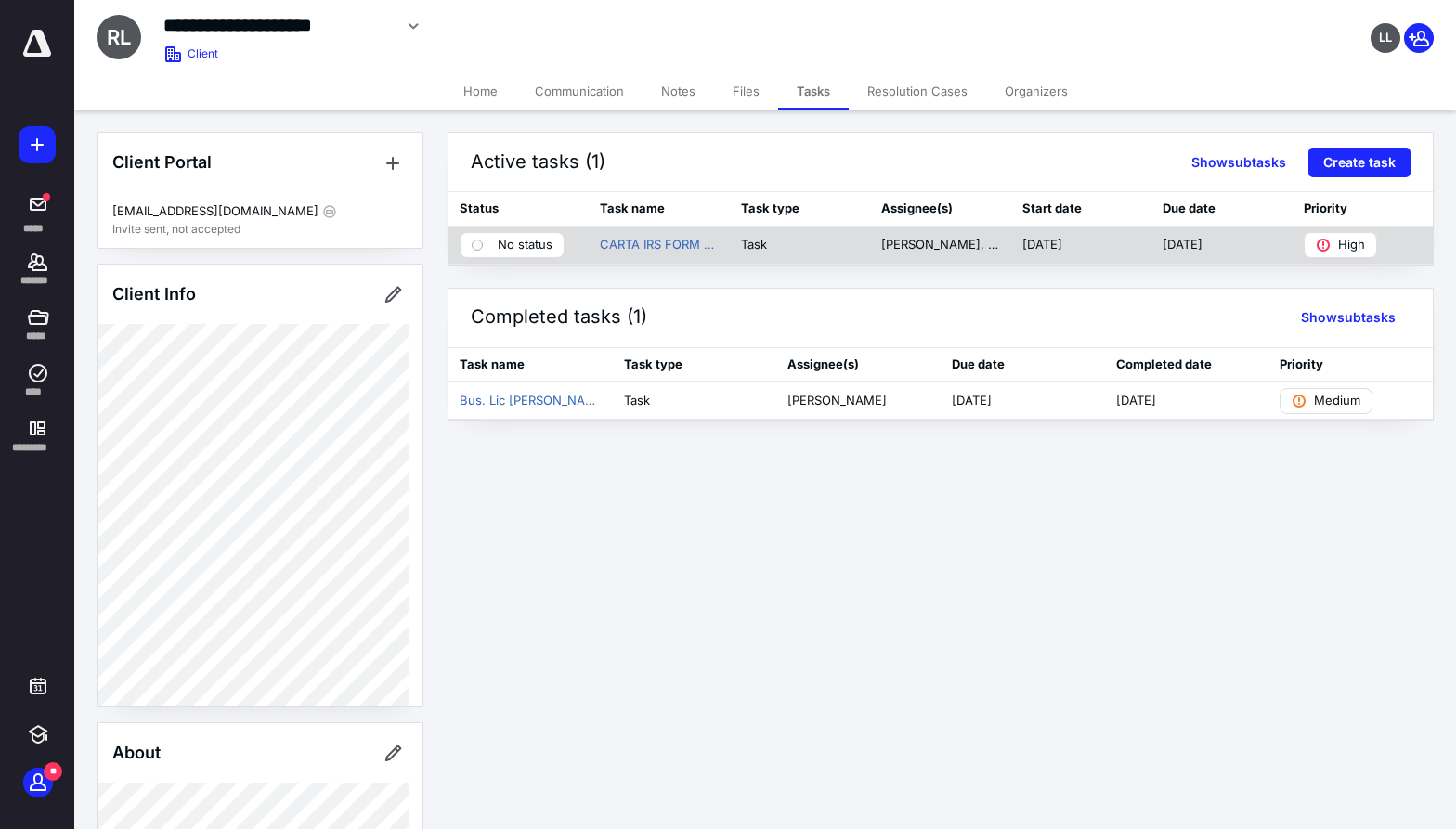 click on "CARTA IRS FORM 1040 PERSONAL [PERSON_NAME]" at bounding box center (658, 245) 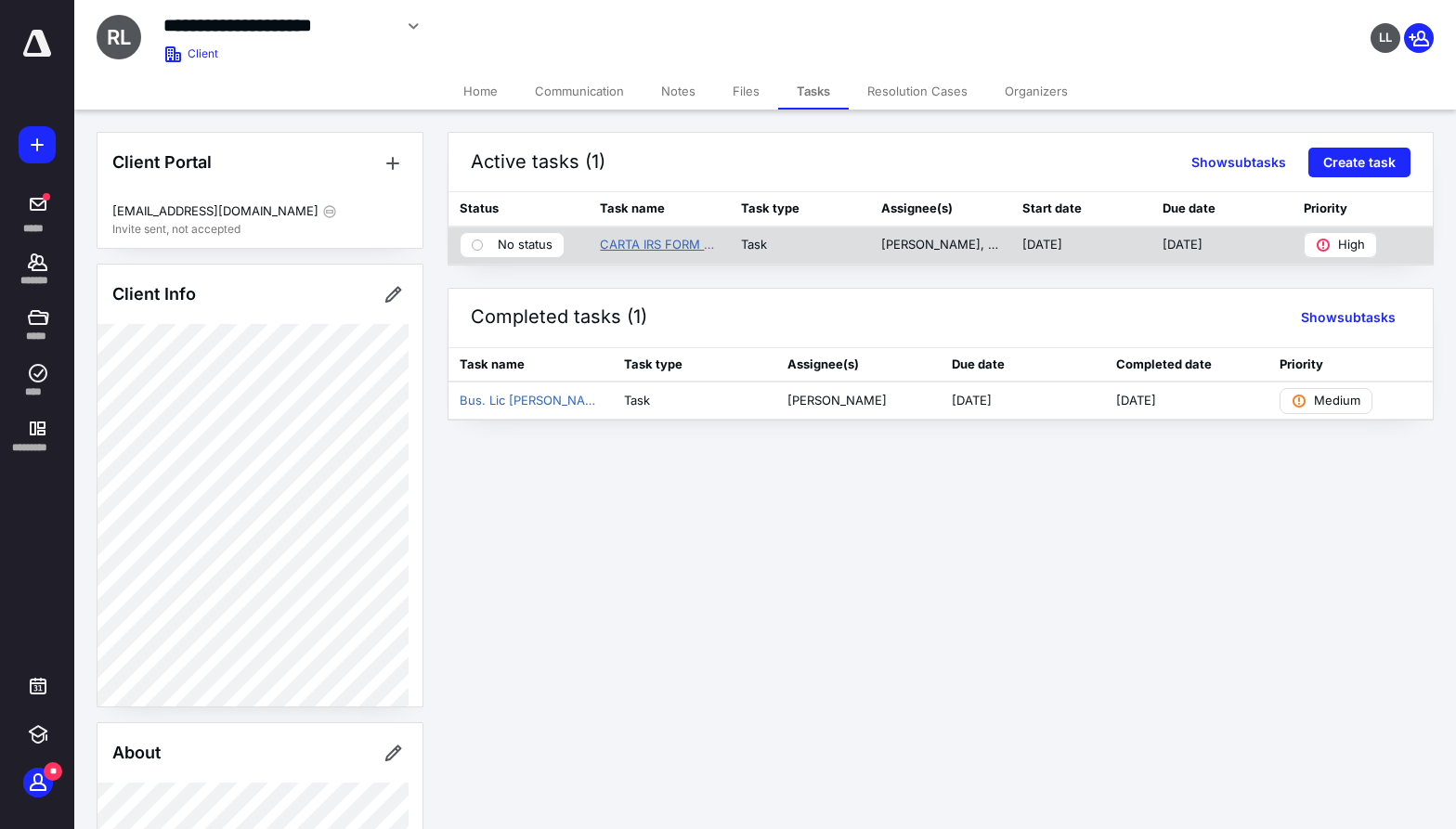 click on "CARTA IRS FORM 1040 PERSONAL [PERSON_NAME]" at bounding box center (658, 245) 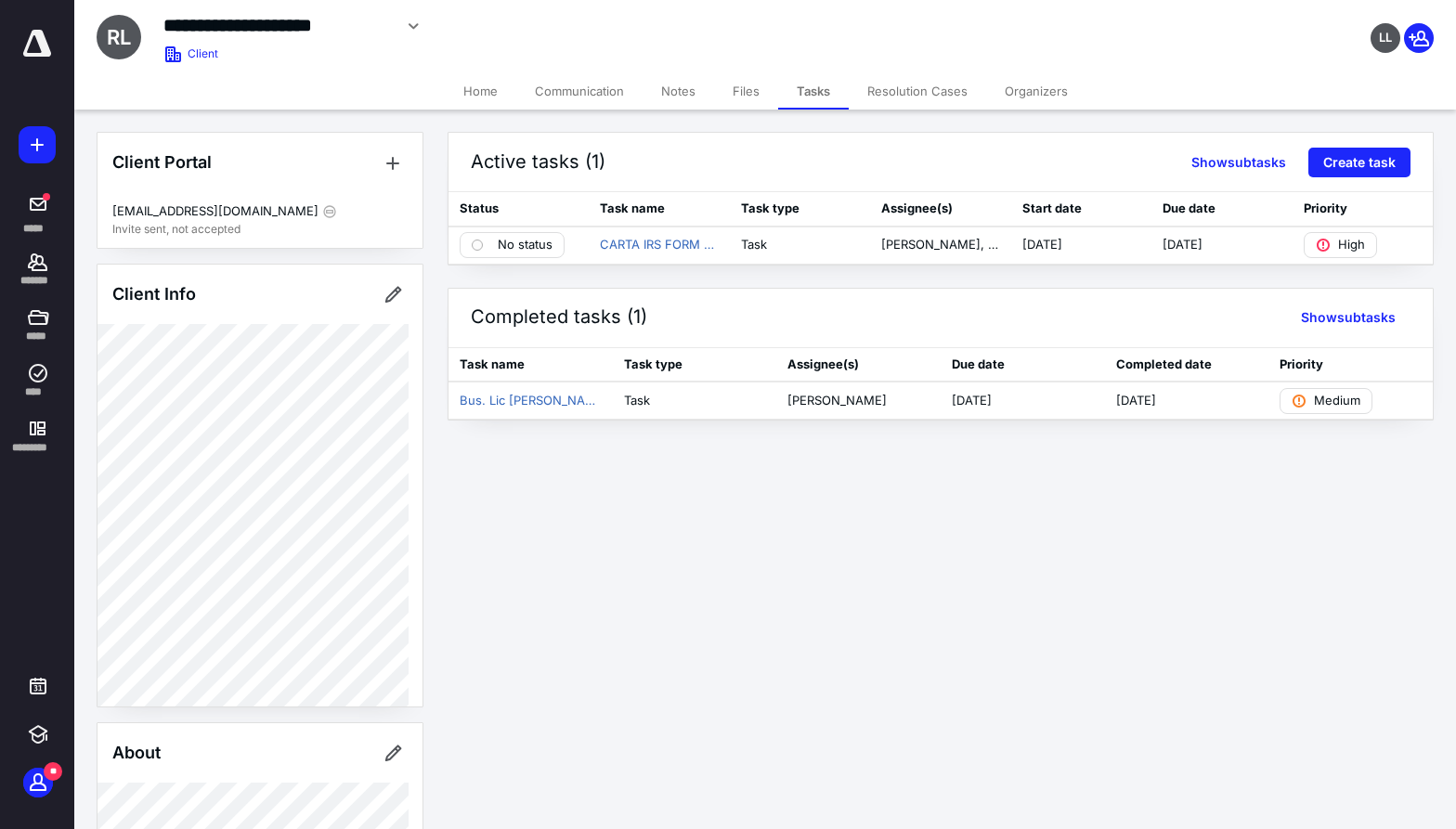 click on "**********" at bounding box center [728, 414] 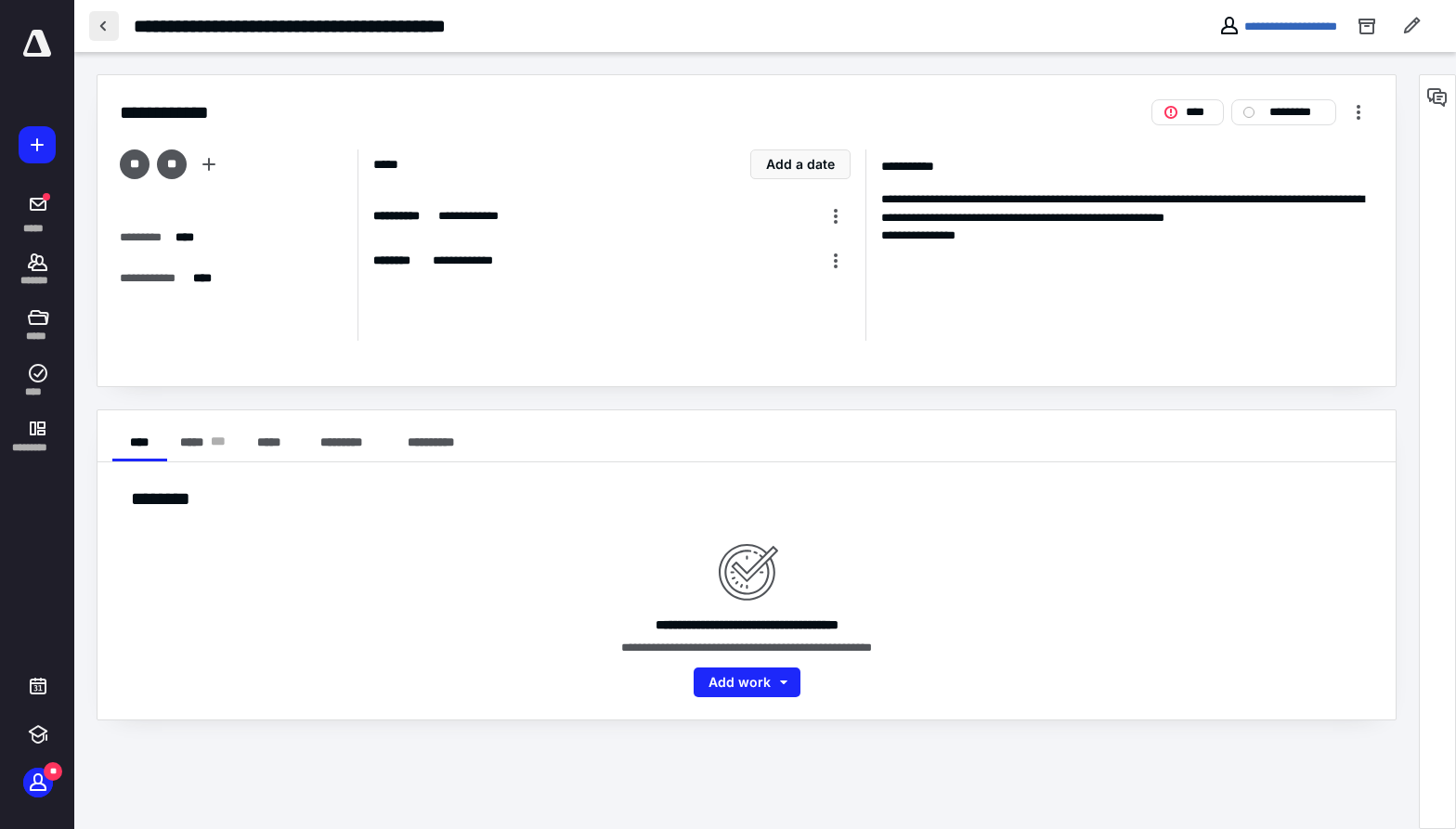 click at bounding box center [104, 26] 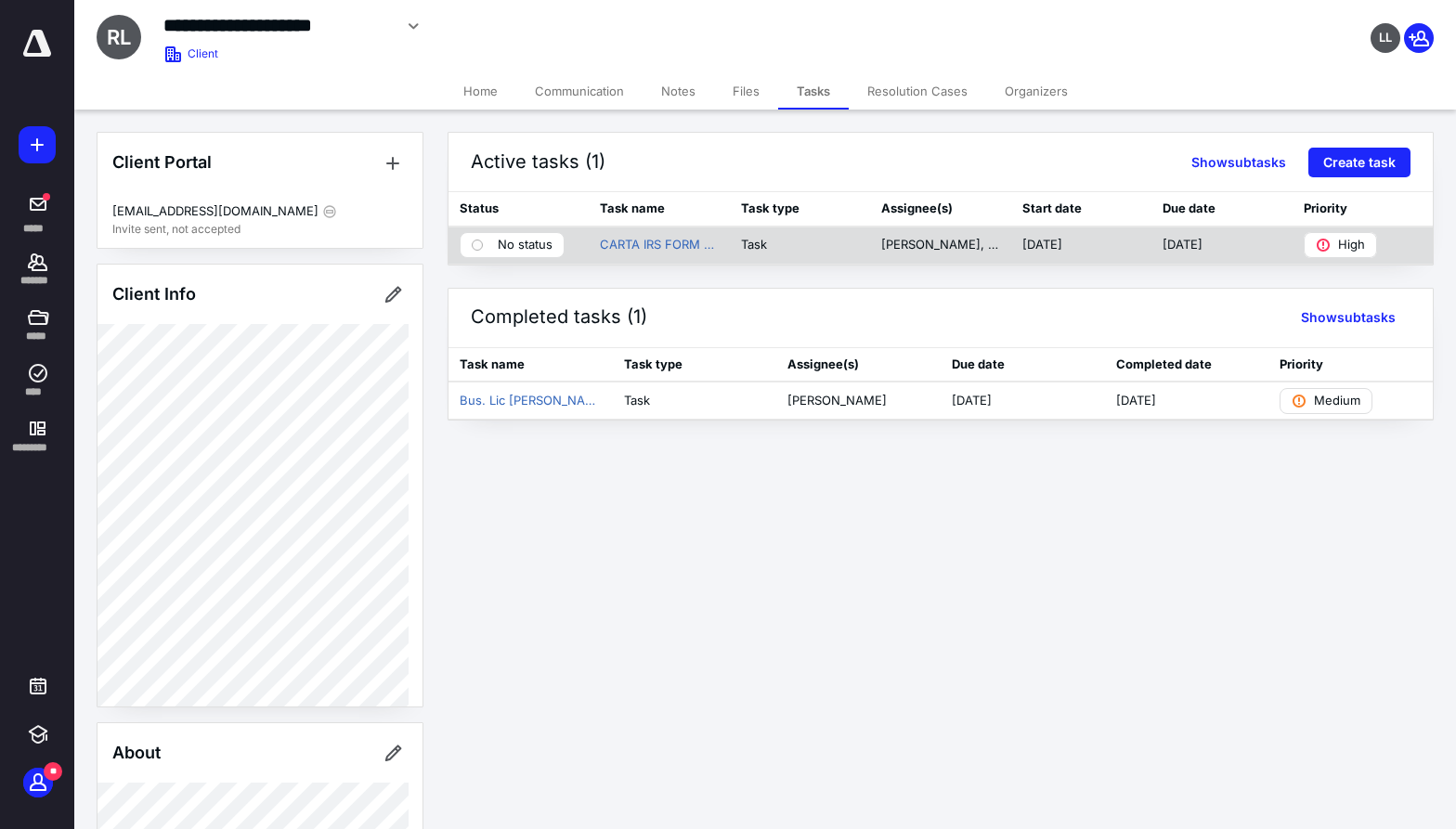 click on "Task" at bounding box center [800, 245] 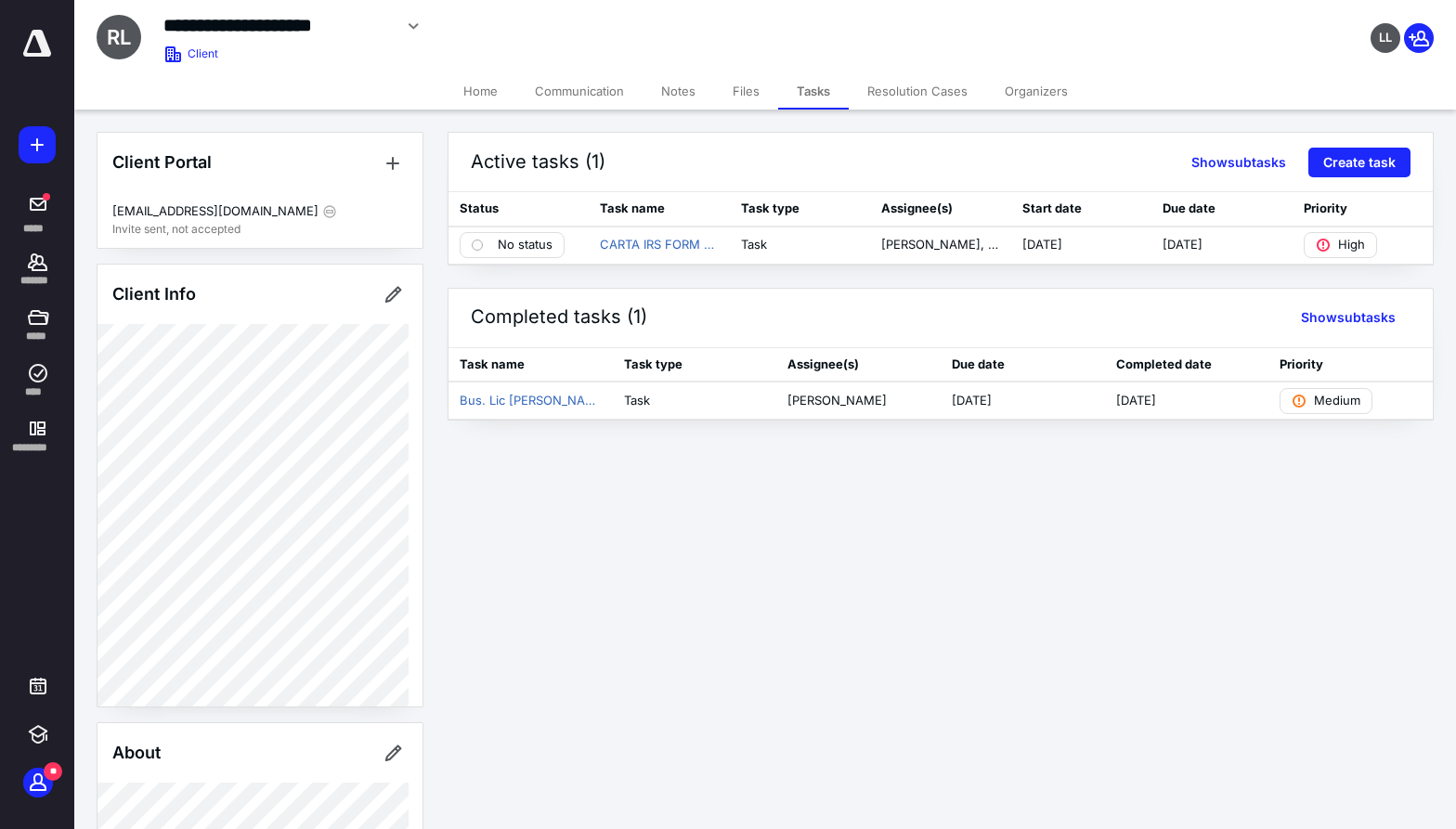 click on "Files" at bounding box center (746, 91) 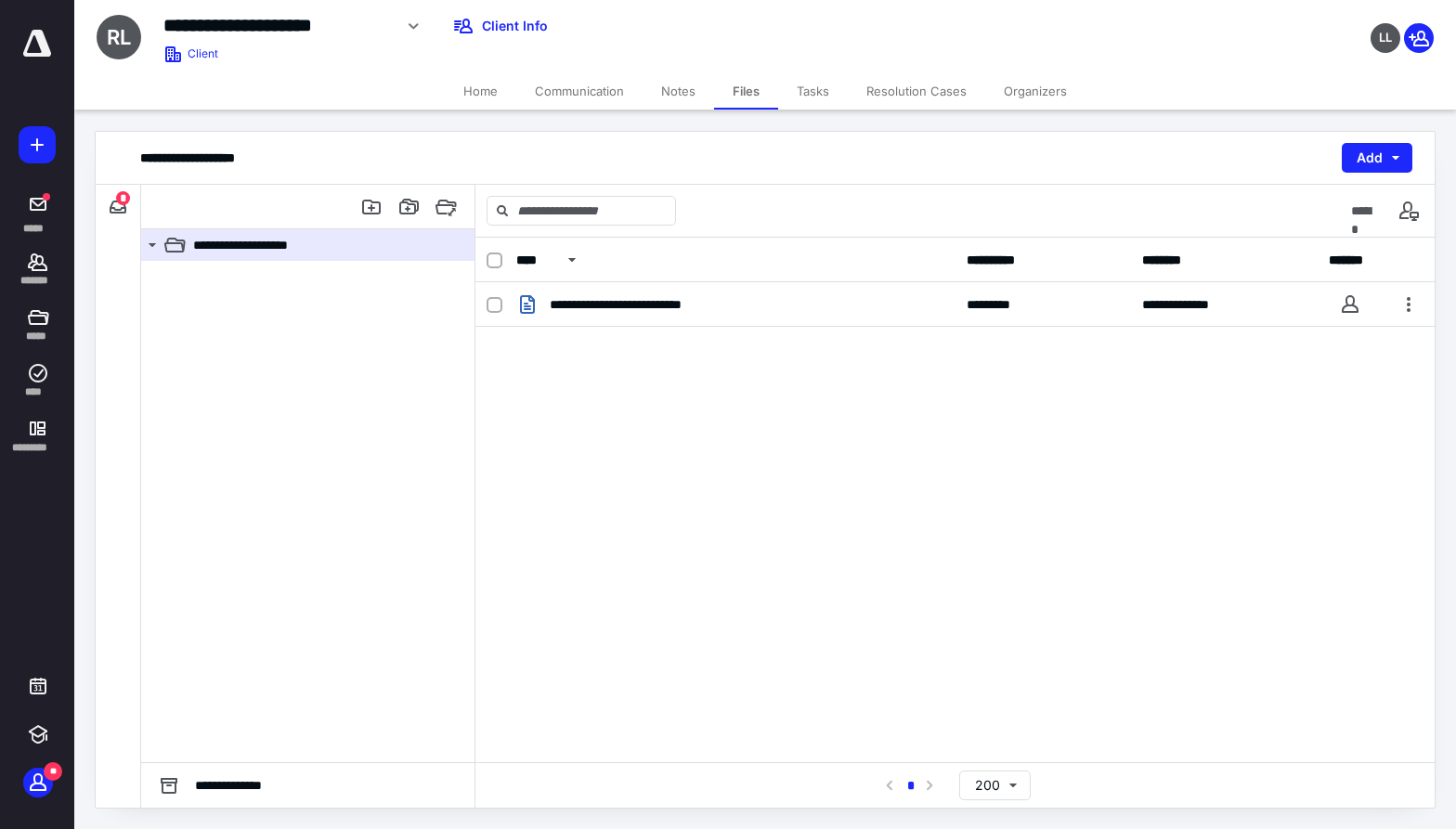 click on "Tasks" at bounding box center [812, 91] 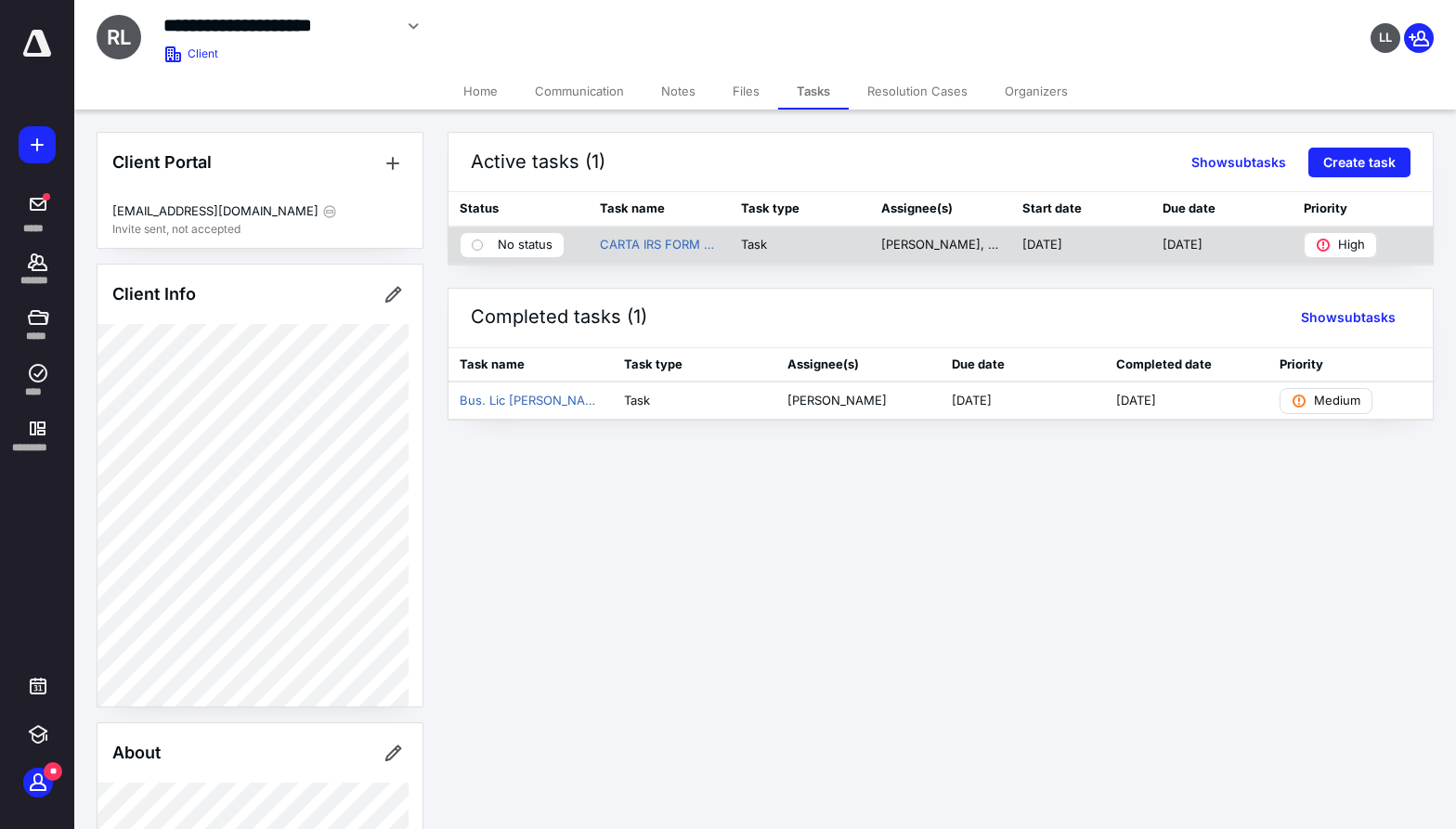 click on "[DATE]" at bounding box center (1081, 245) 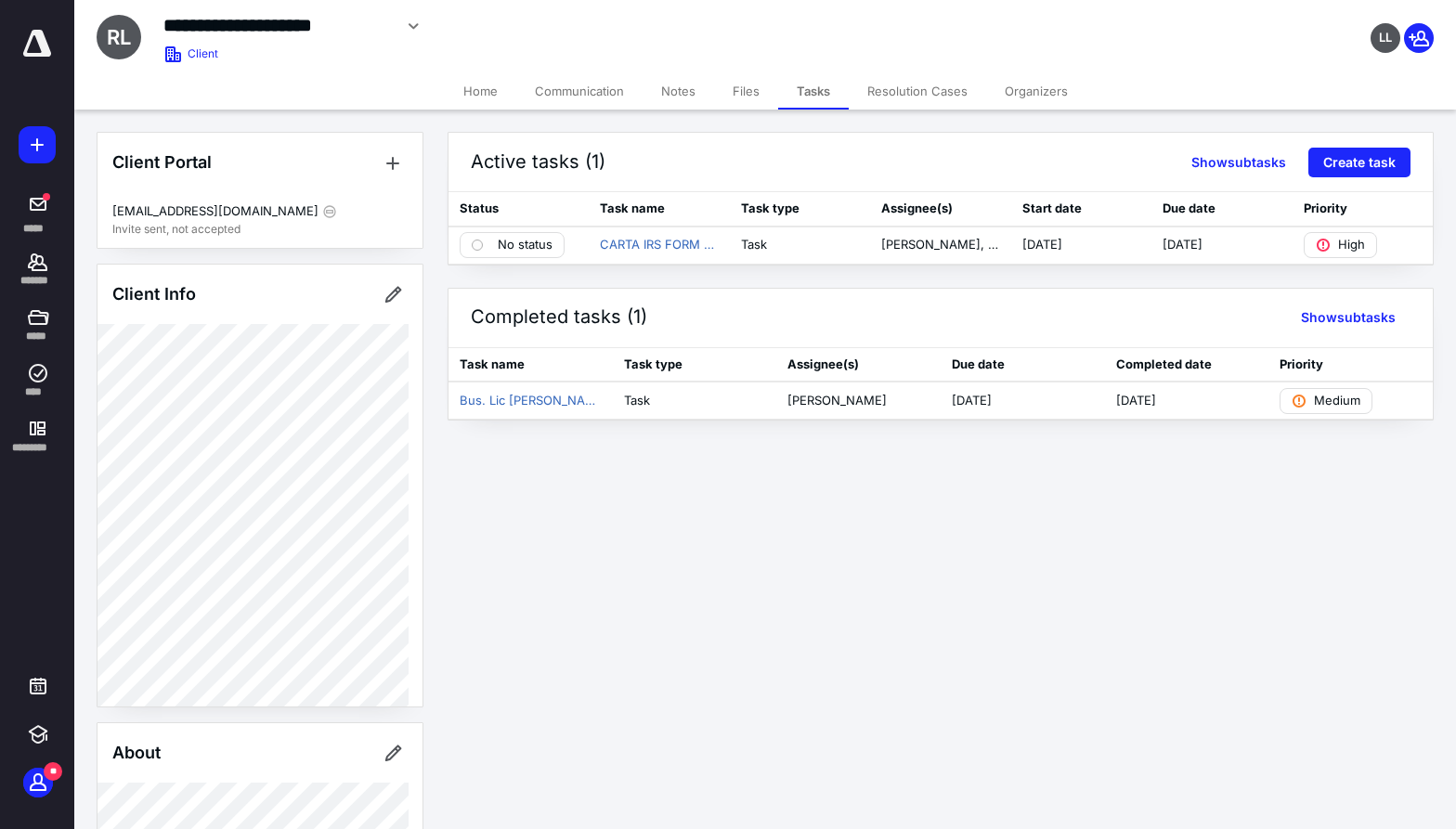 click on "Active   tasks   (1) Show  subtasks Create task" at bounding box center [941, 162] 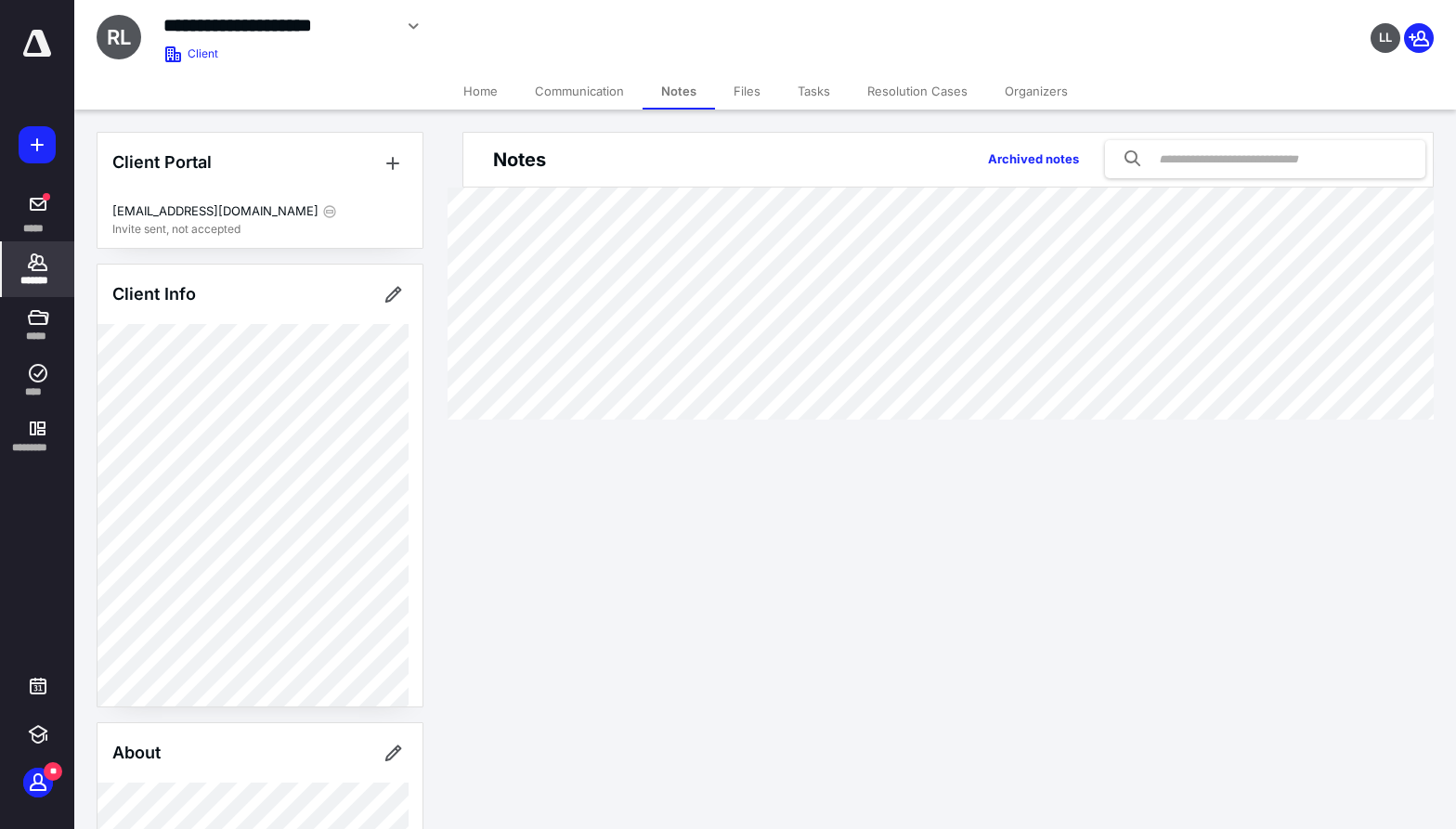click on "Files" at bounding box center (747, 91) 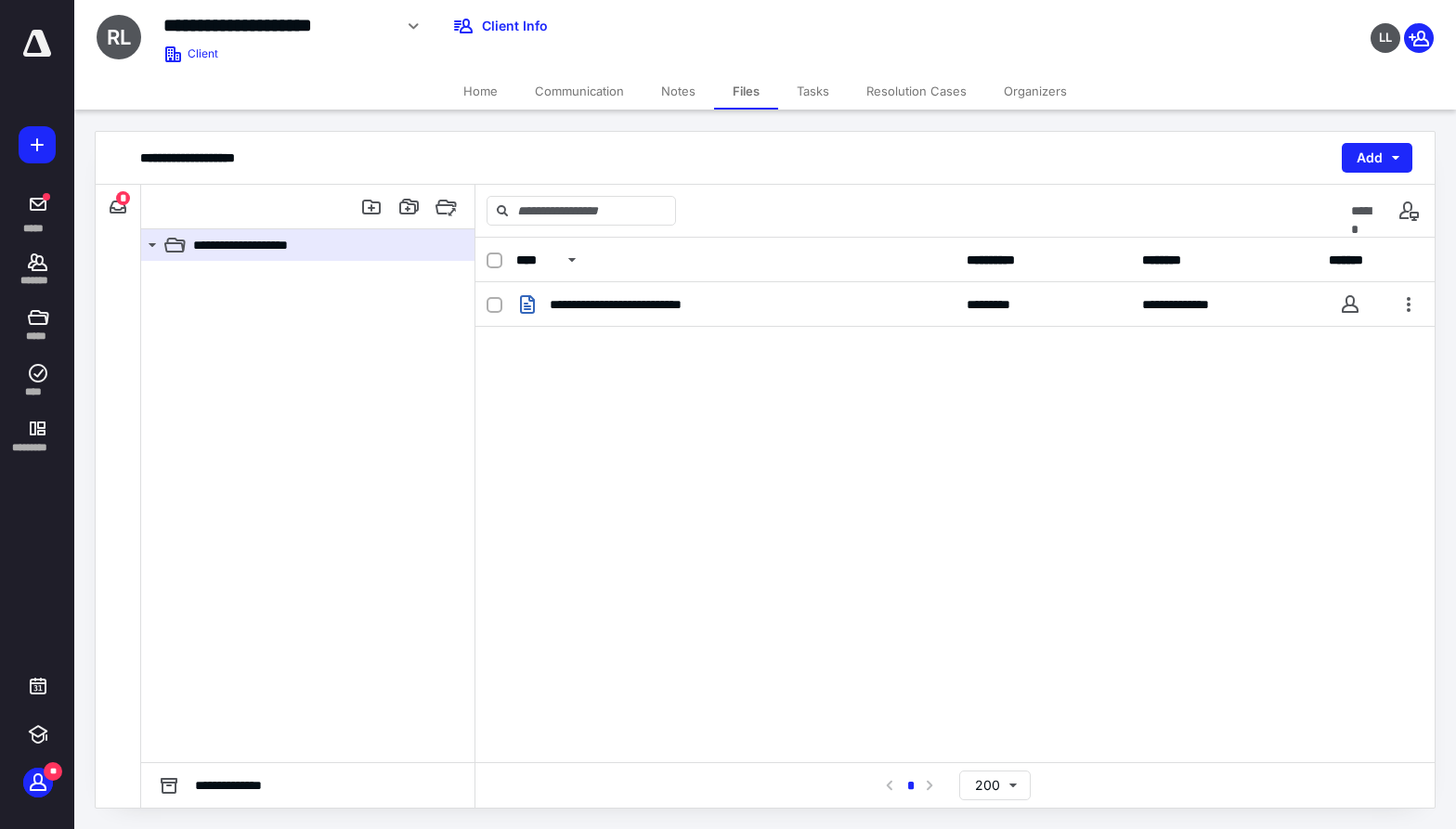 click on "Tasks" at bounding box center [812, 91] 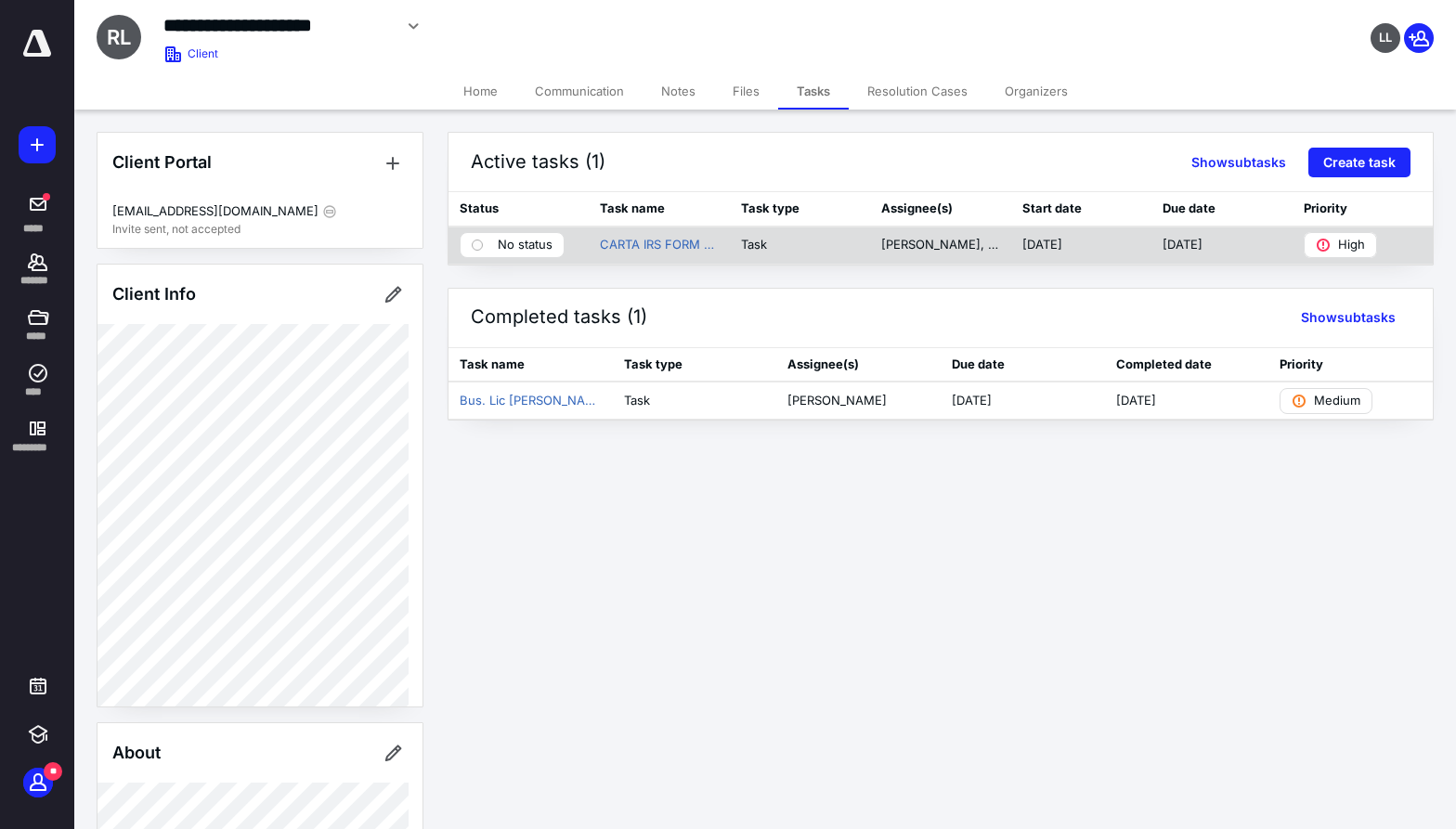 click on "Task" at bounding box center [800, 245] 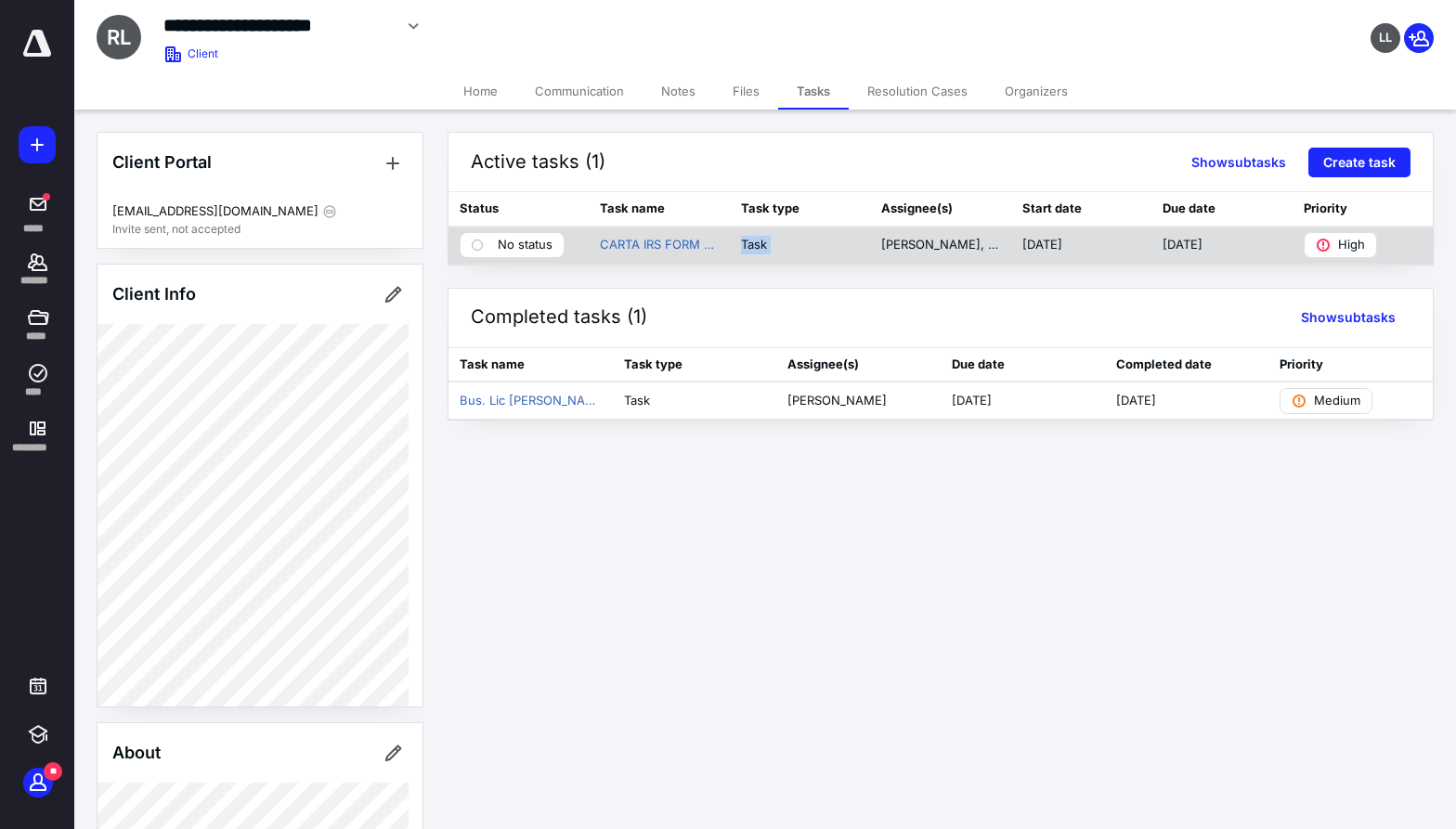 click on "Task" at bounding box center (800, 245) 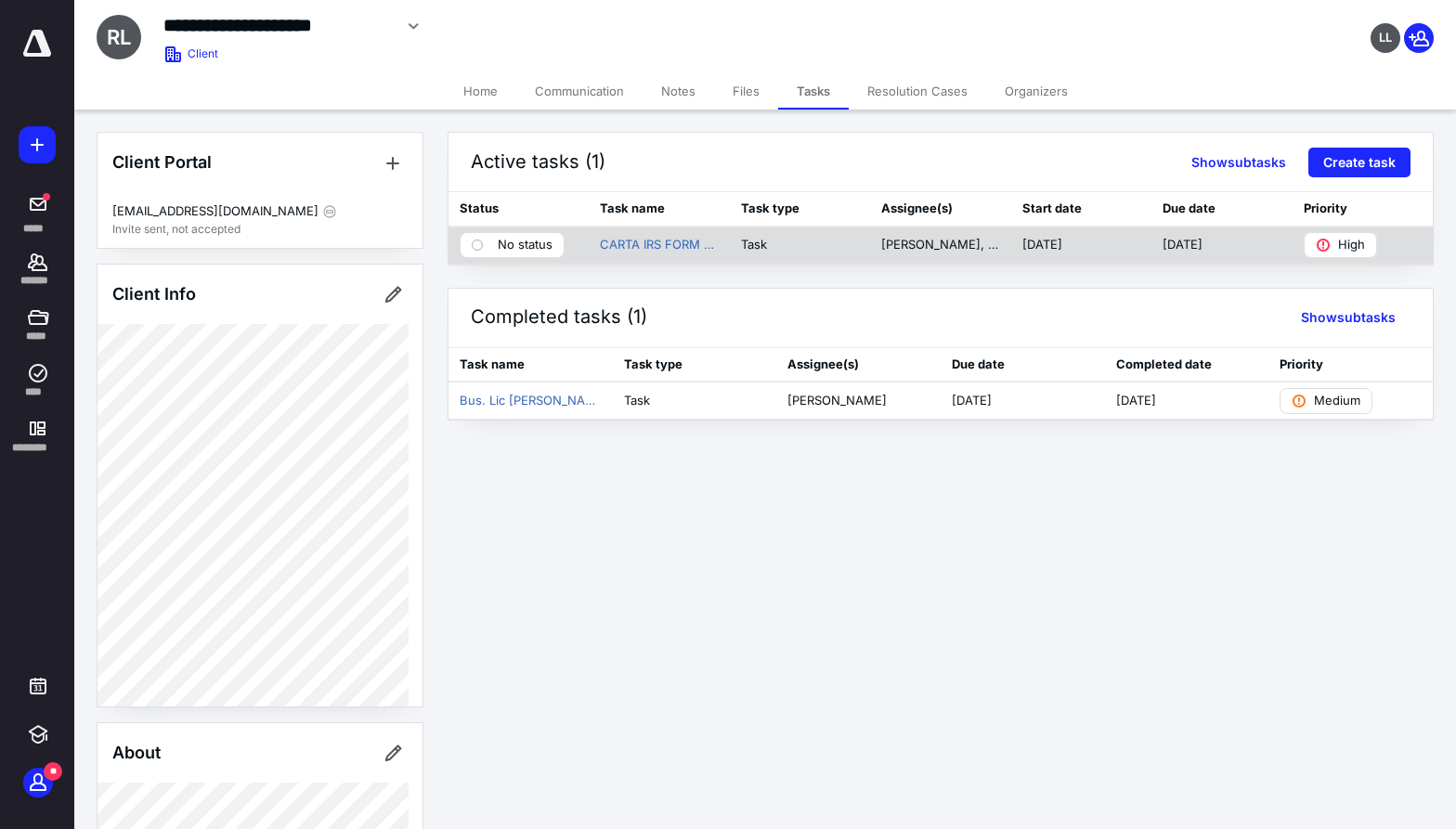 click on "[PERSON_NAME], [PERSON_NAME]" at bounding box center [940, 245] 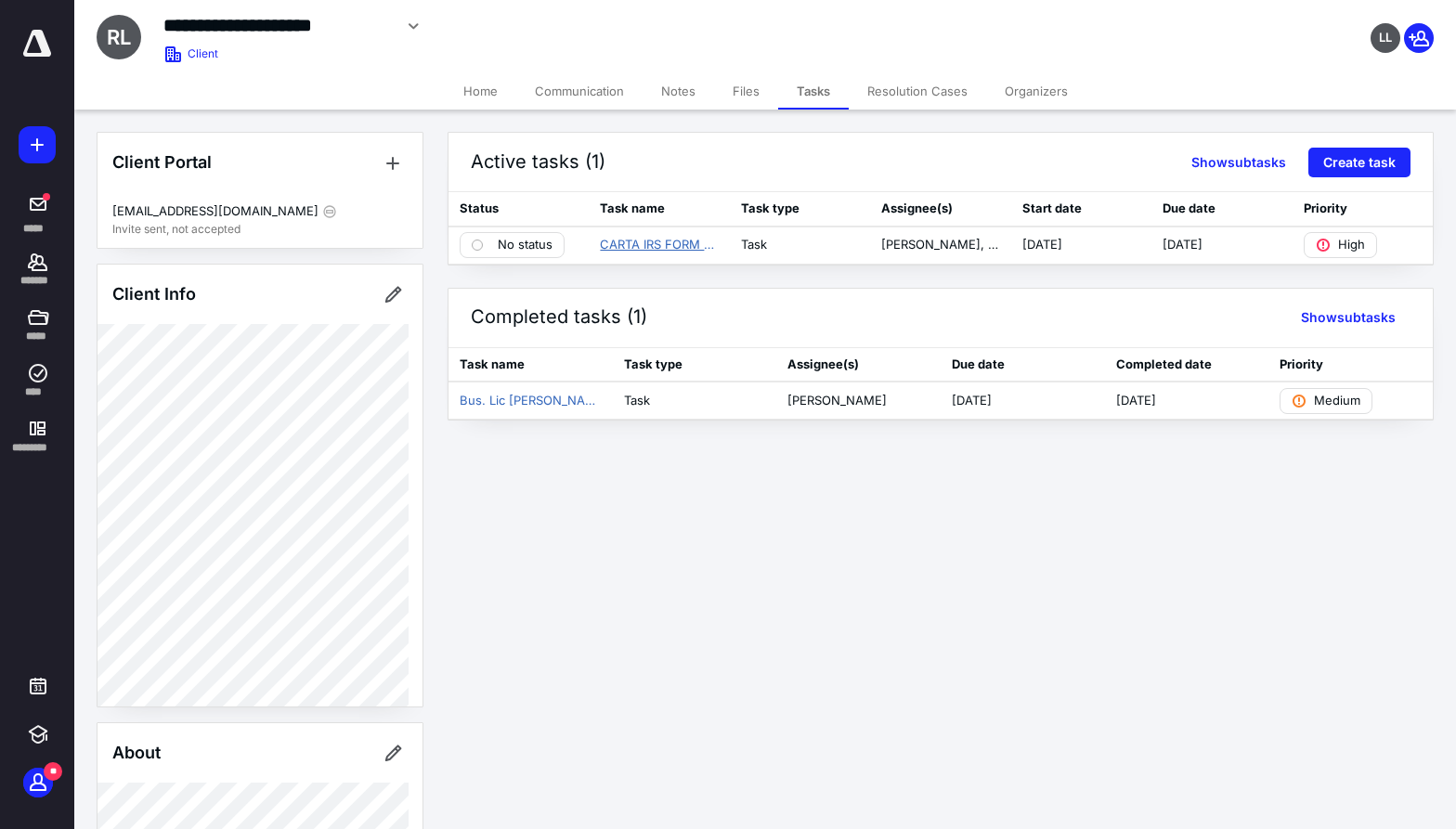 click on "CARTA IRS FORM 1040 PERSONAL [PERSON_NAME]" at bounding box center (658, 245) 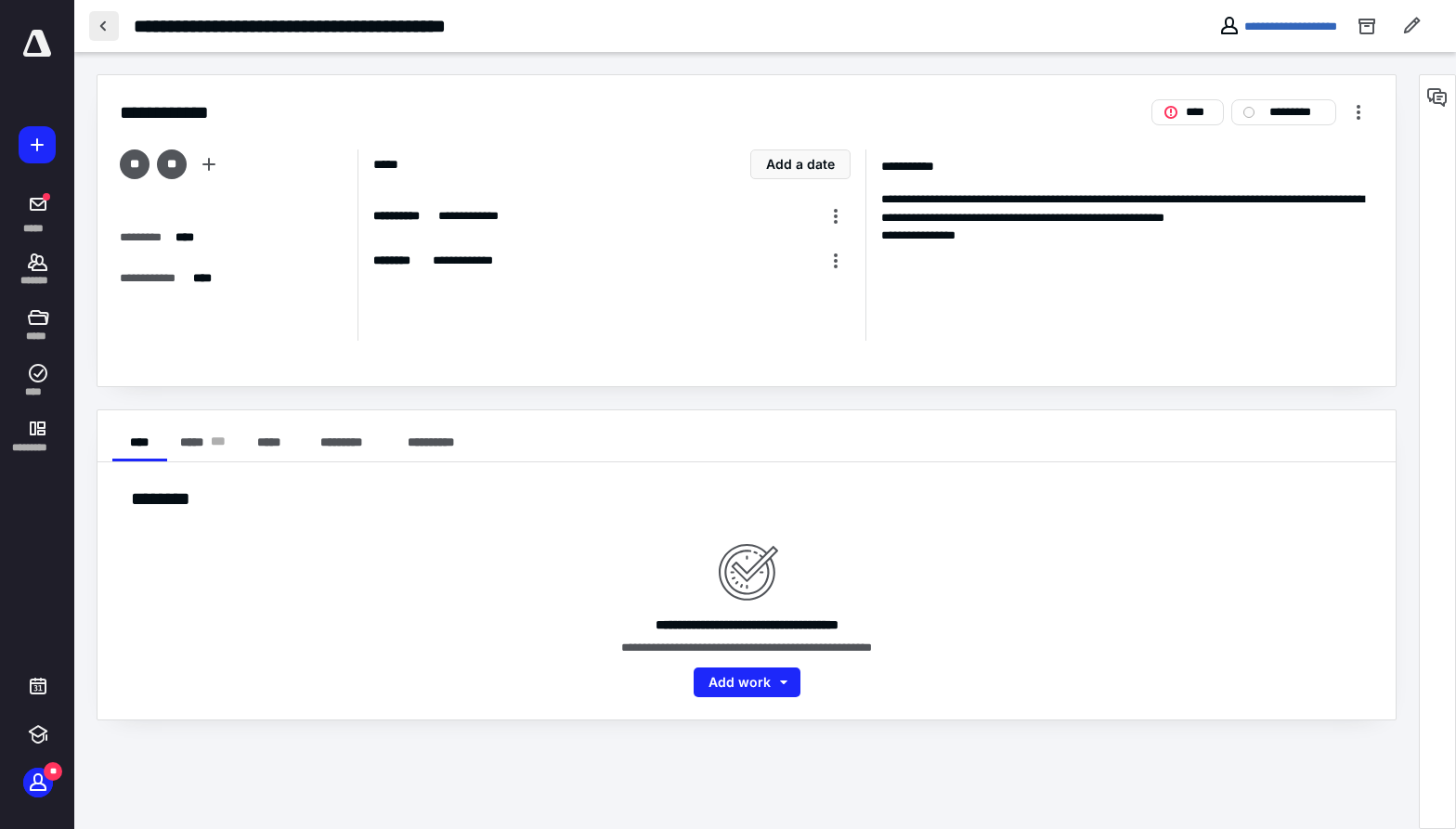 click at bounding box center [104, 26] 